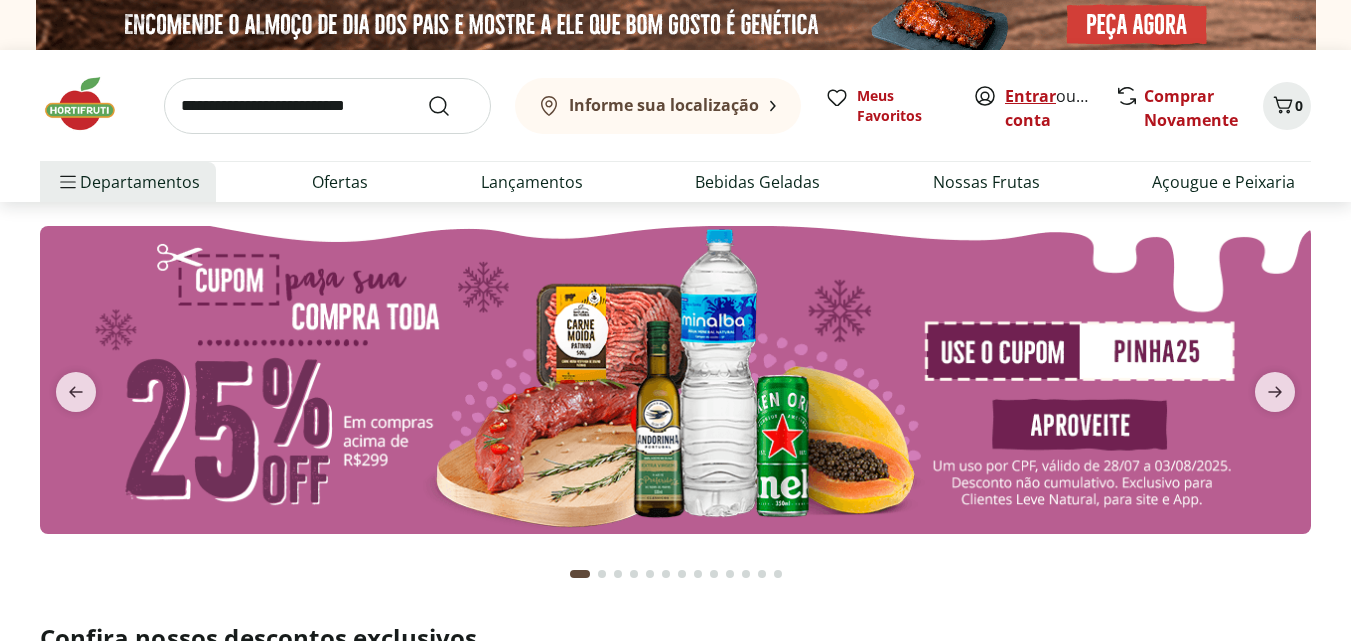 scroll, scrollTop: 0, scrollLeft: 0, axis: both 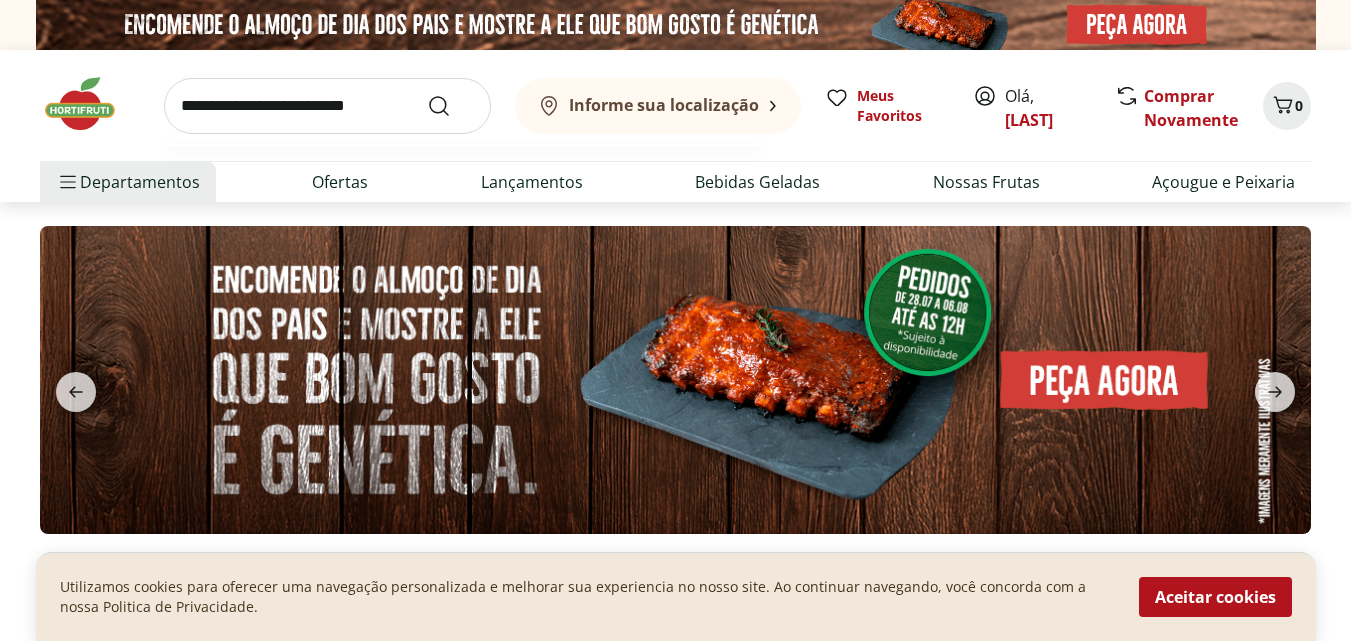 click at bounding box center (327, 106) 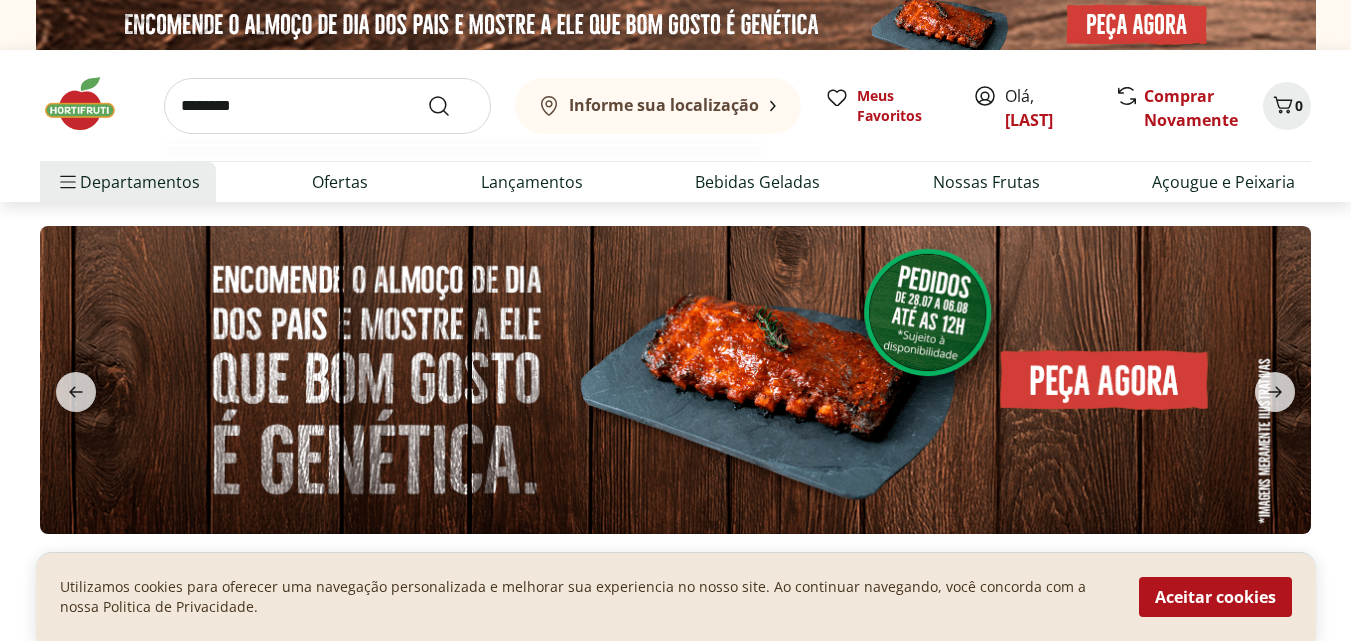 type on "********" 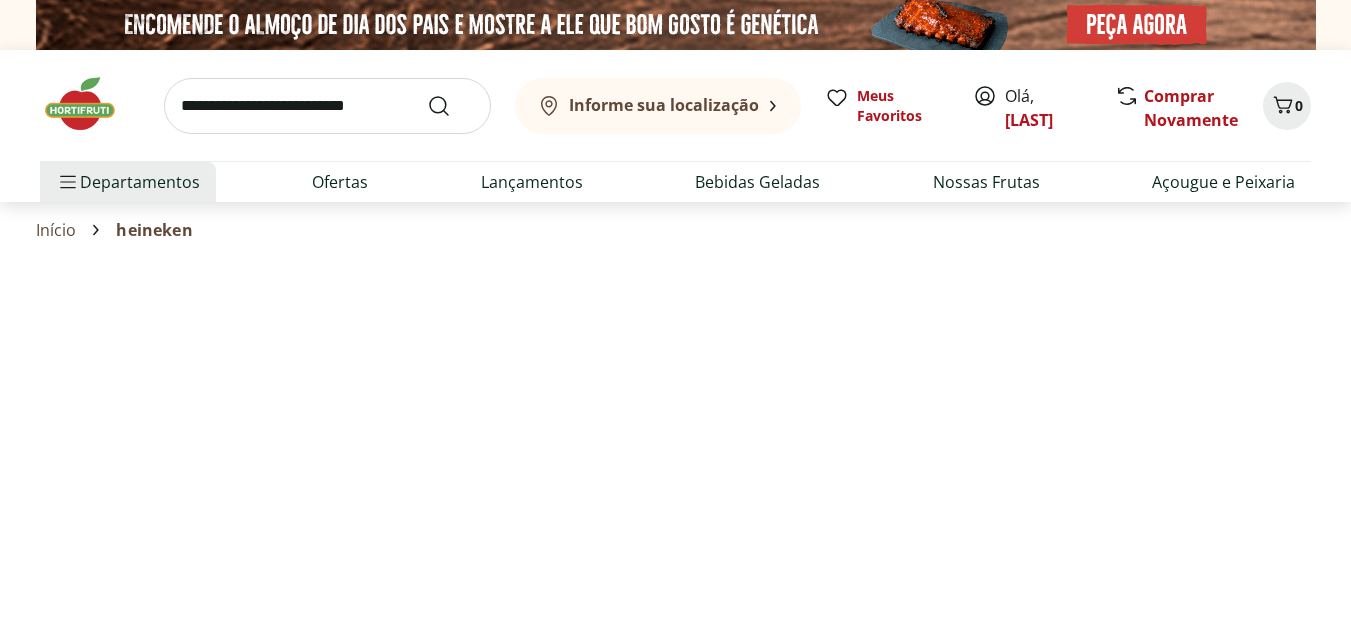select on "**********" 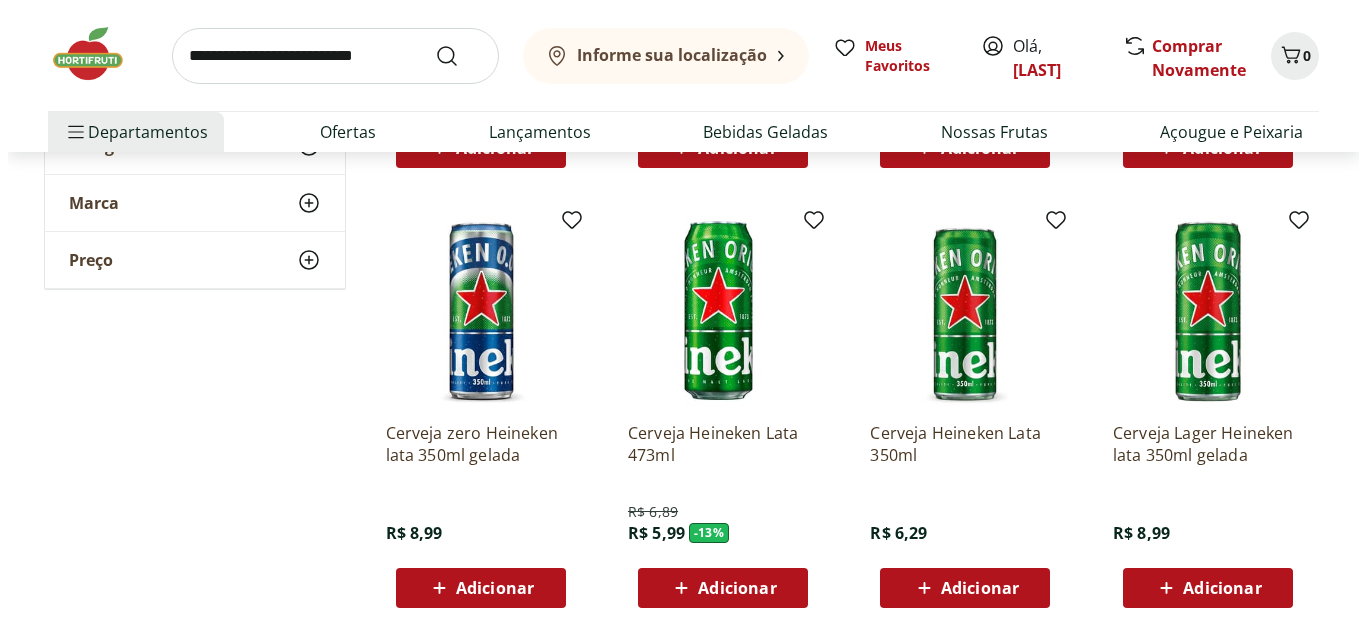 scroll, scrollTop: 713, scrollLeft: 0, axis: vertical 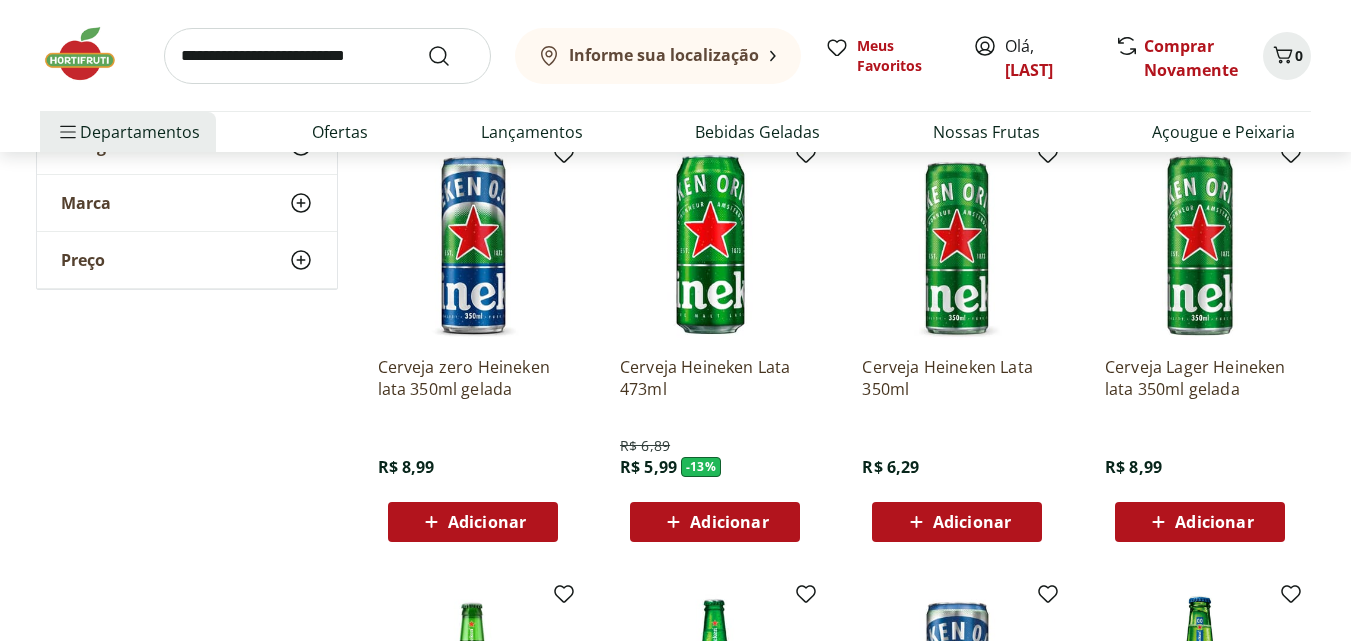 click on "Adicionar" at bounding box center (715, 522) 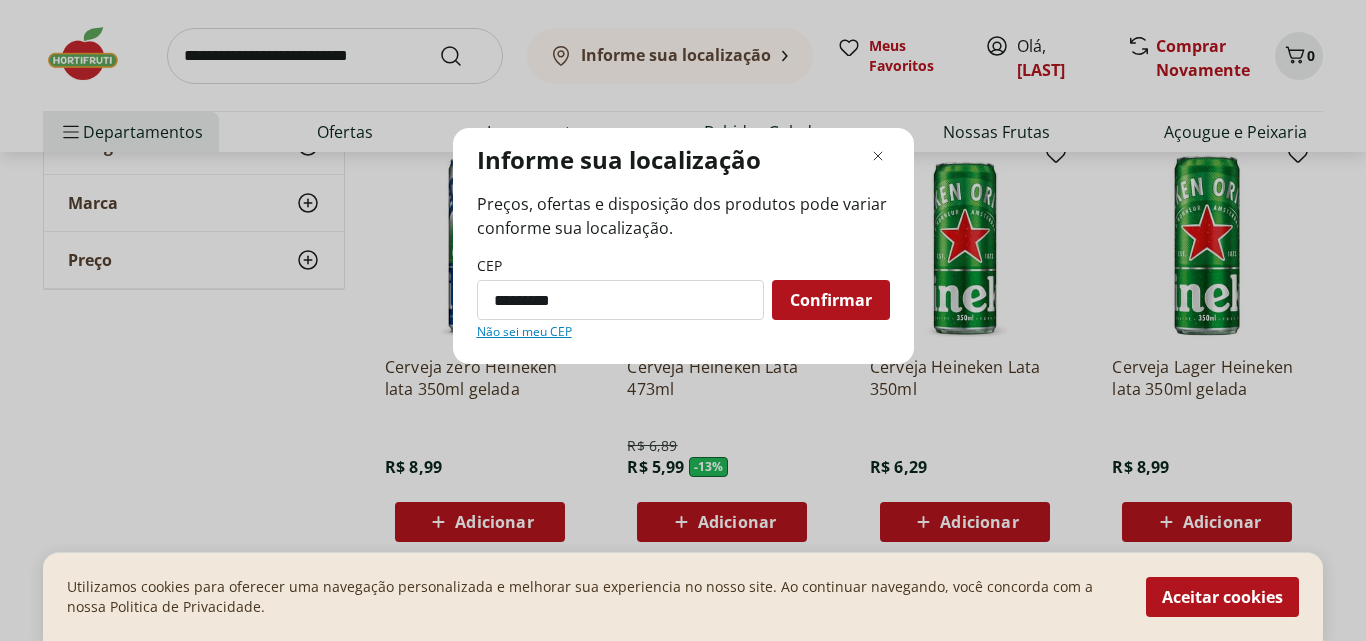 type on "*********" 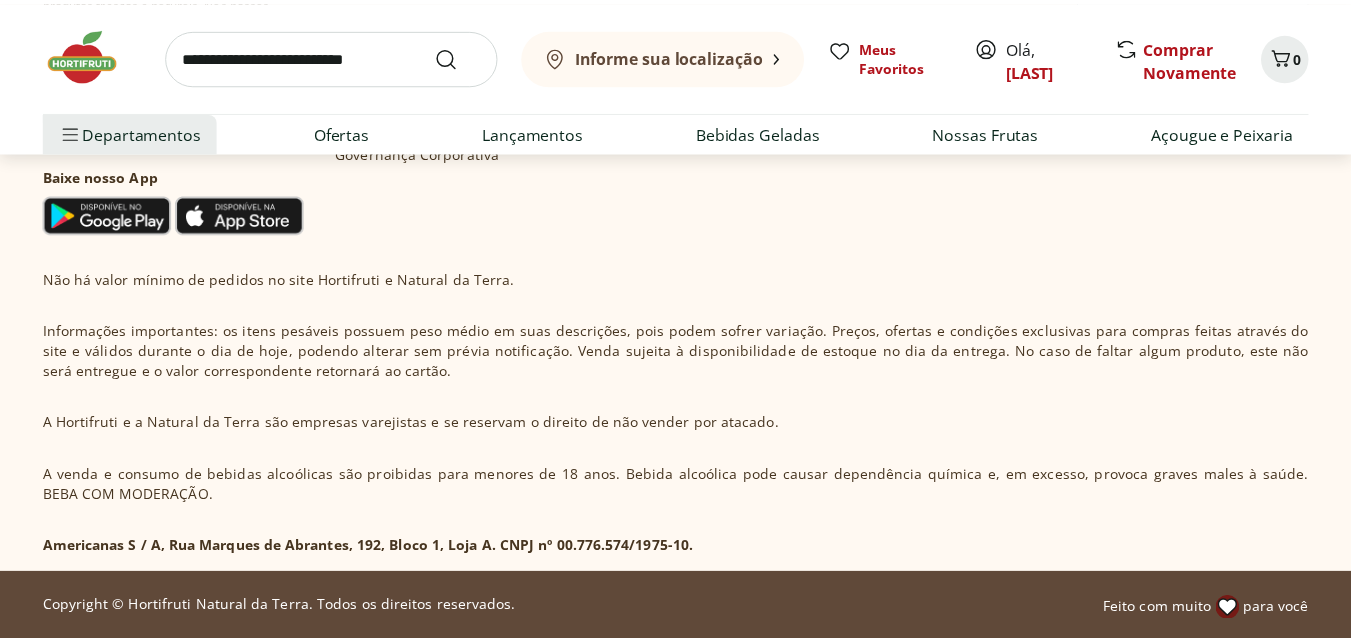 scroll, scrollTop: 510, scrollLeft: 0, axis: vertical 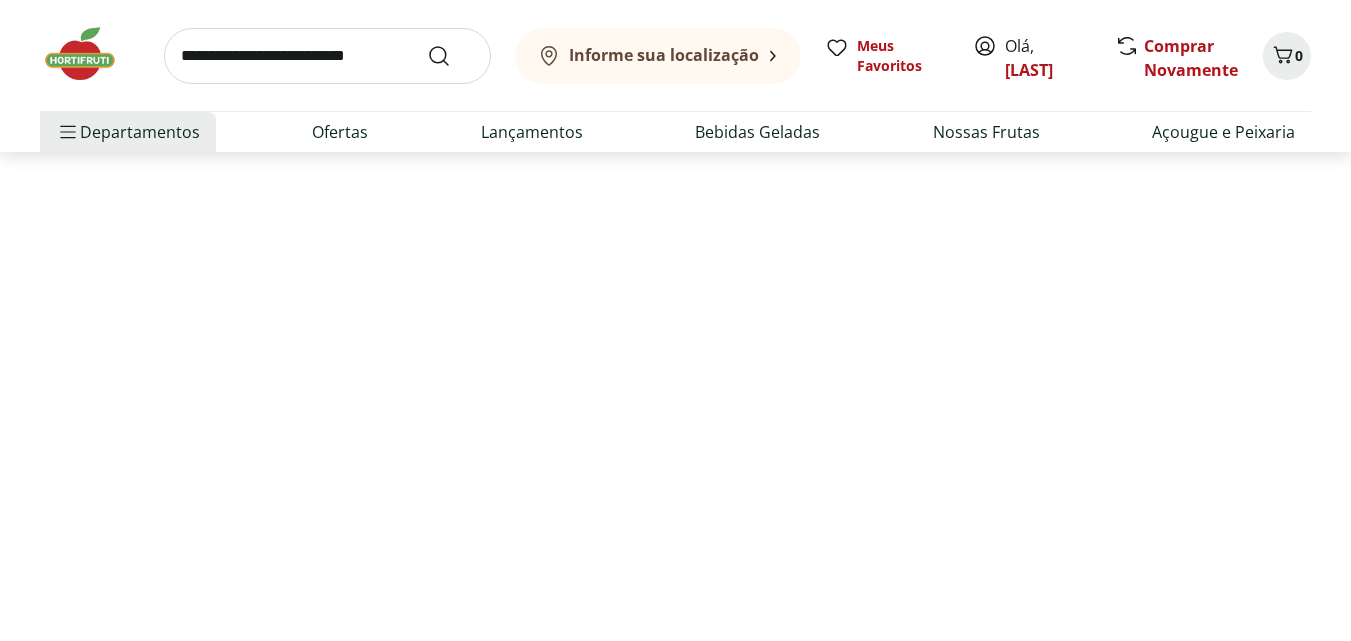 select on "**********" 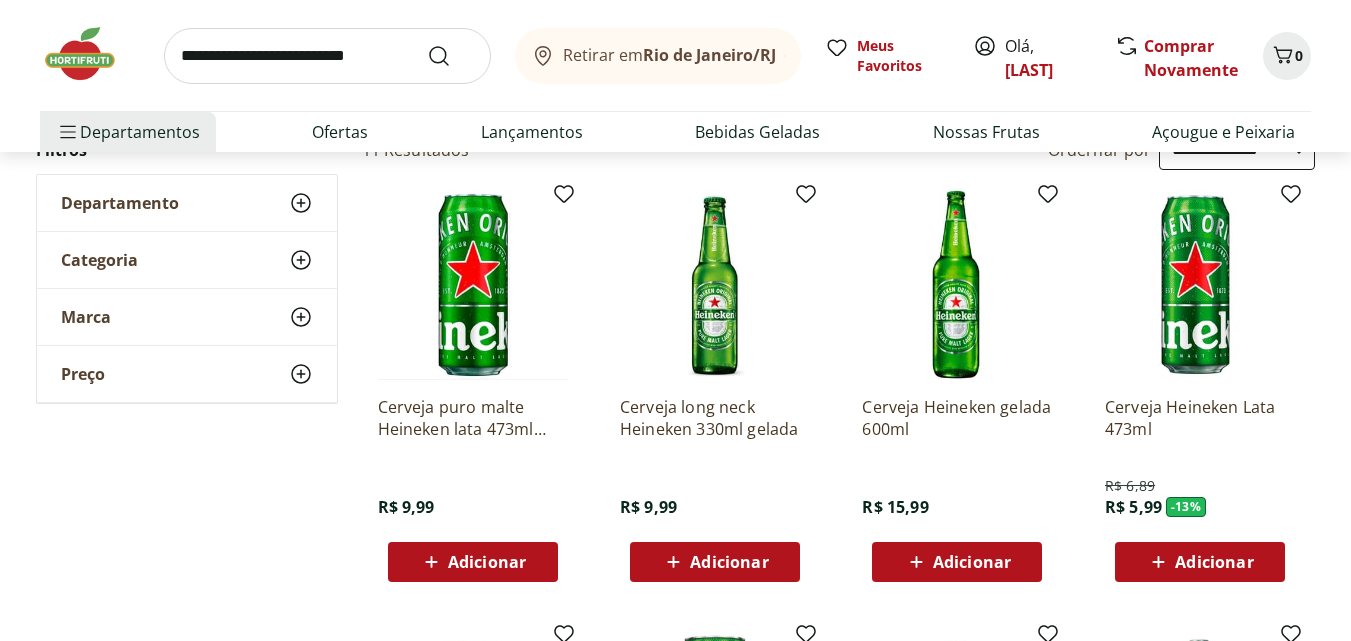 scroll, scrollTop: 267, scrollLeft: 0, axis: vertical 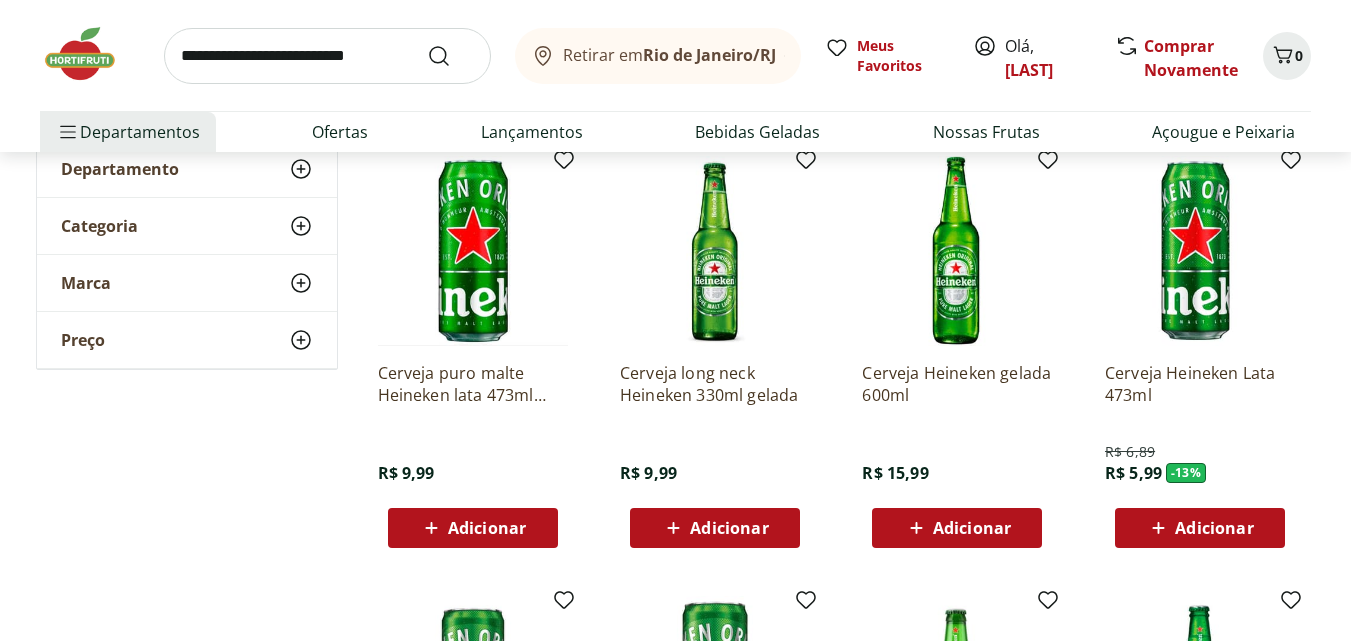 click on "Adicionar" at bounding box center (1200, 528) 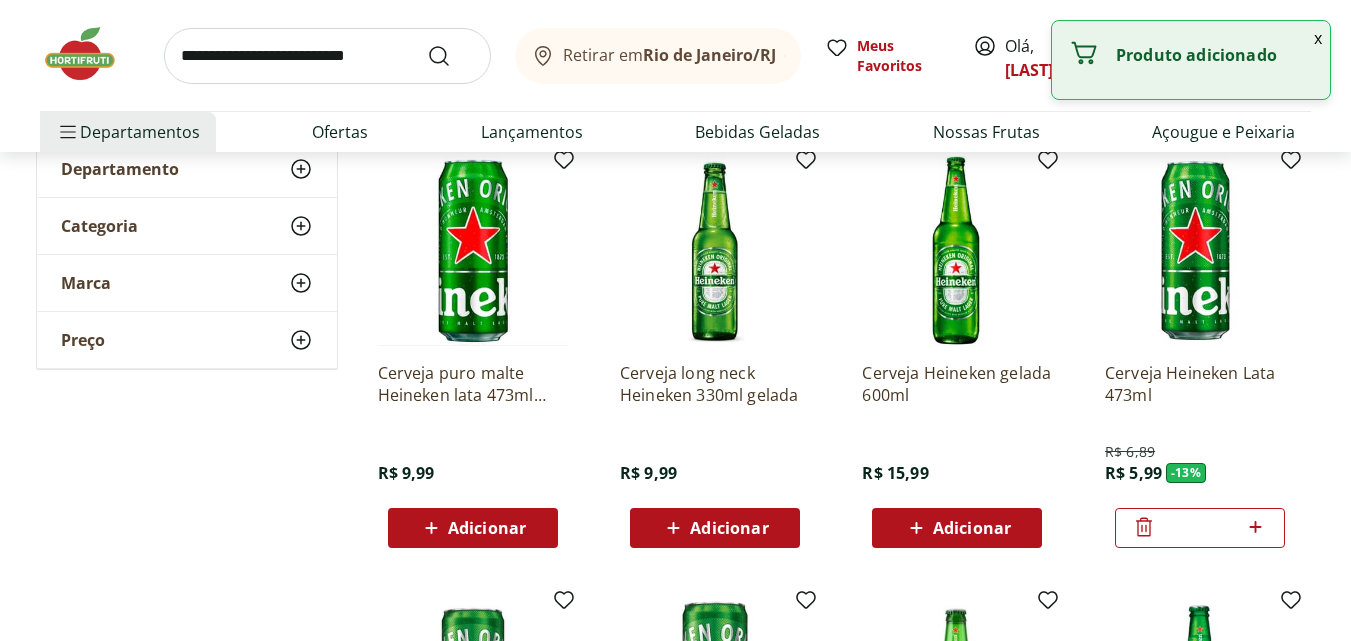 click on "*" at bounding box center (1200, 528) 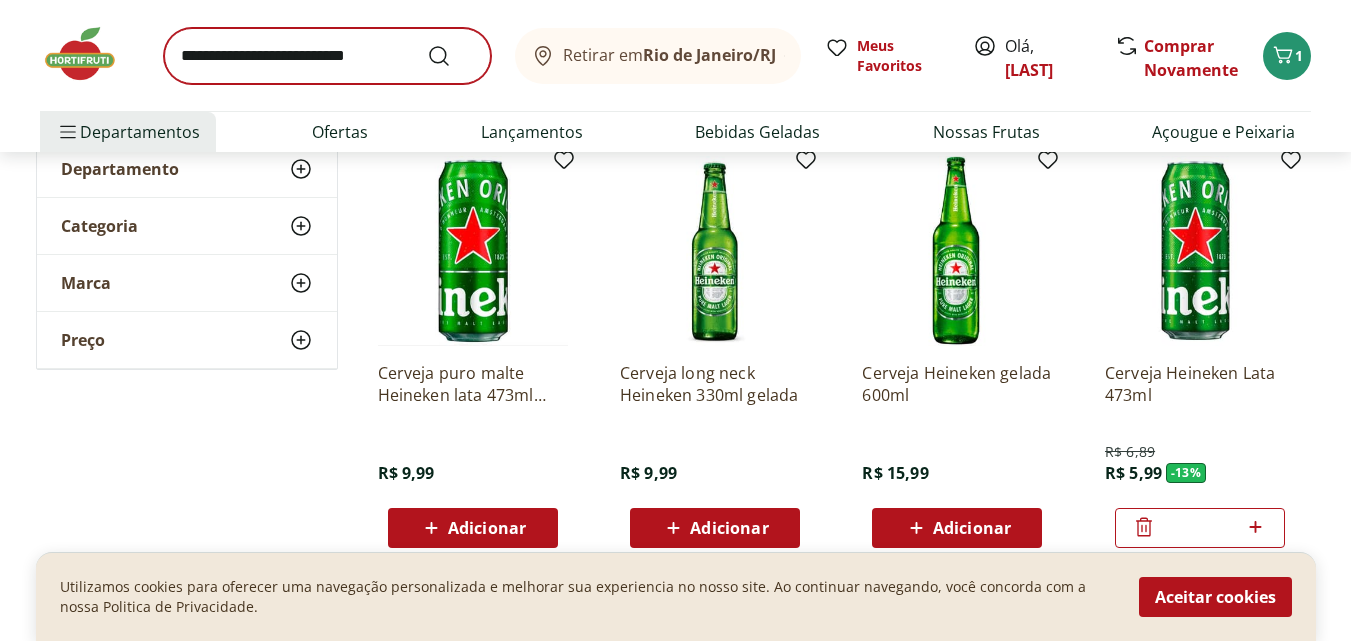 type on "**" 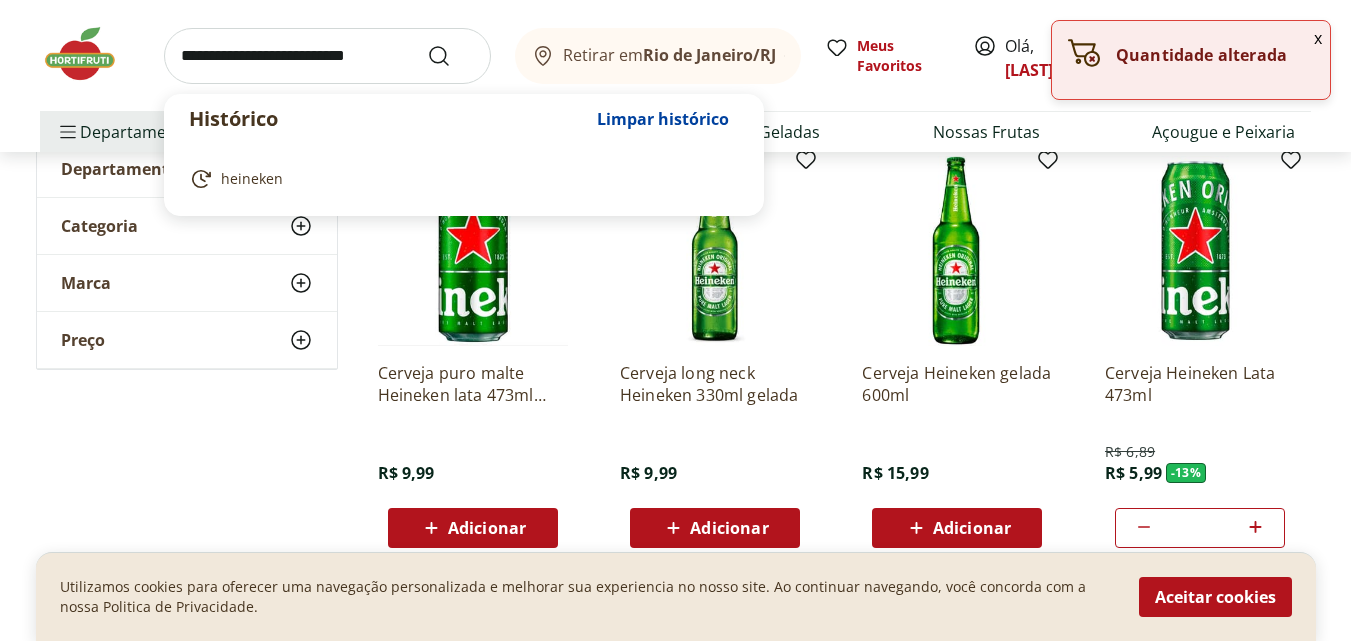 click at bounding box center [327, 56] 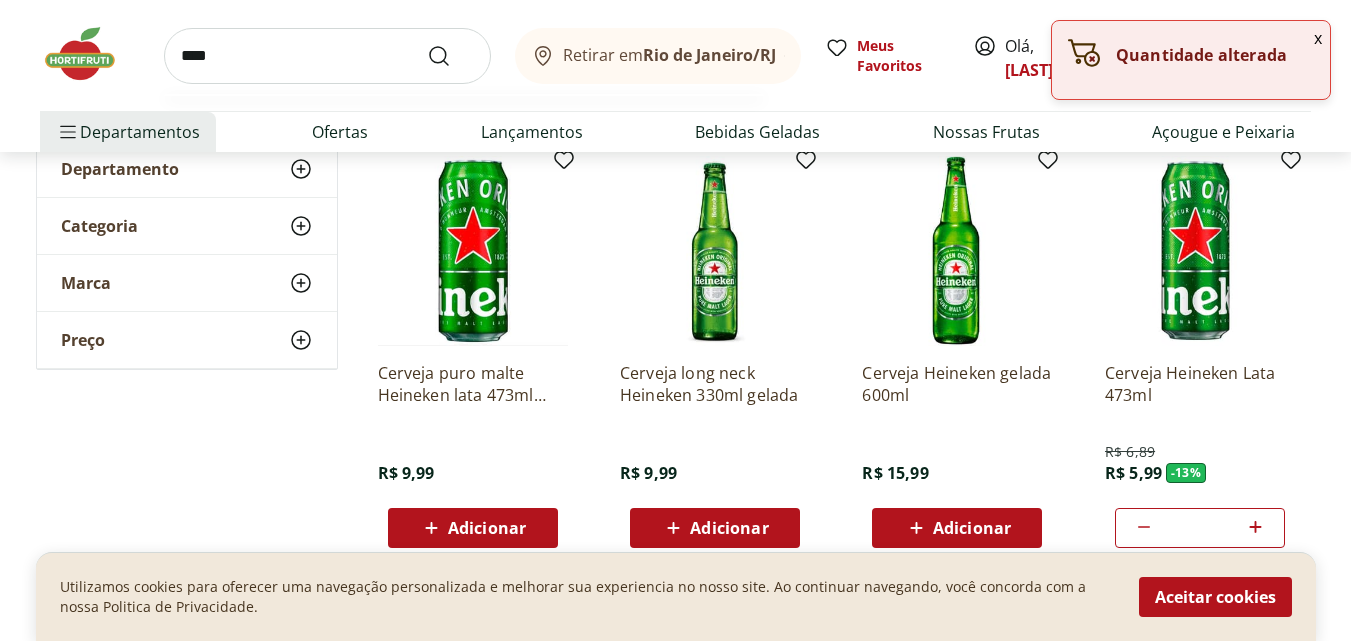 type on "****" 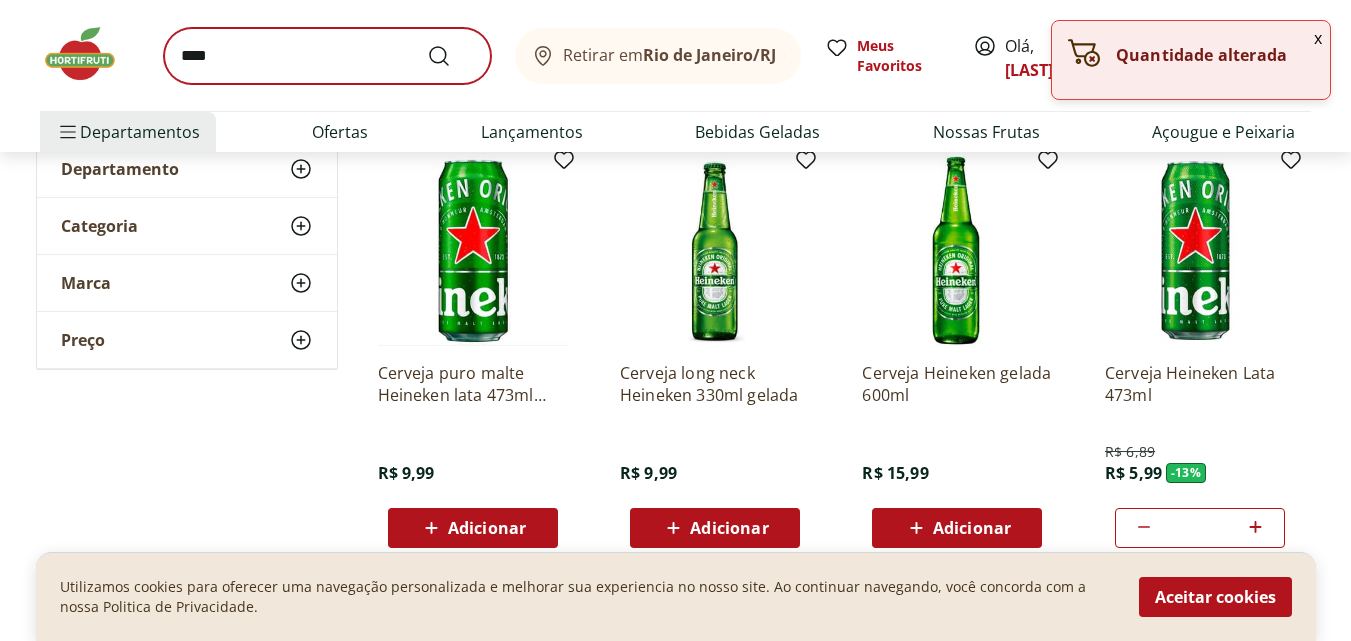 scroll, scrollTop: 0, scrollLeft: 0, axis: both 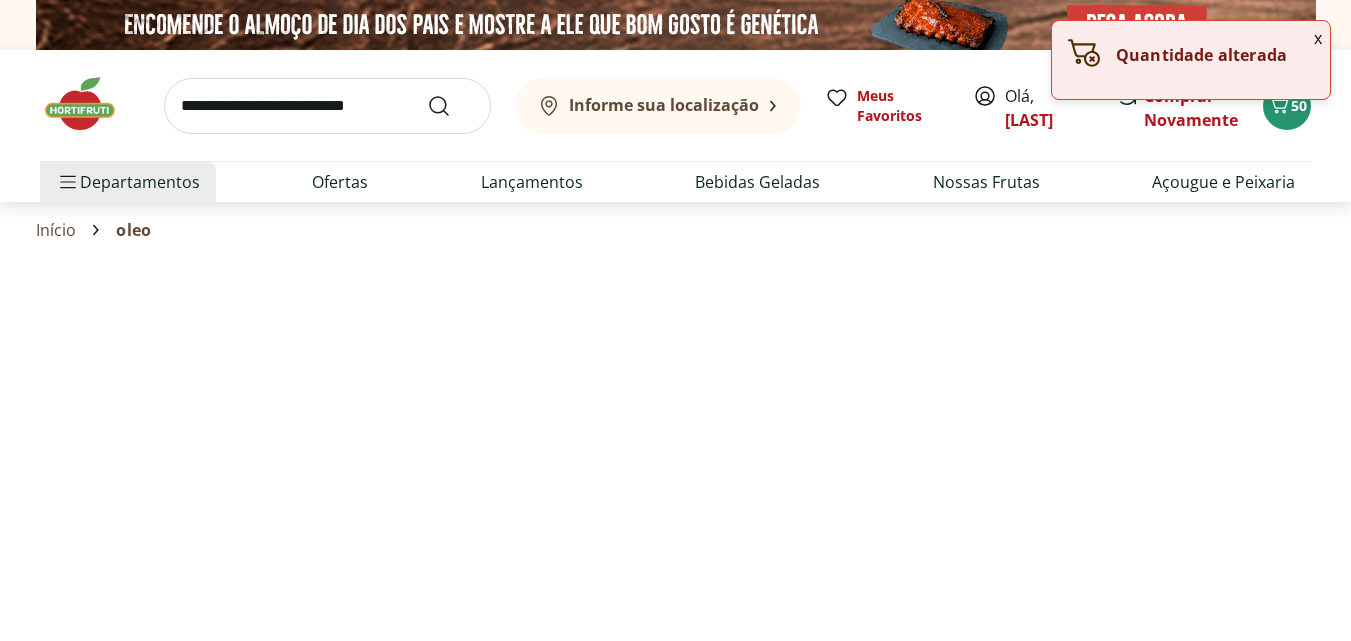 select on "**********" 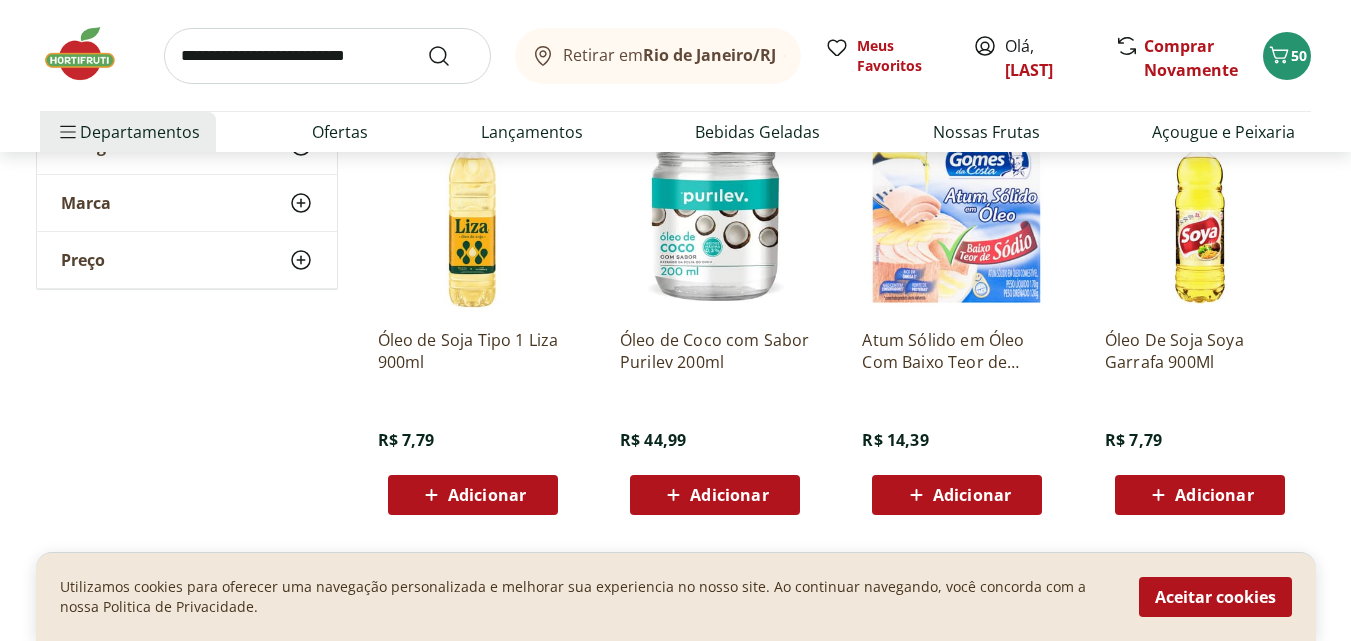scroll, scrollTop: 593, scrollLeft: 0, axis: vertical 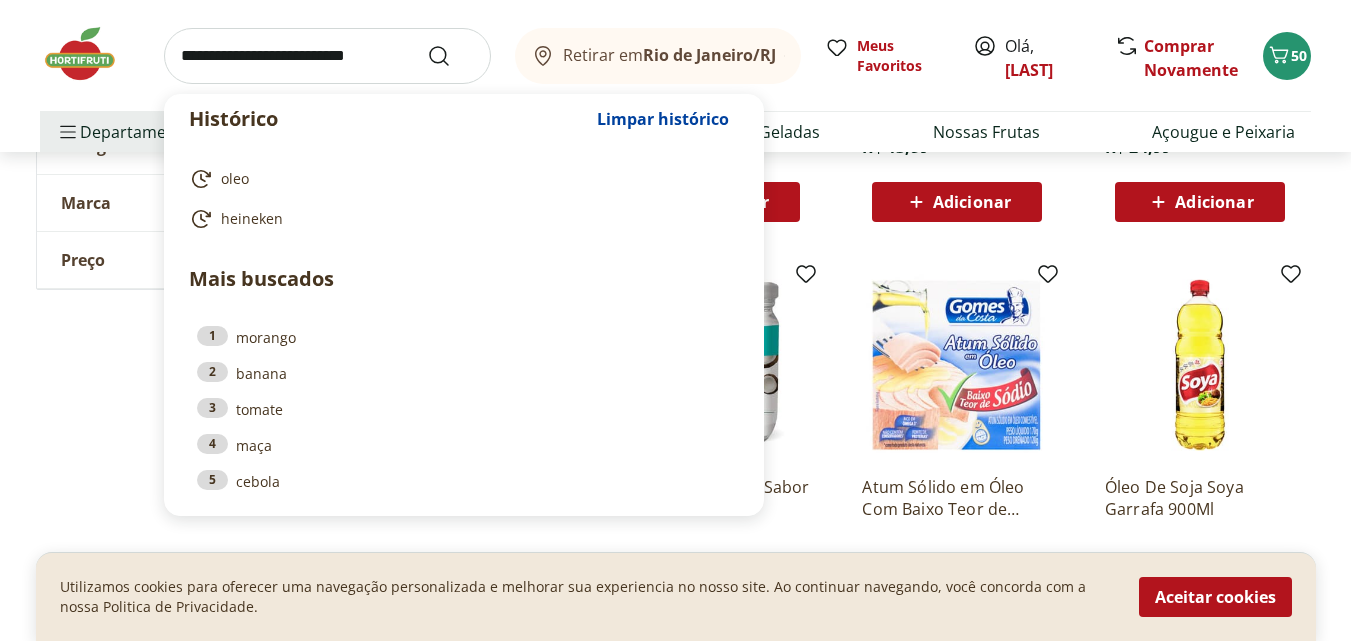 click at bounding box center [327, 56] 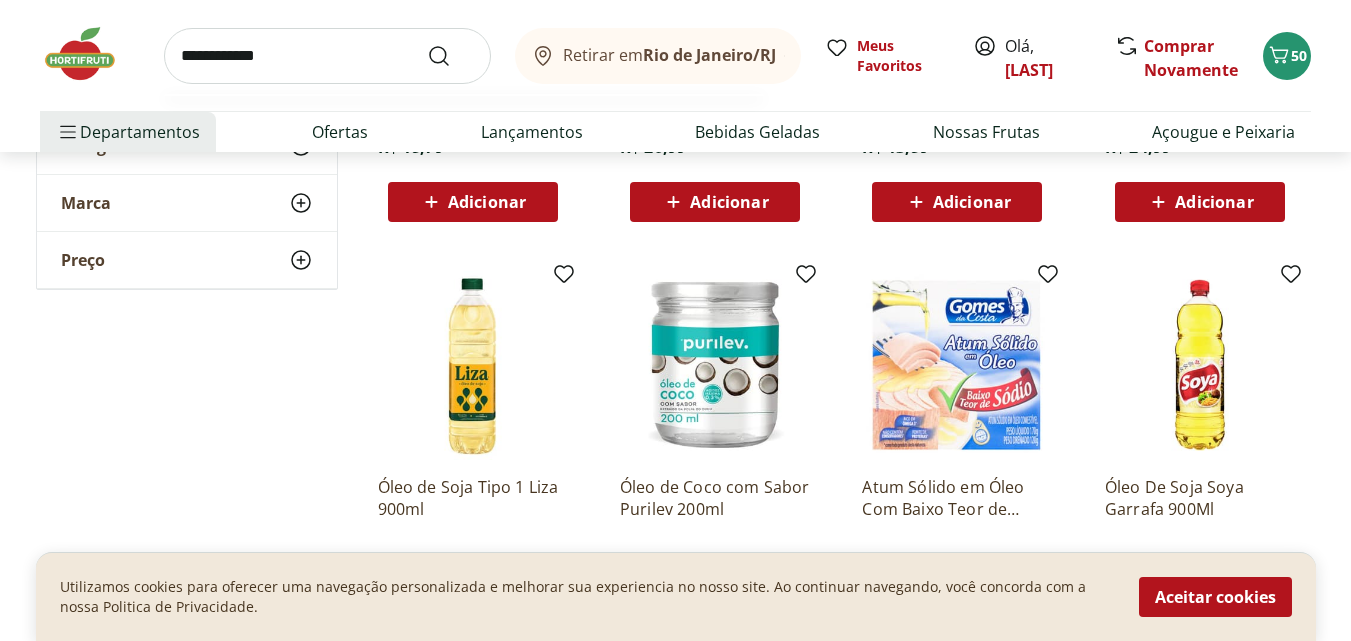 type on "**********" 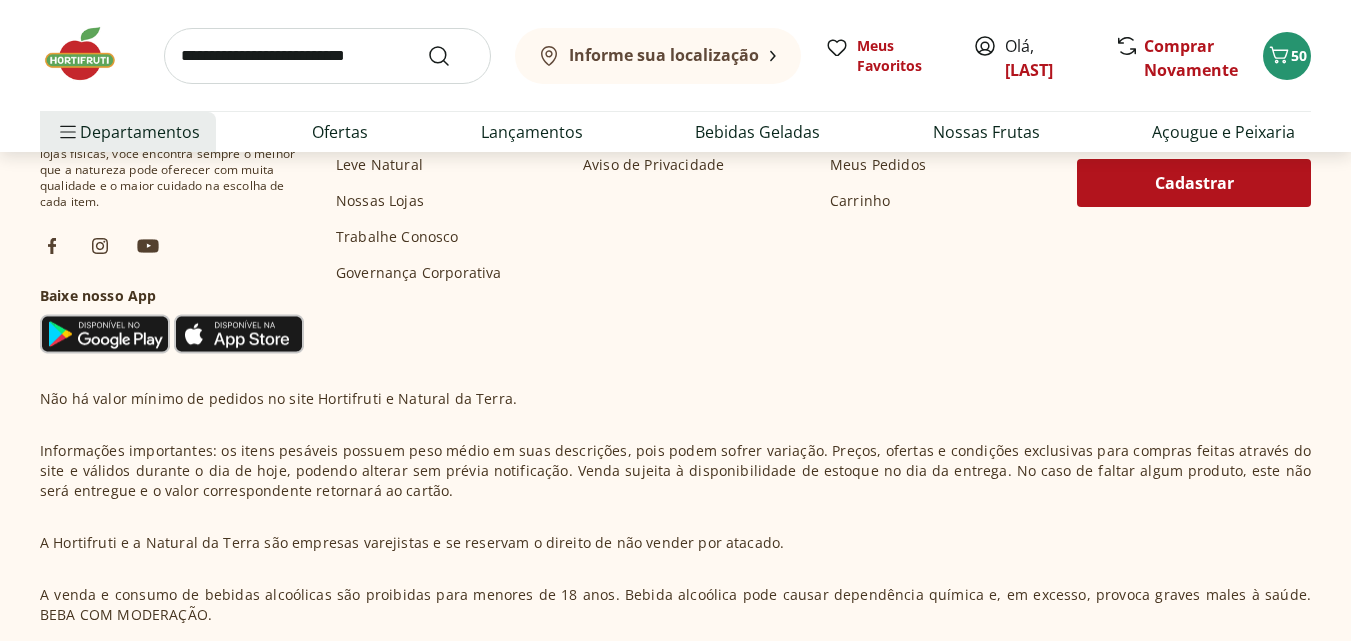 scroll, scrollTop: 0, scrollLeft: 0, axis: both 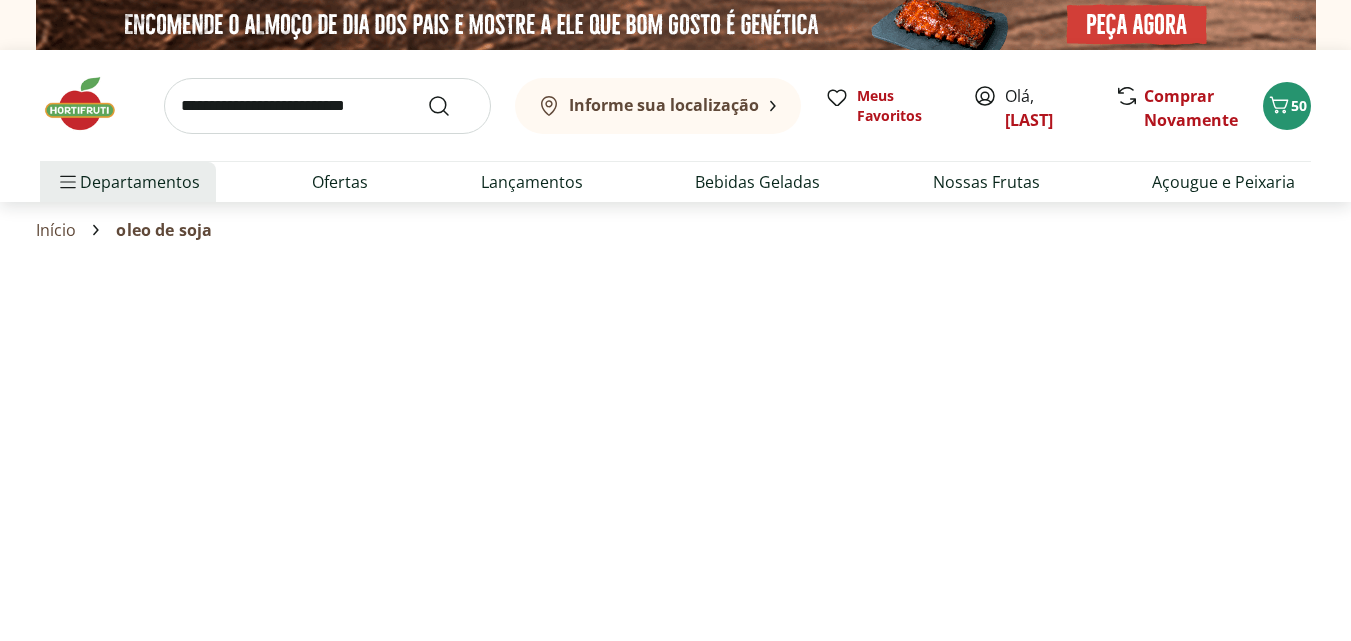 select on "**********" 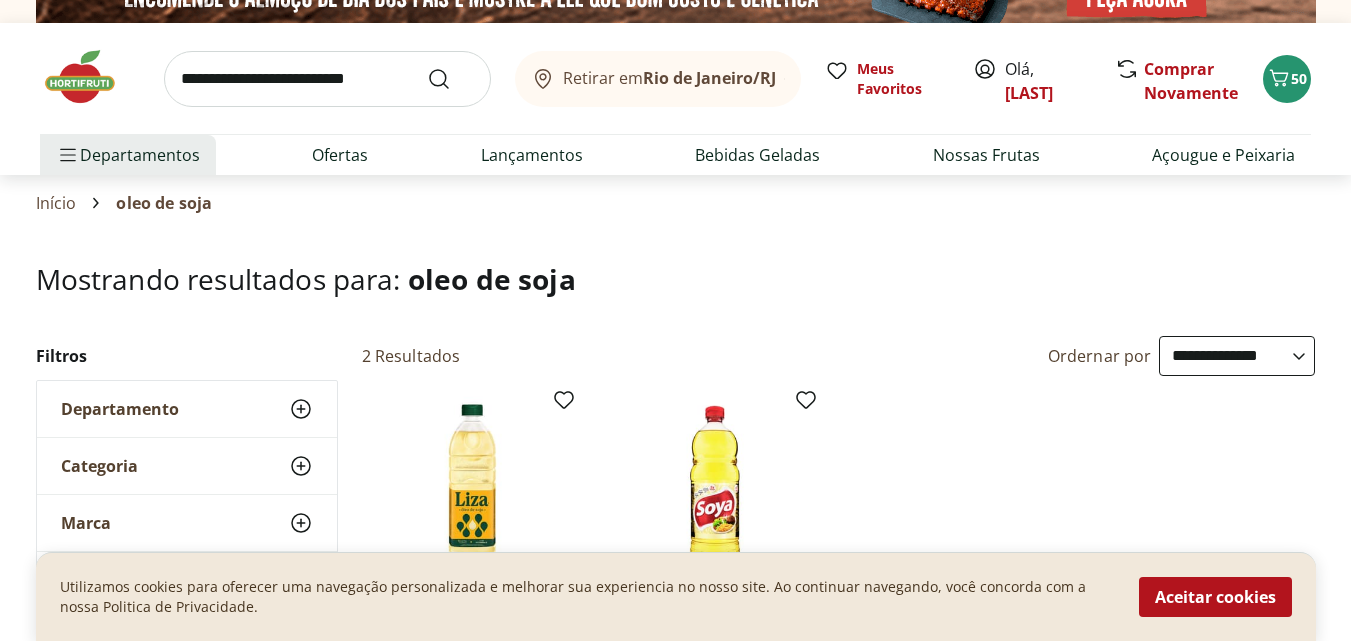 scroll, scrollTop: 0, scrollLeft: 0, axis: both 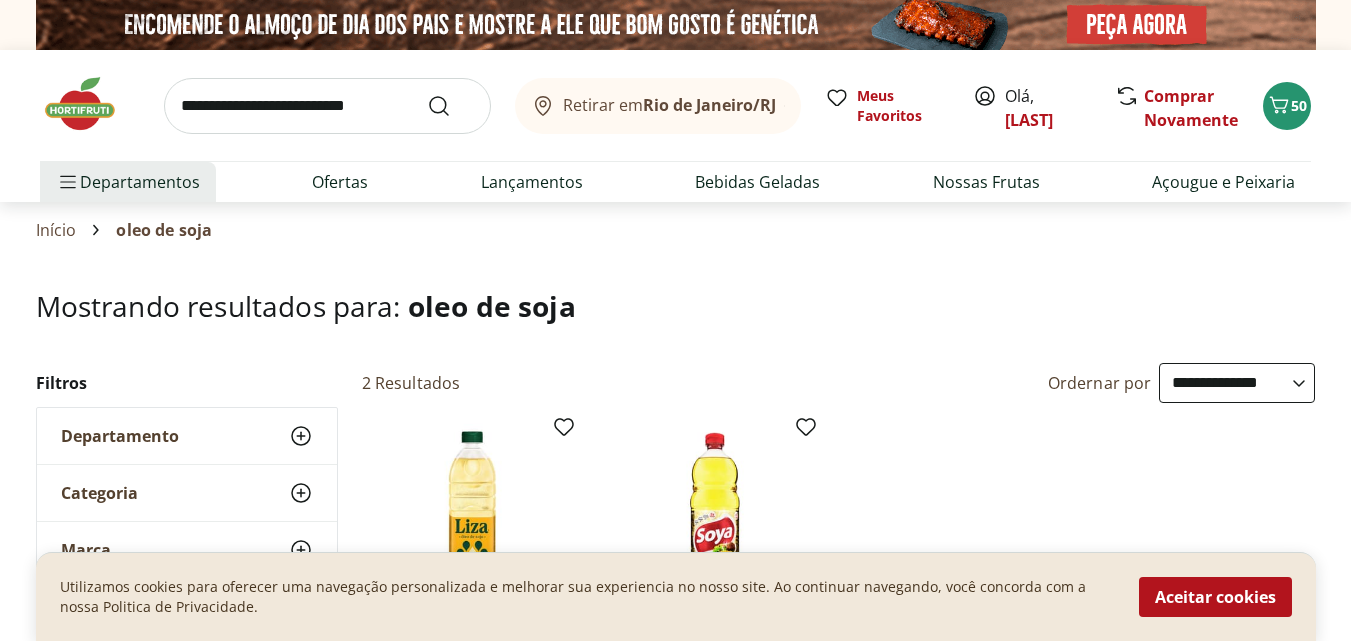 click at bounding box center (327, 106) 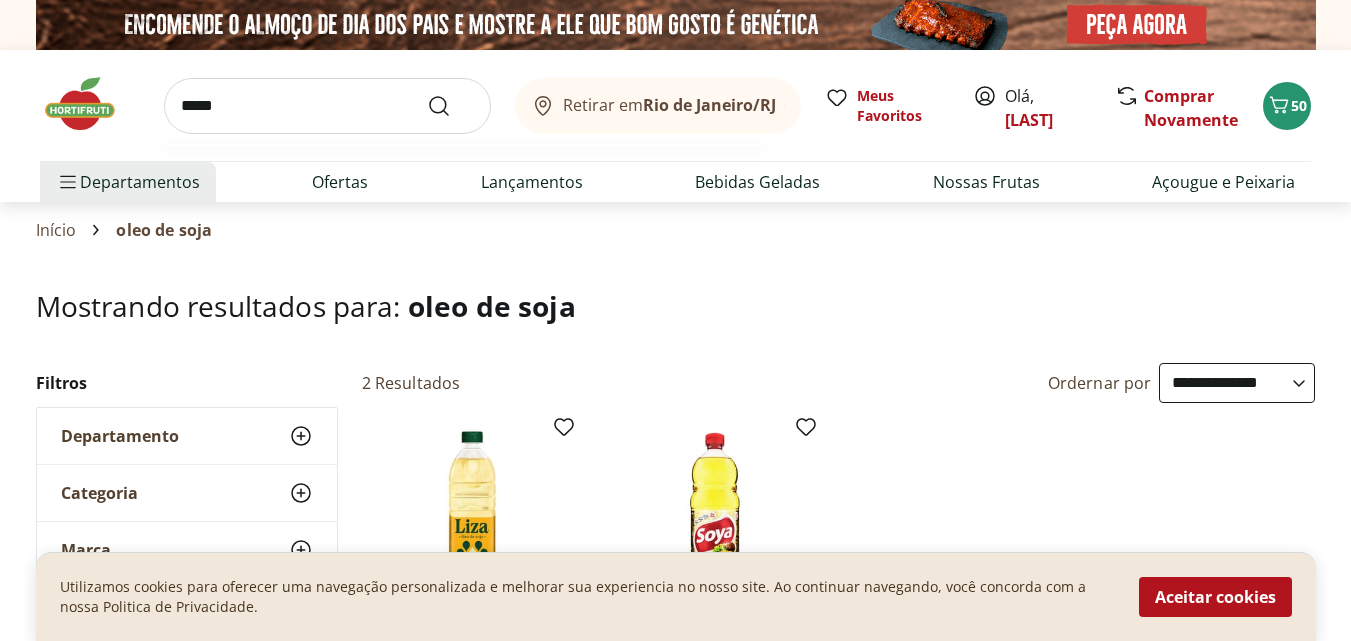 type on "*****" 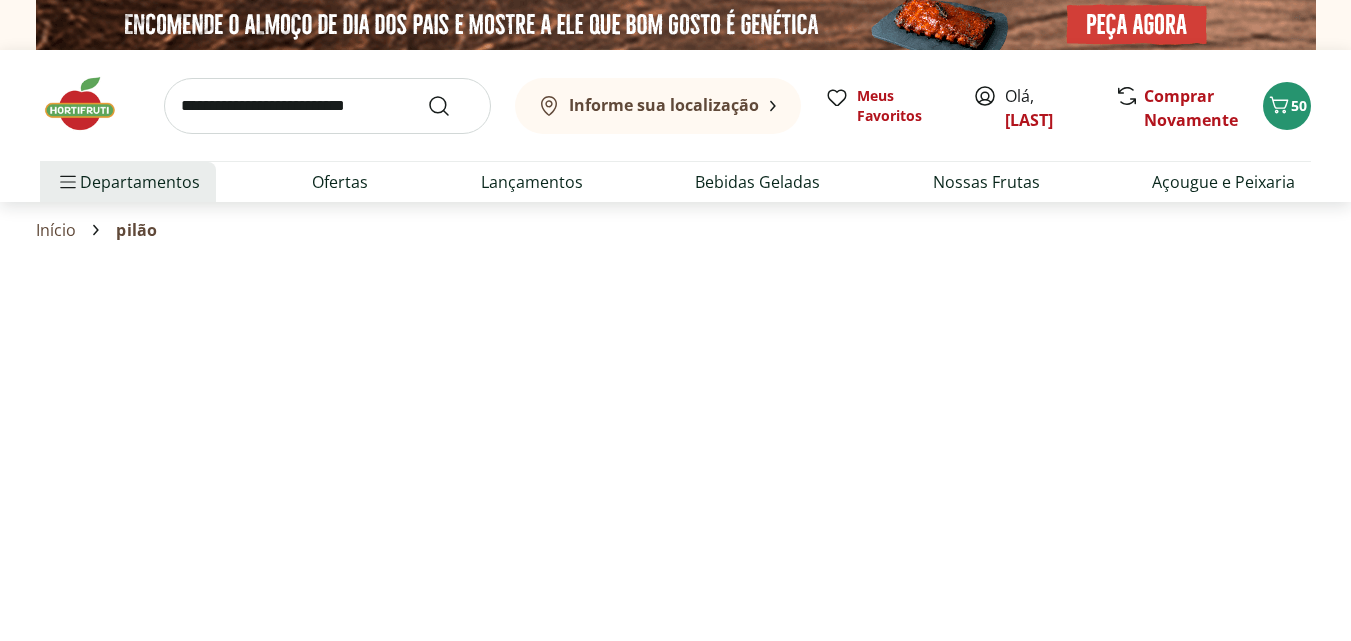 select on "**********" 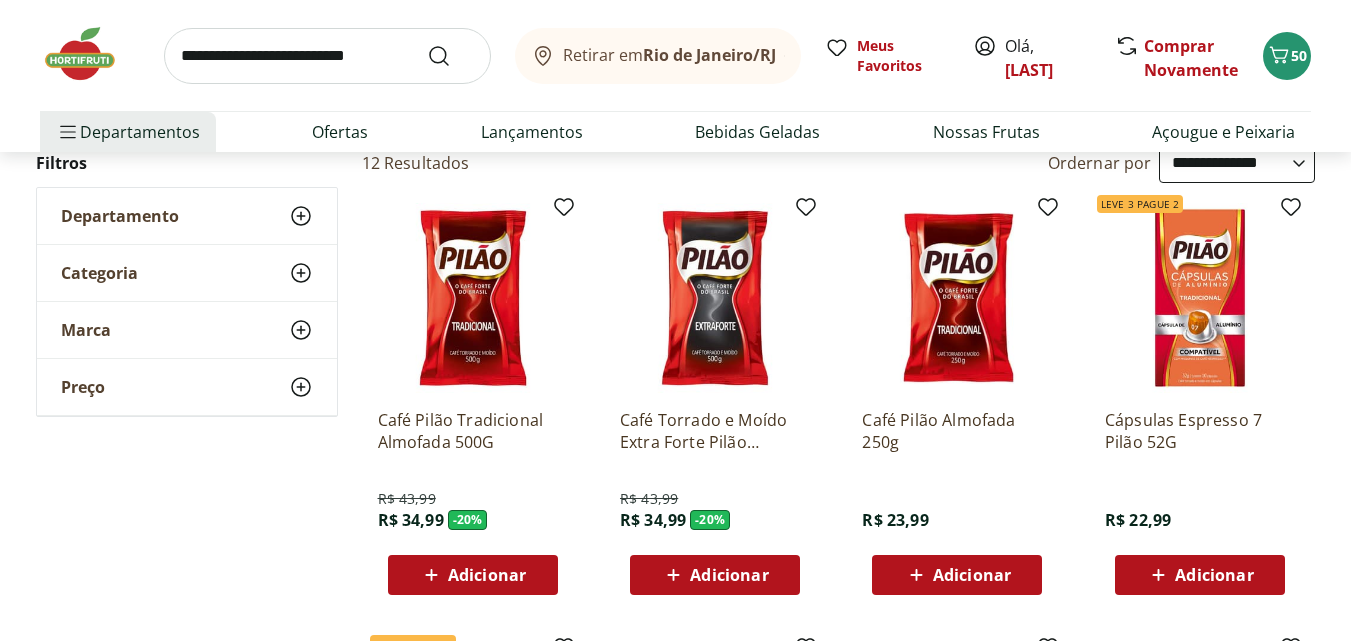 scroll, scrollTop: 387, scrollLeft: 0, axis: vertical 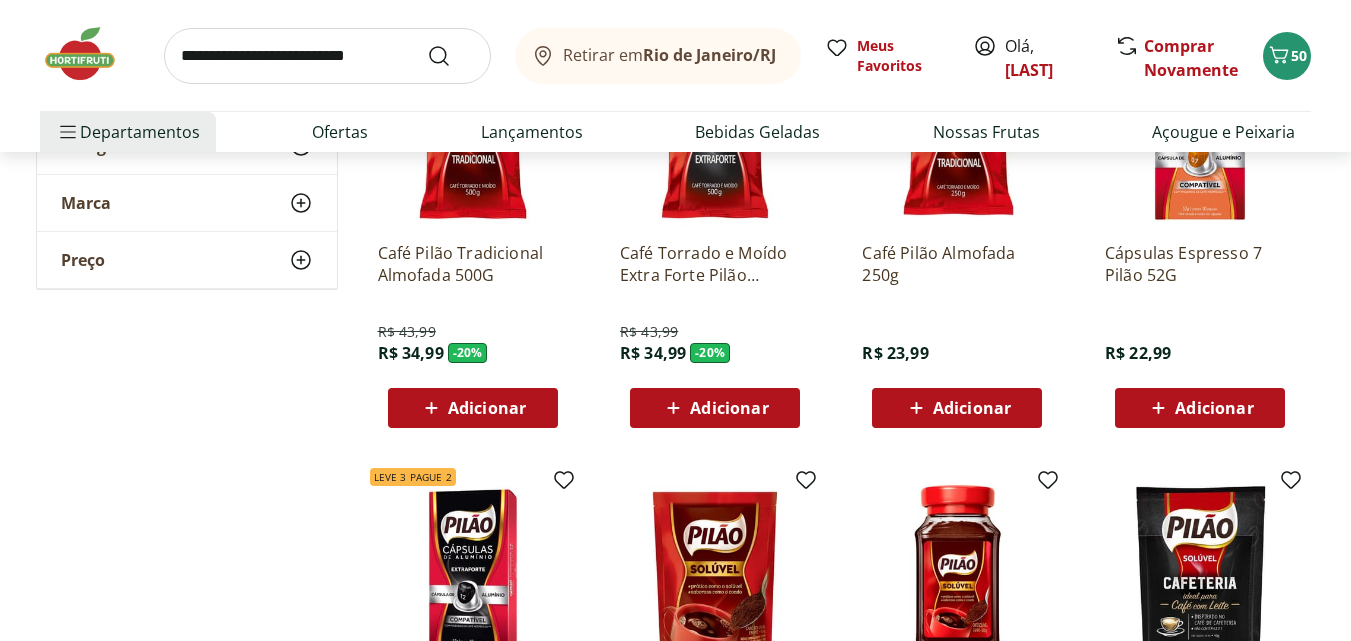 click on "Adicionar" at bounding box center (473, 408) 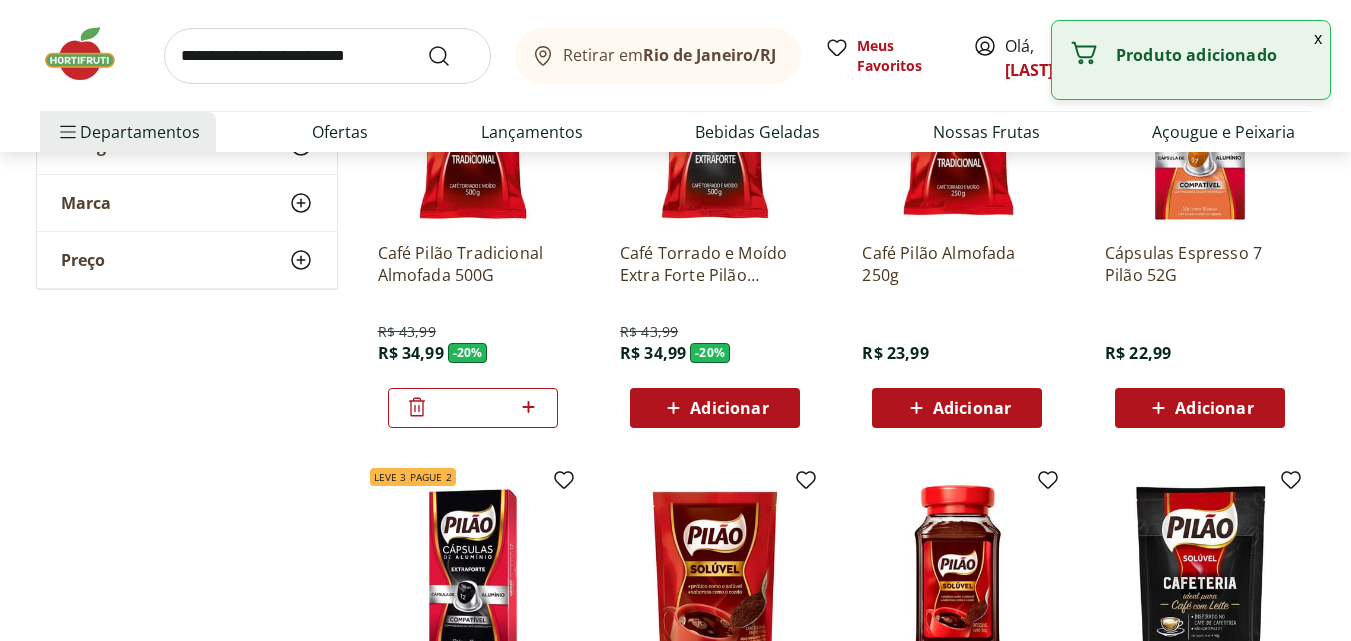 click 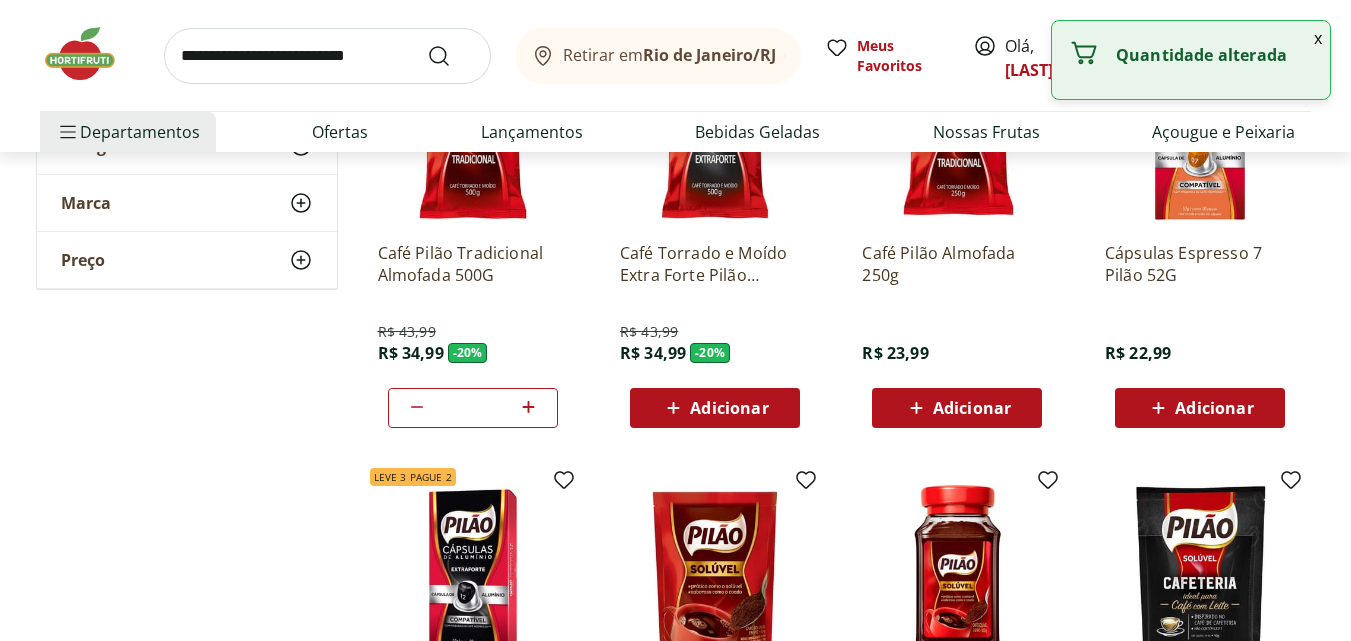 click 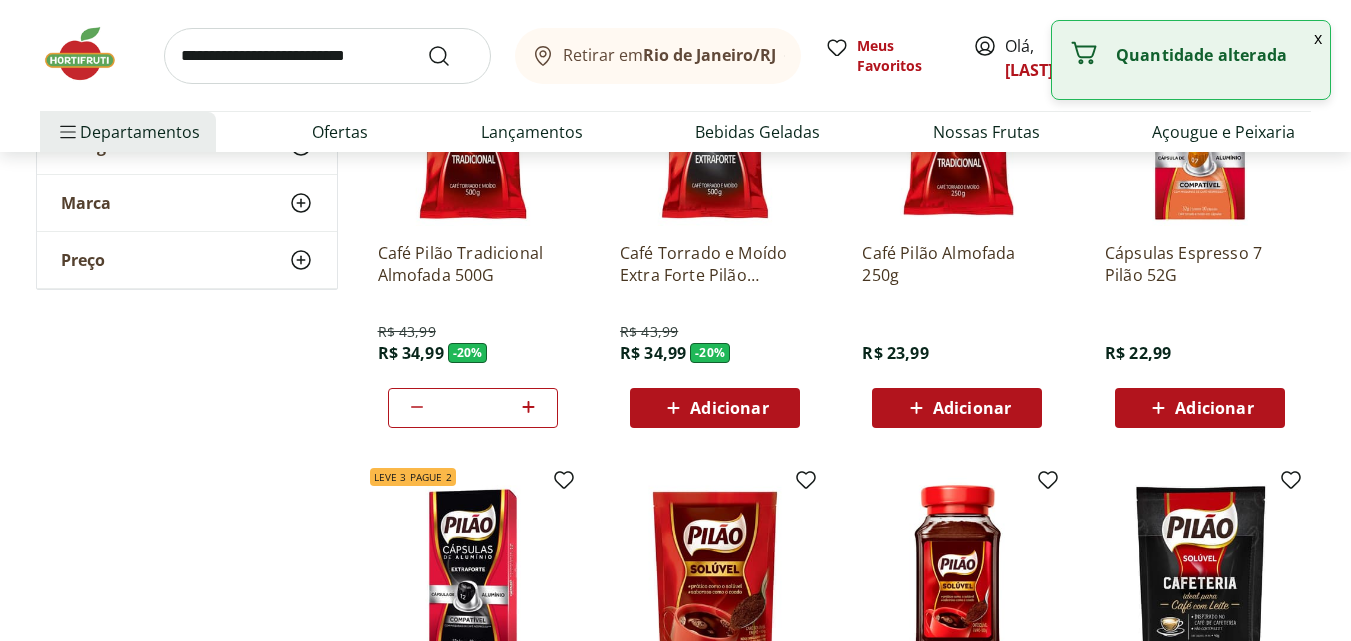 click 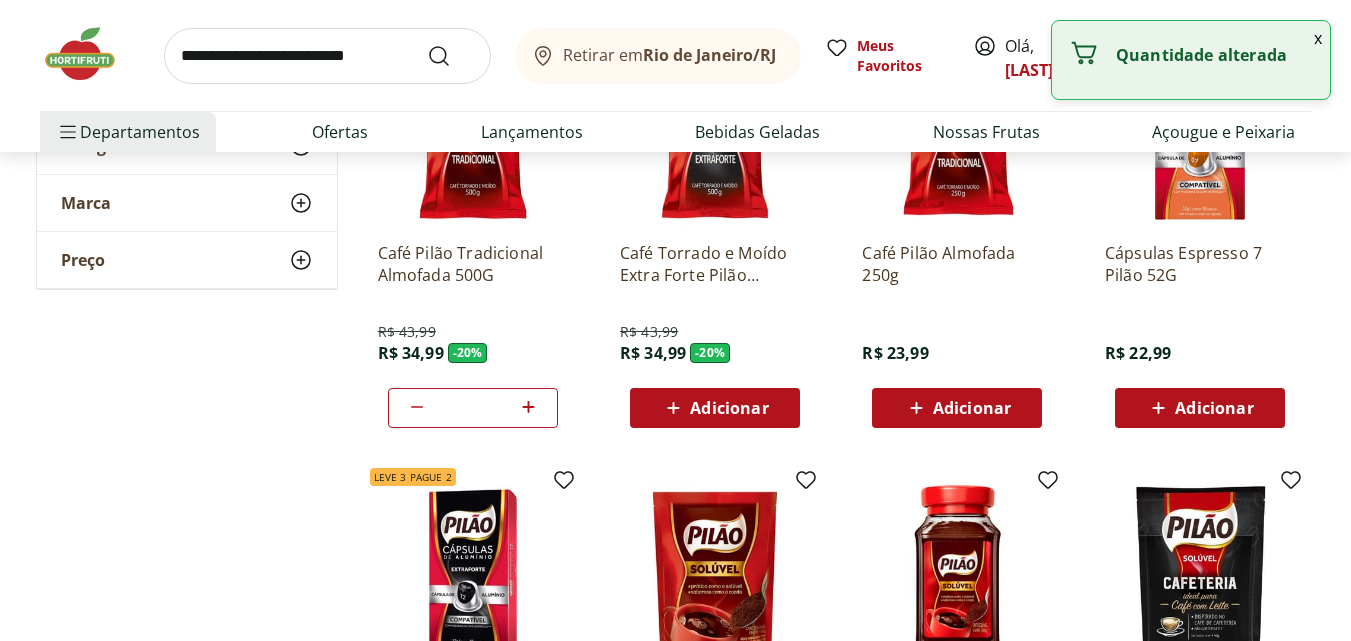 click 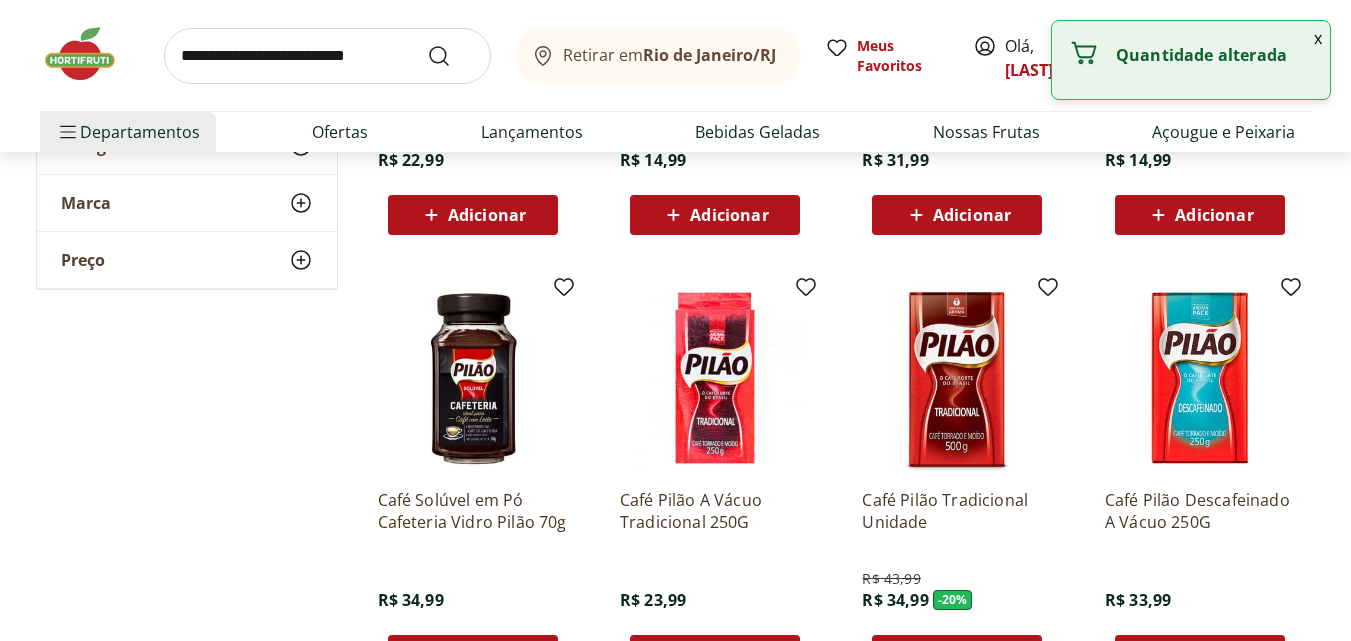 type on "*" 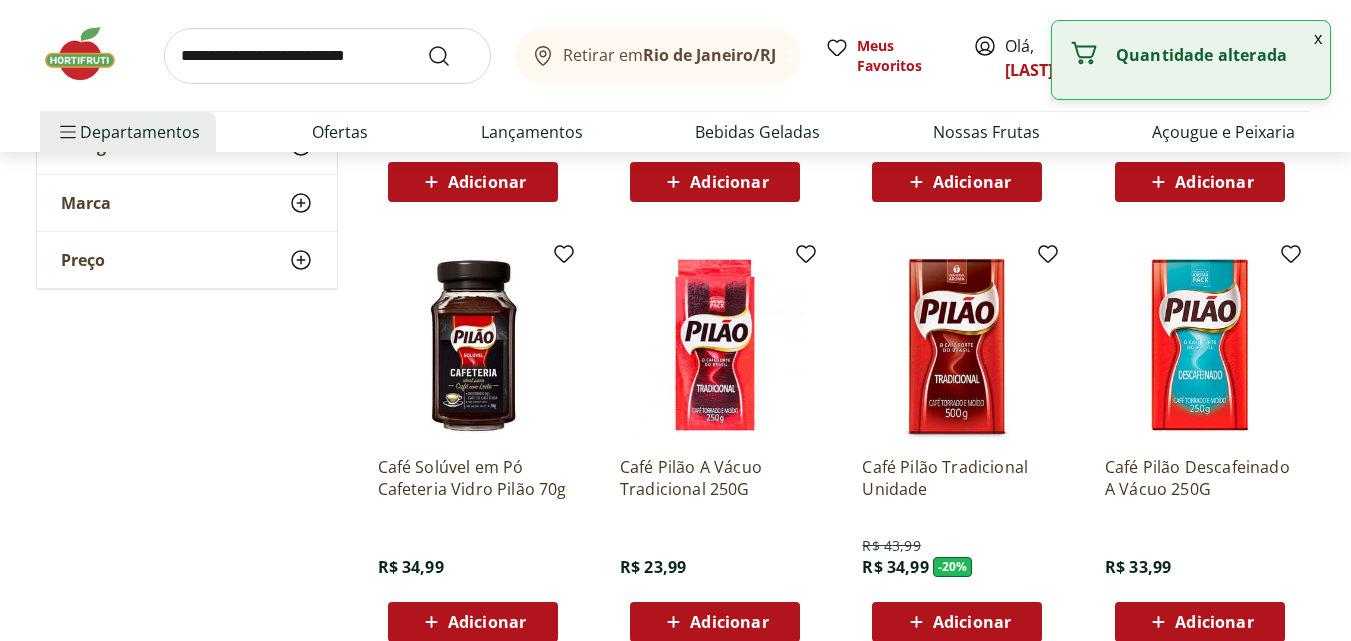click on "Adicionar" at bounding box center (972, 622) 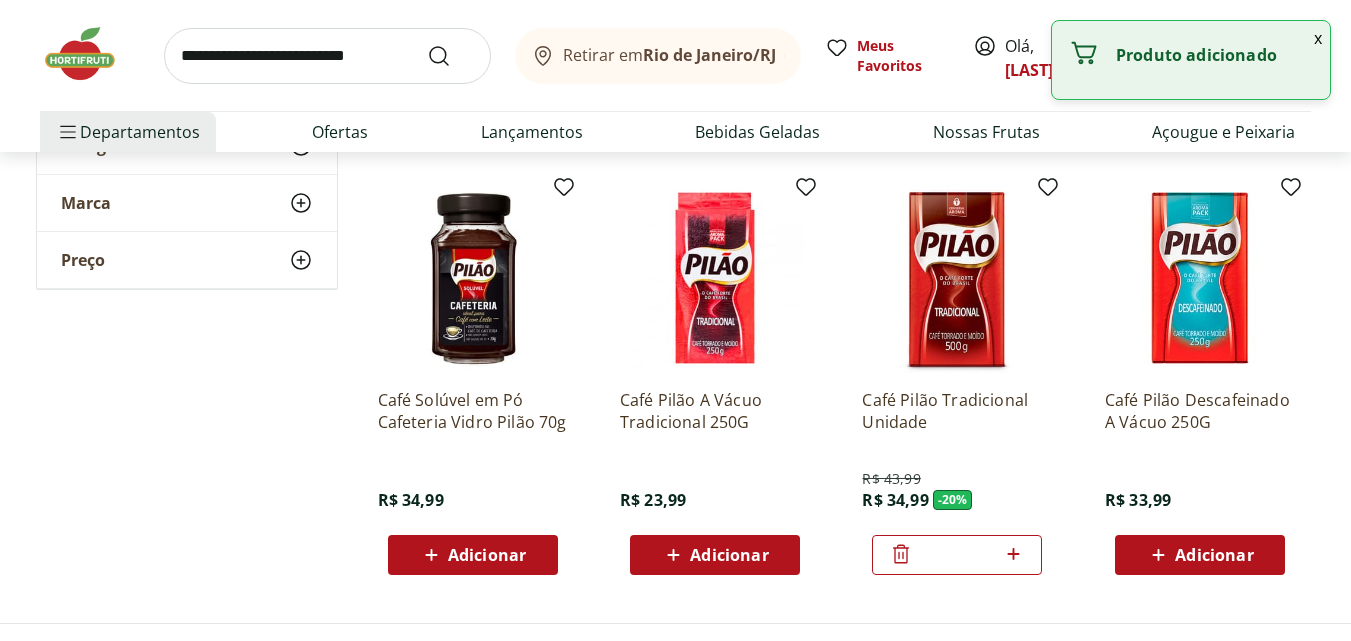 scroll, scrollTop: 1153, scrollLeft: 0, axis: vertical 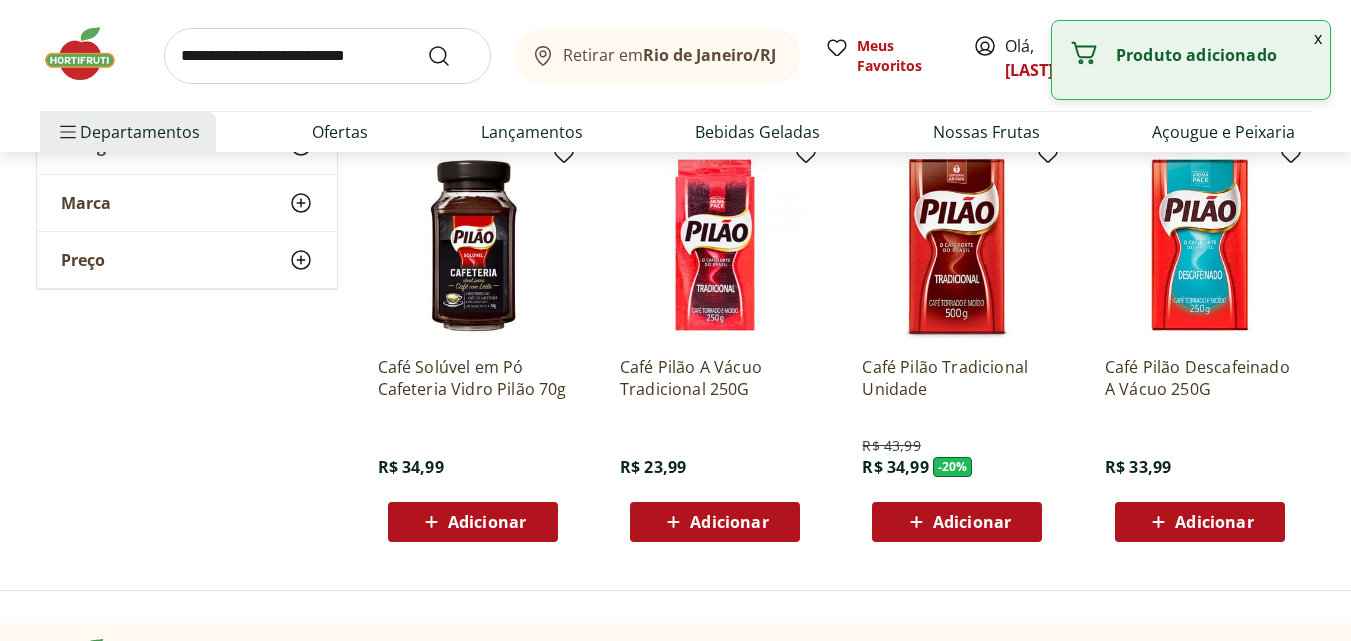 click on "Adicionar" at bounding box center (957, 522) 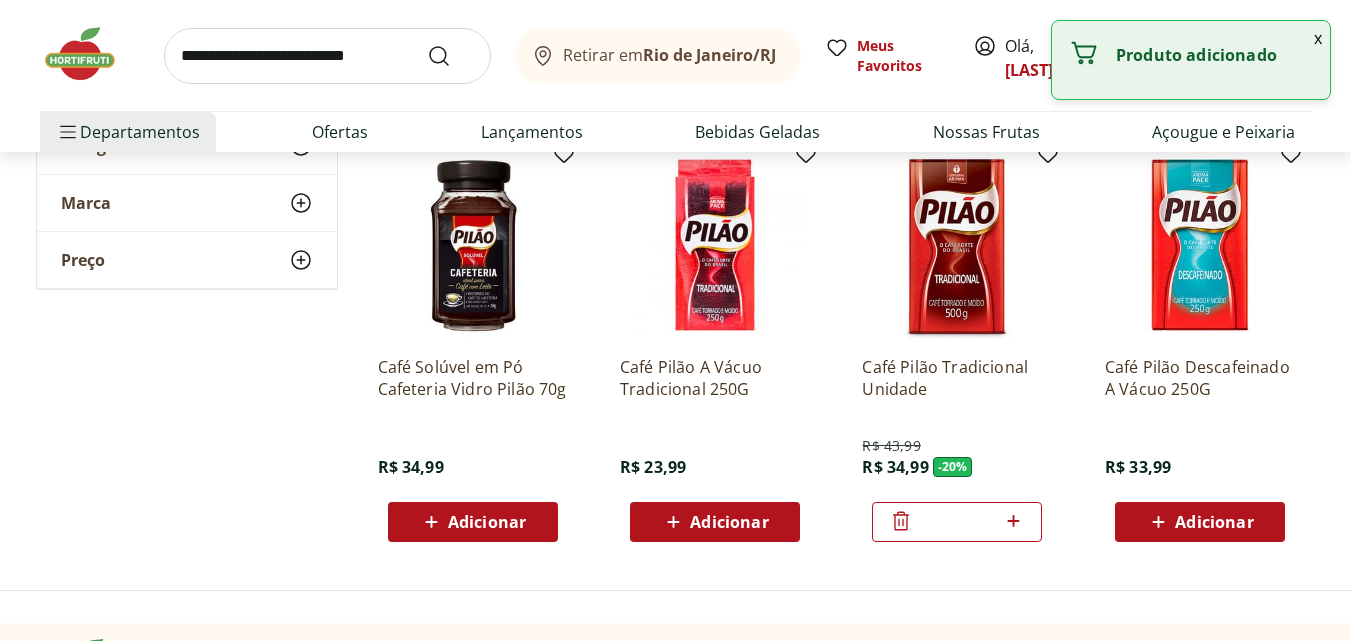 click 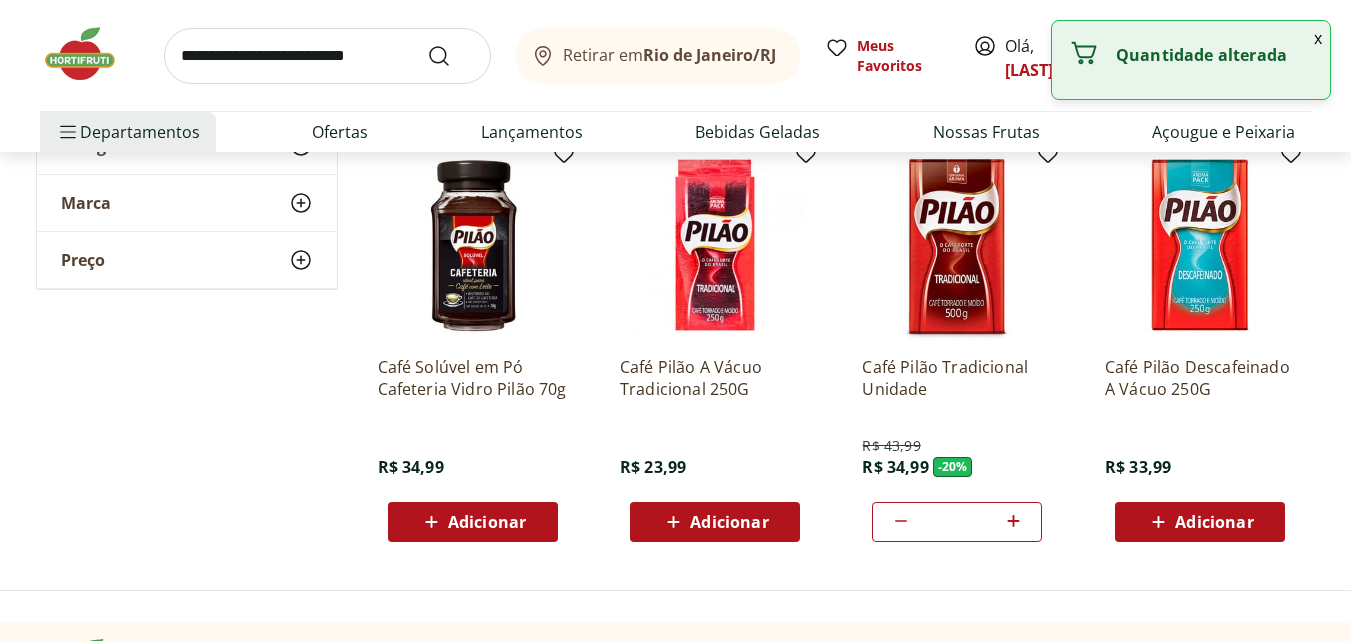 click 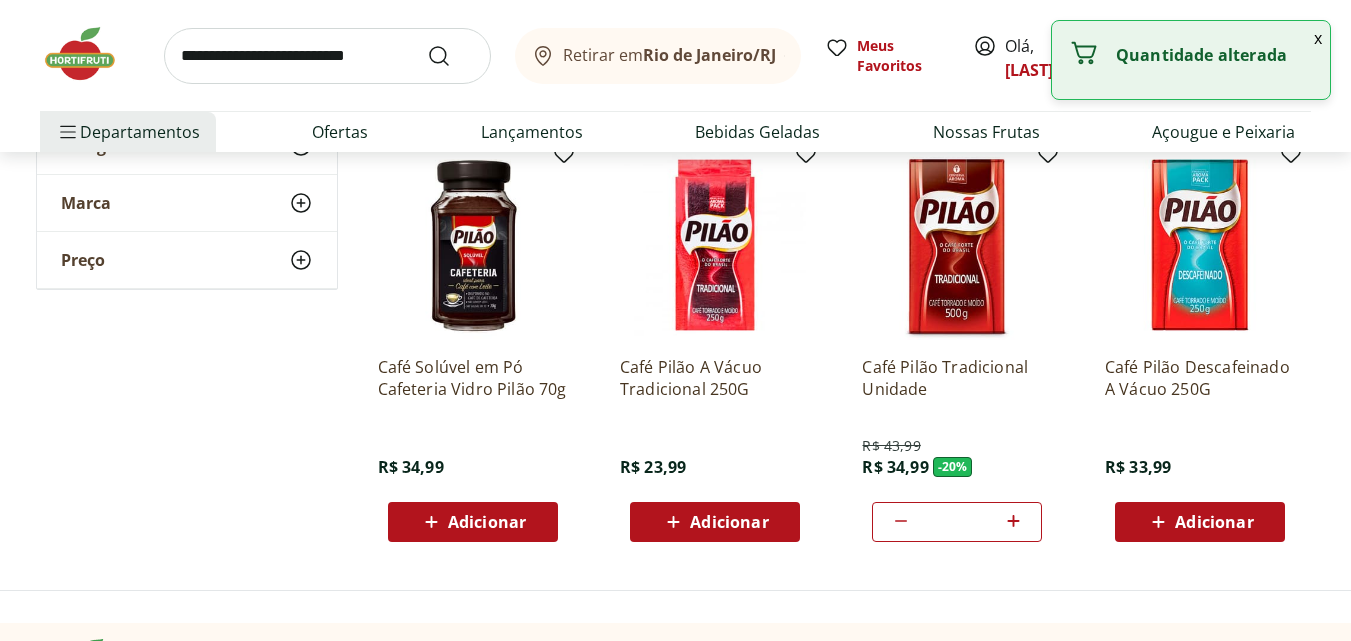 click 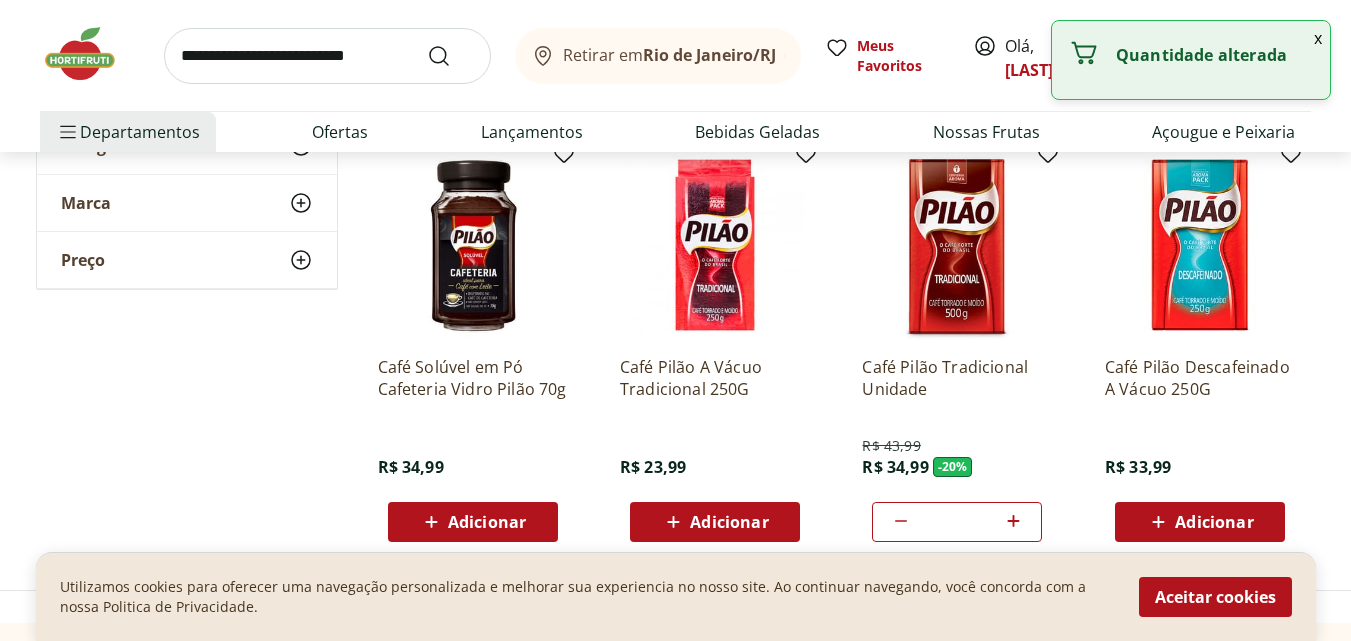 click on "x" at bounding box center (1318, 38) 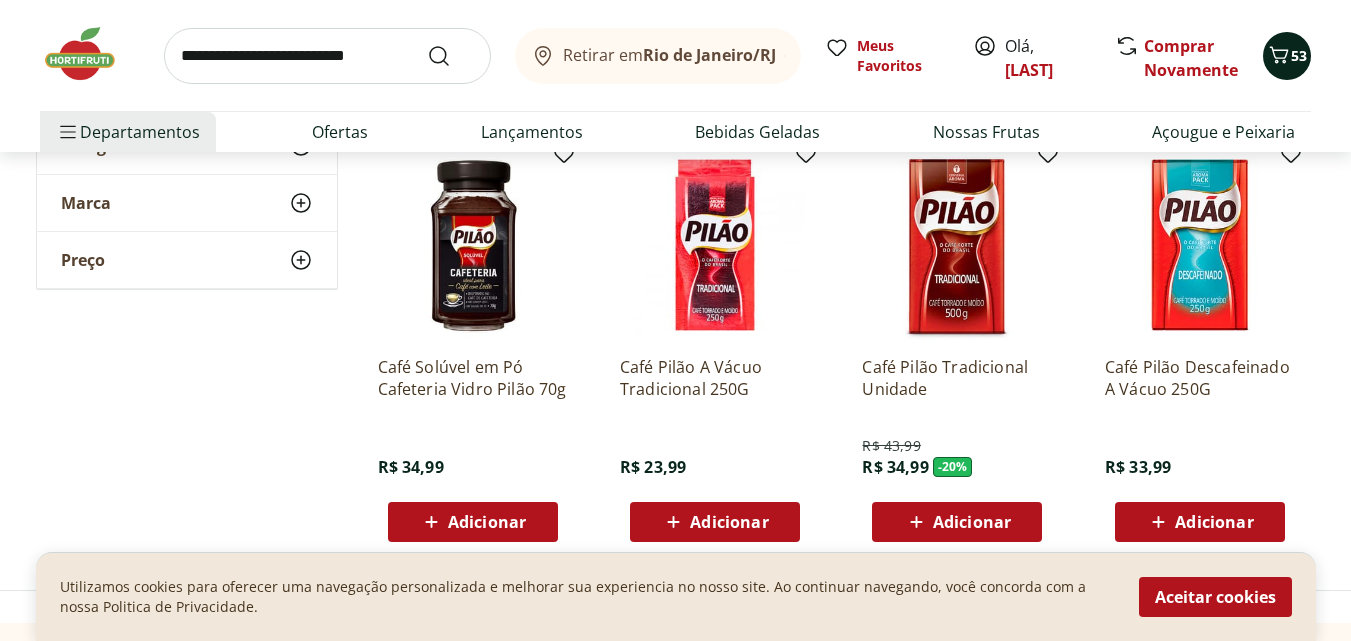 click on "53" at bounding box center (1299, 55) 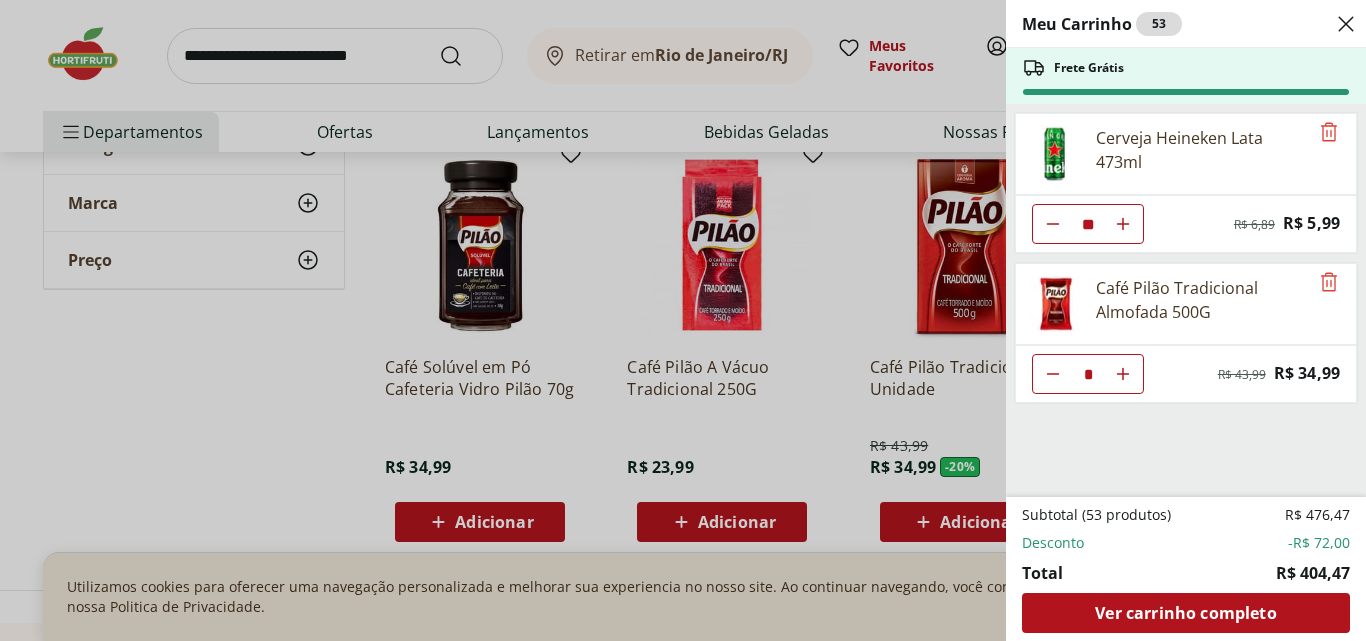 click 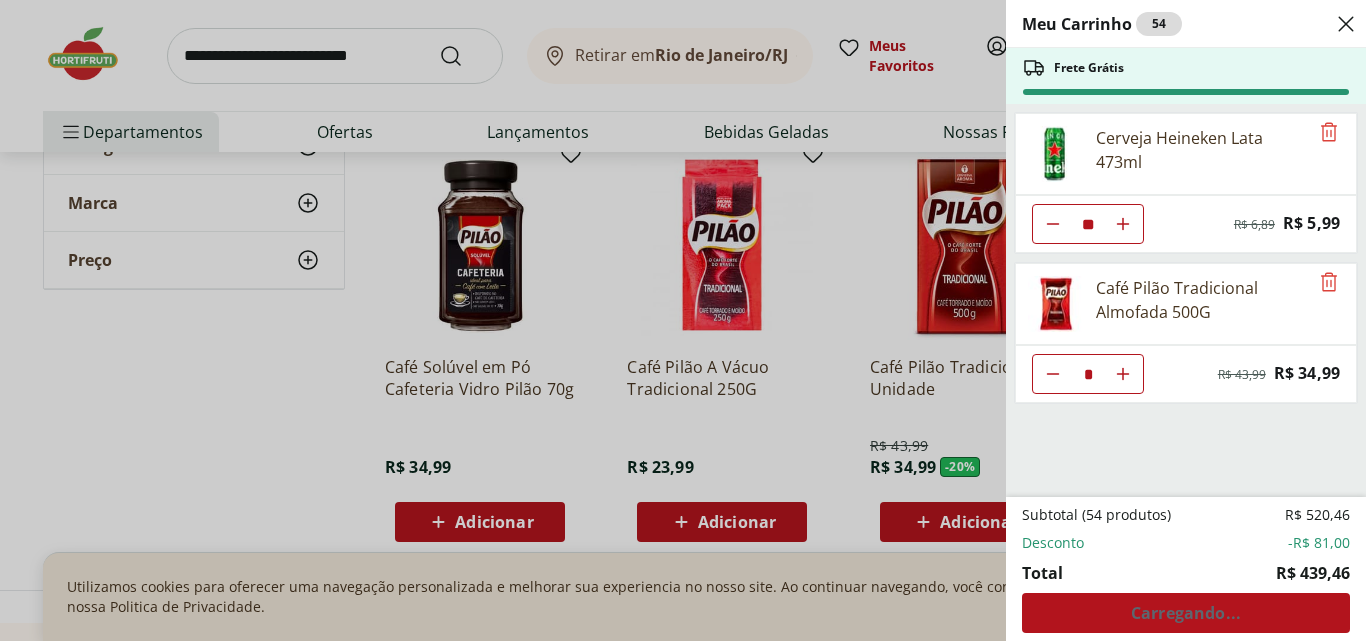 type on "*" 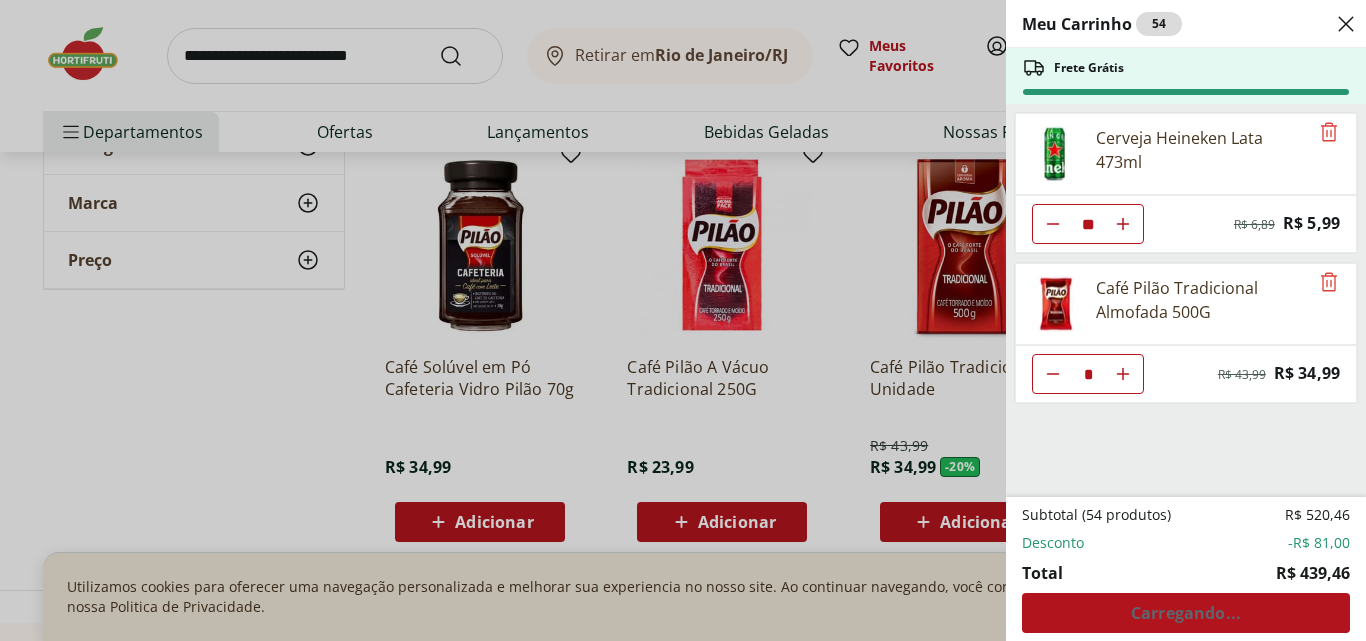 type on "*" 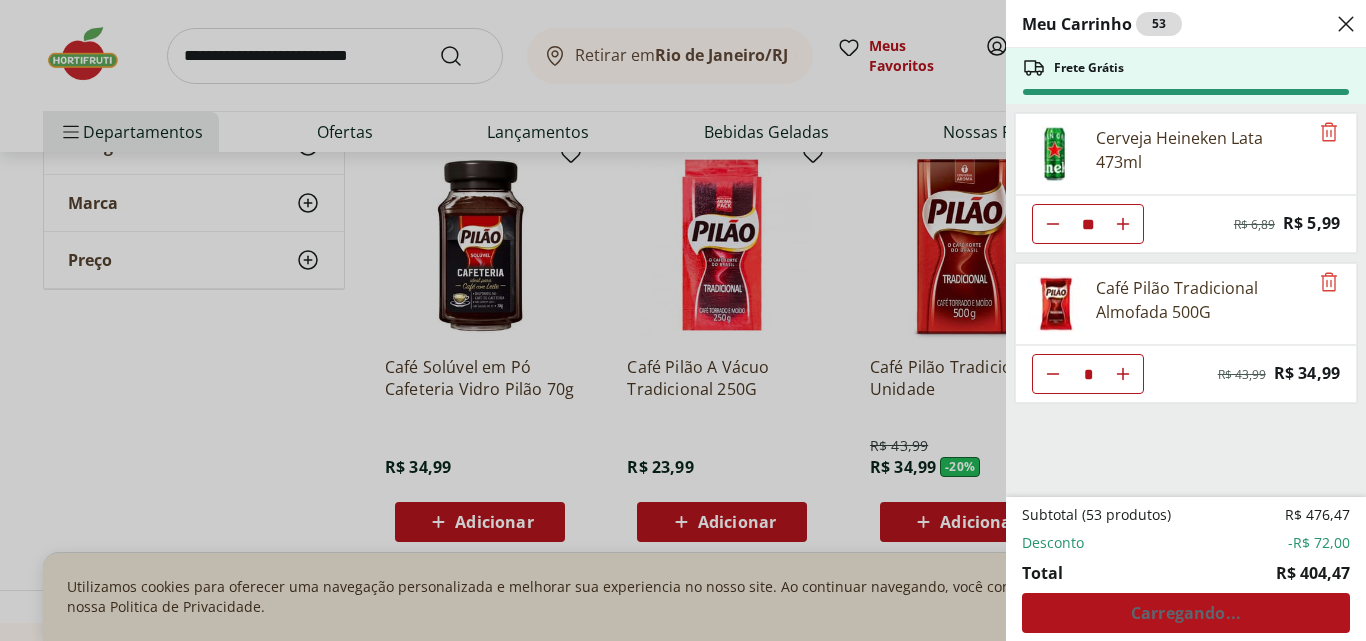 click 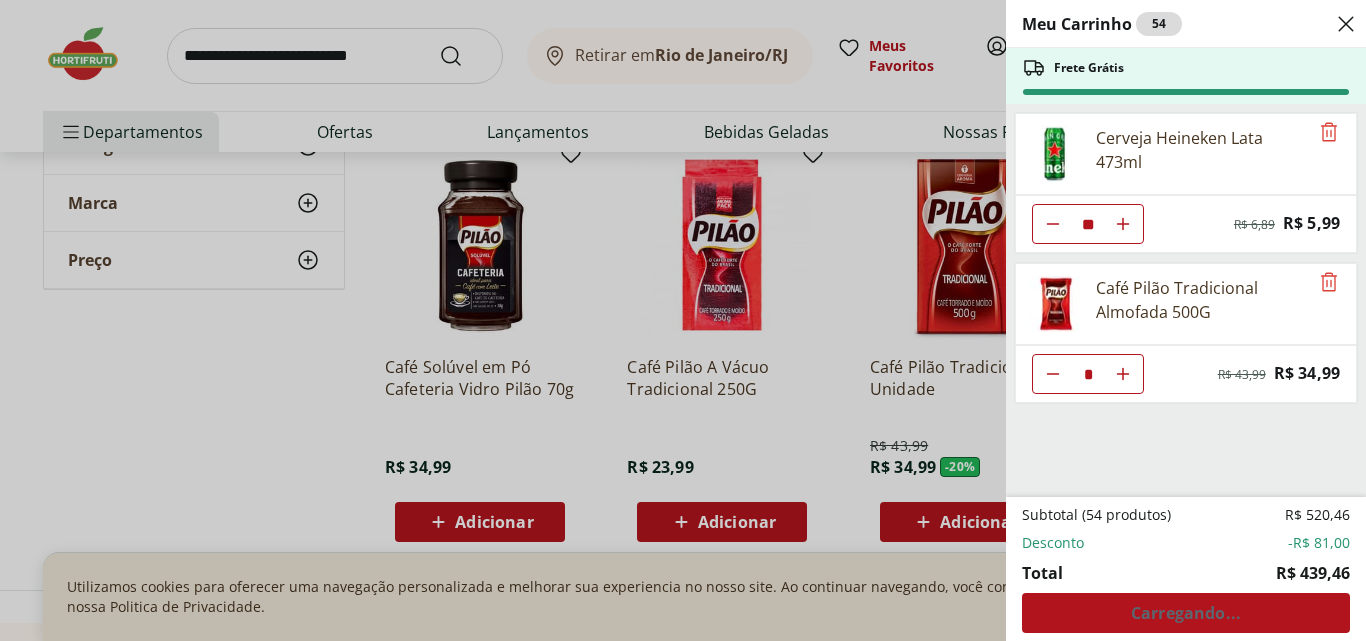 type on "*" 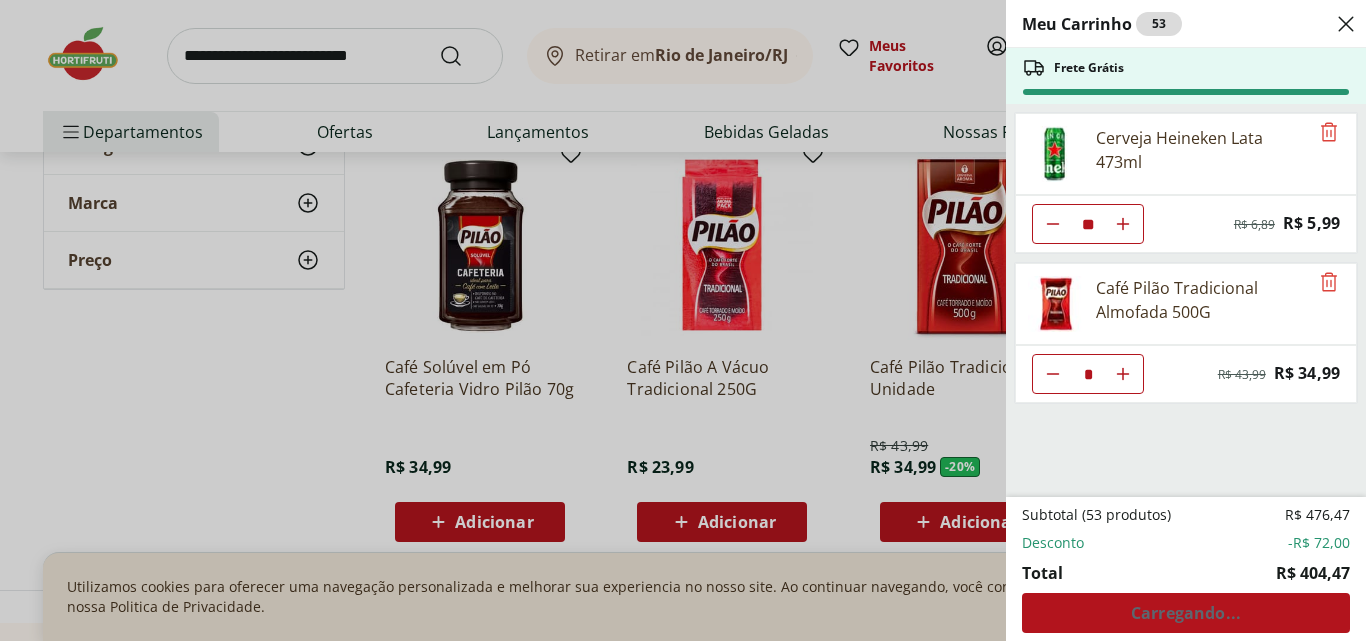 click on "Meu Carrinho 53 Frete Grátis Cerveja Heineken Lata 473ml ** Original price: R$ 6,89 Price: R$ 5,99 Café Pilão Tradicional Almofada 500G * Original price: R$ 43,99 Price: R$ 34,99 Subtotal (53 produtos) R$ 476,47 Desconto -R$ 72,00 Total R$ 404,47 Carregando..." at bounding box center [683, 320] 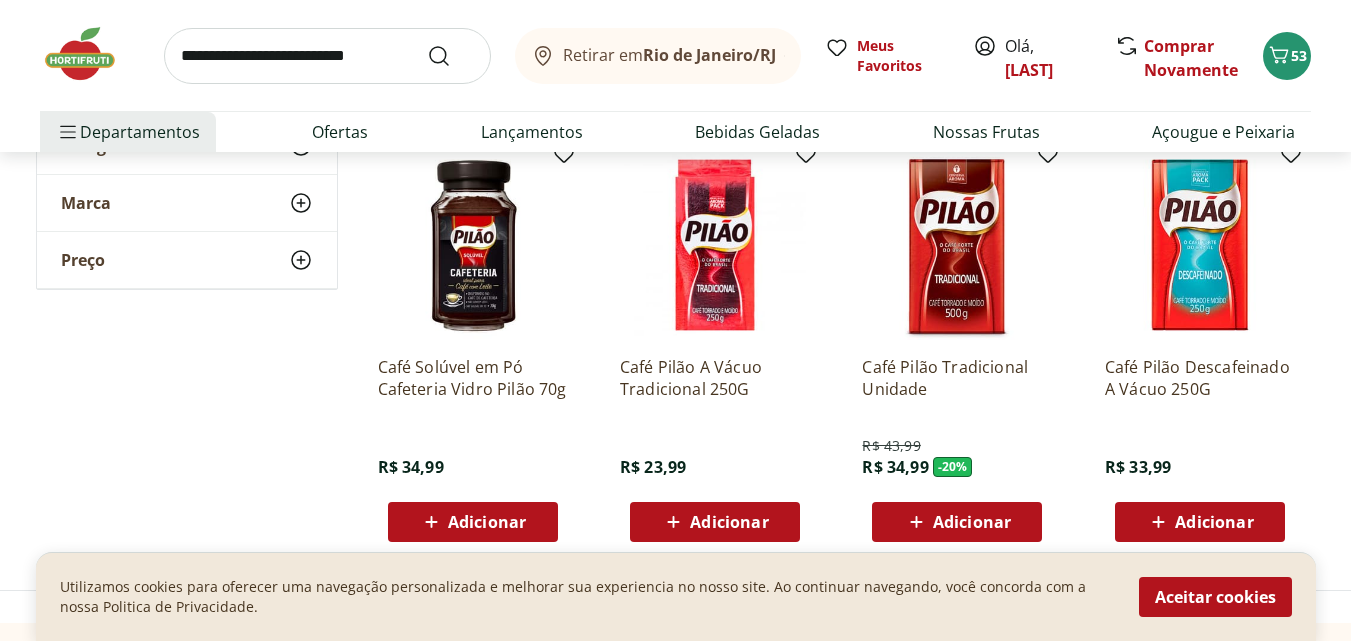 click on "Adicionar" at bounding box center [972, 522] 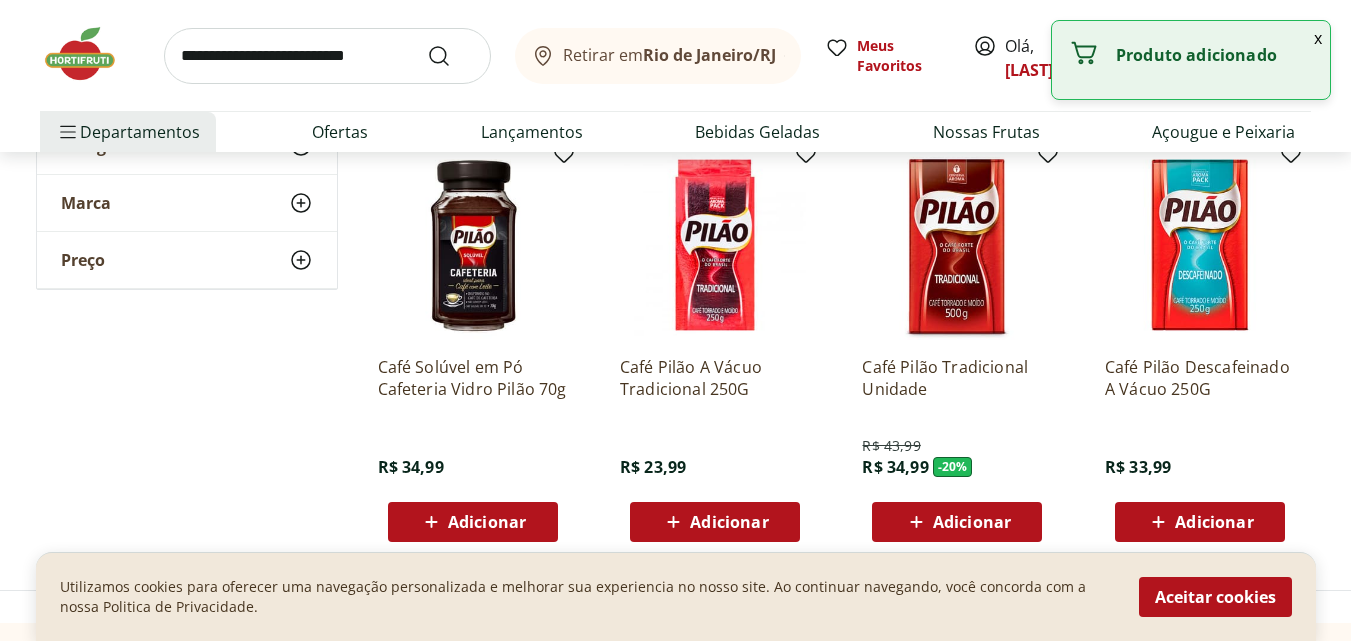 click on "x" at bounding box center [1318, 38] 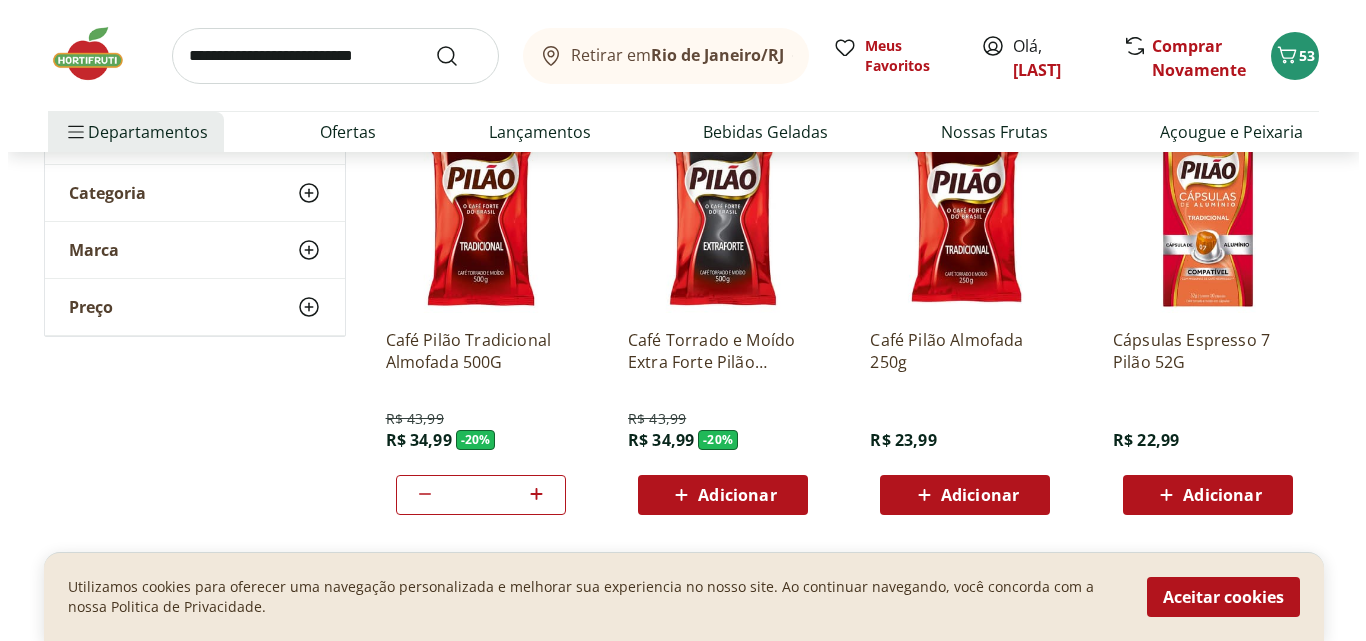 scroll, scrollTop: 367, scrollLeft: 0, axis: vertical 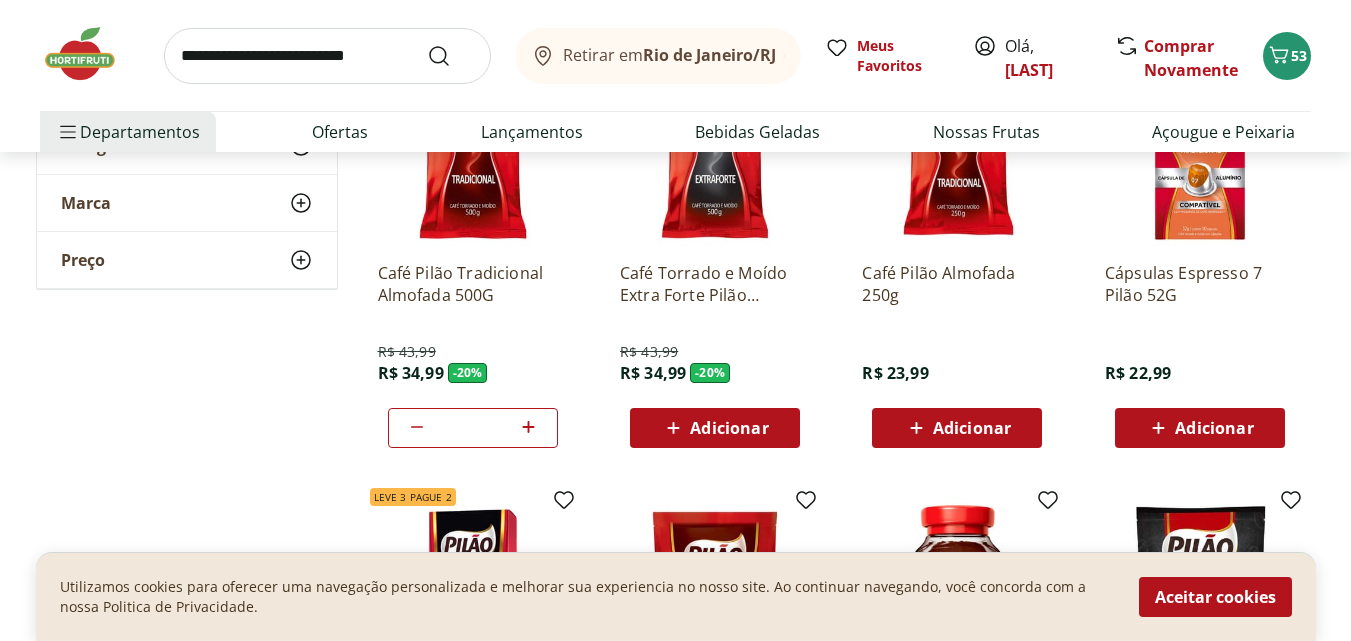 click on "Adicionar" at bounding box center [715, 428] 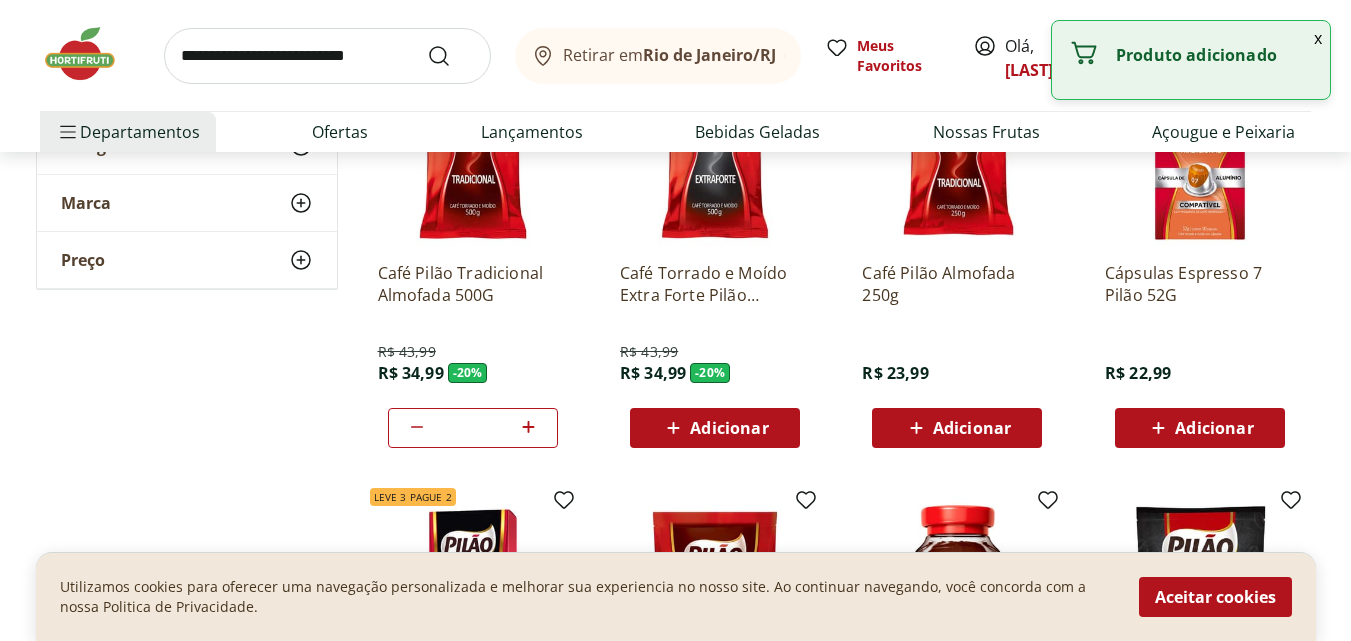 click on "x" at bounding box center (1318, 38) 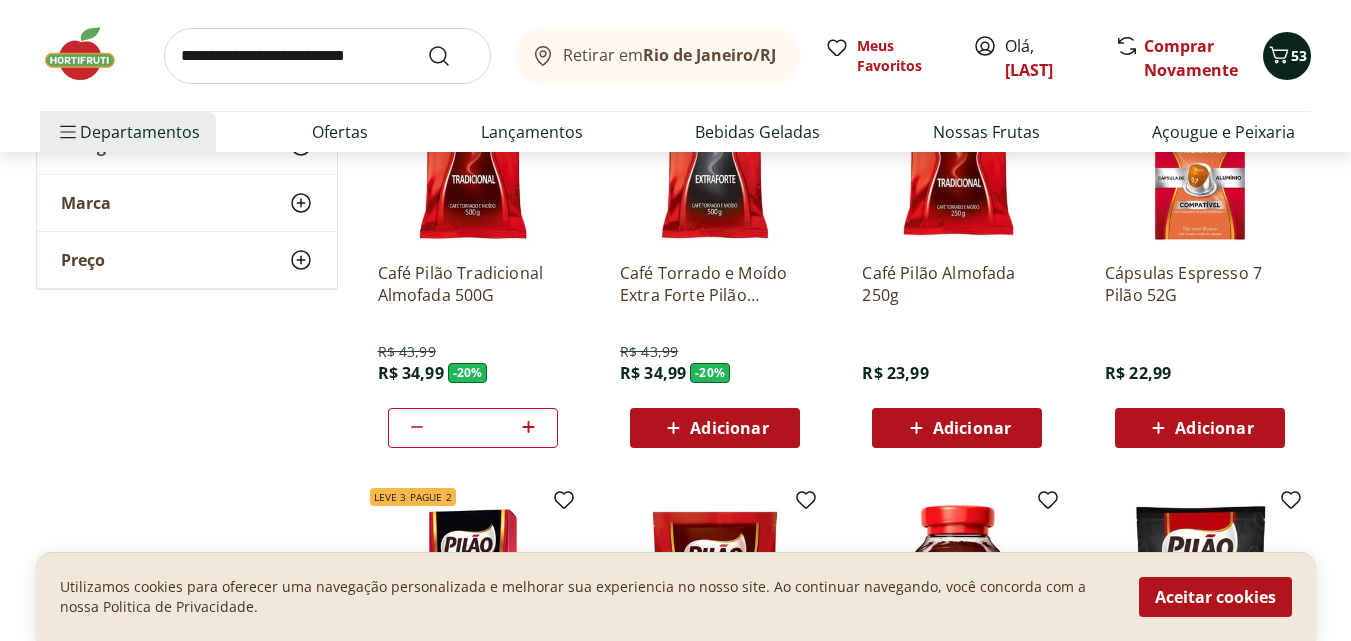 click on "53" at bounding box center [1299, 55] 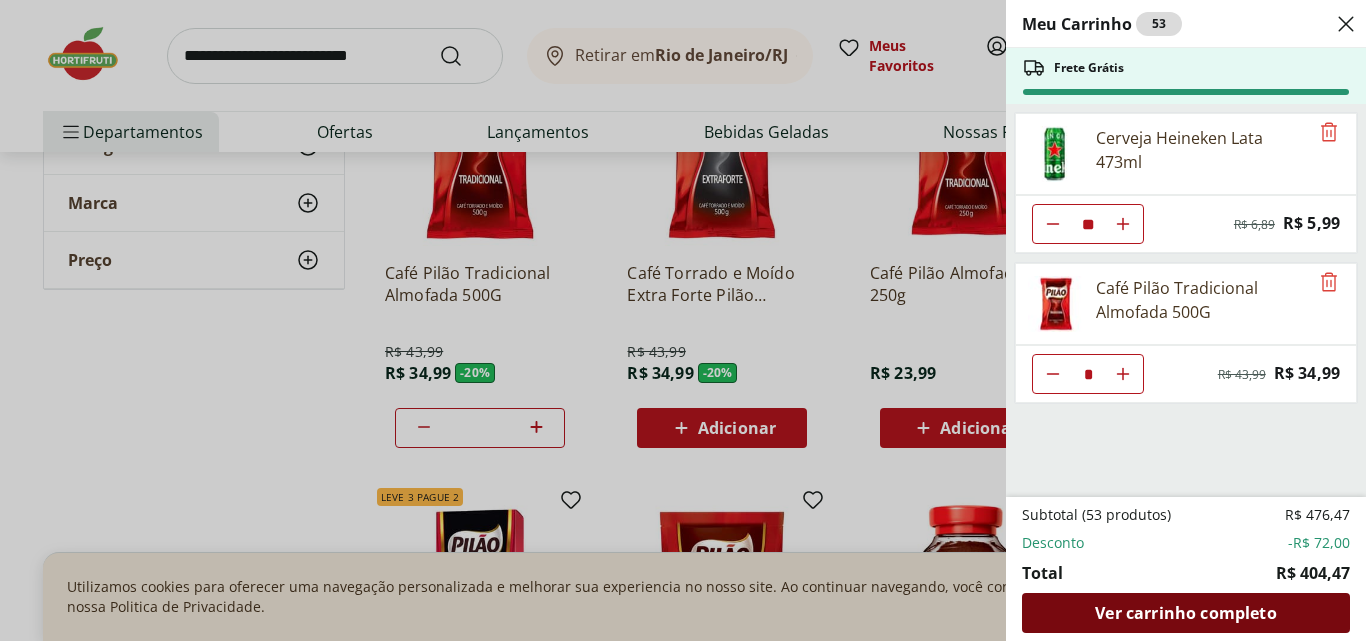 click on "Ver carrinho completo" at bounding box center (1185, 613) 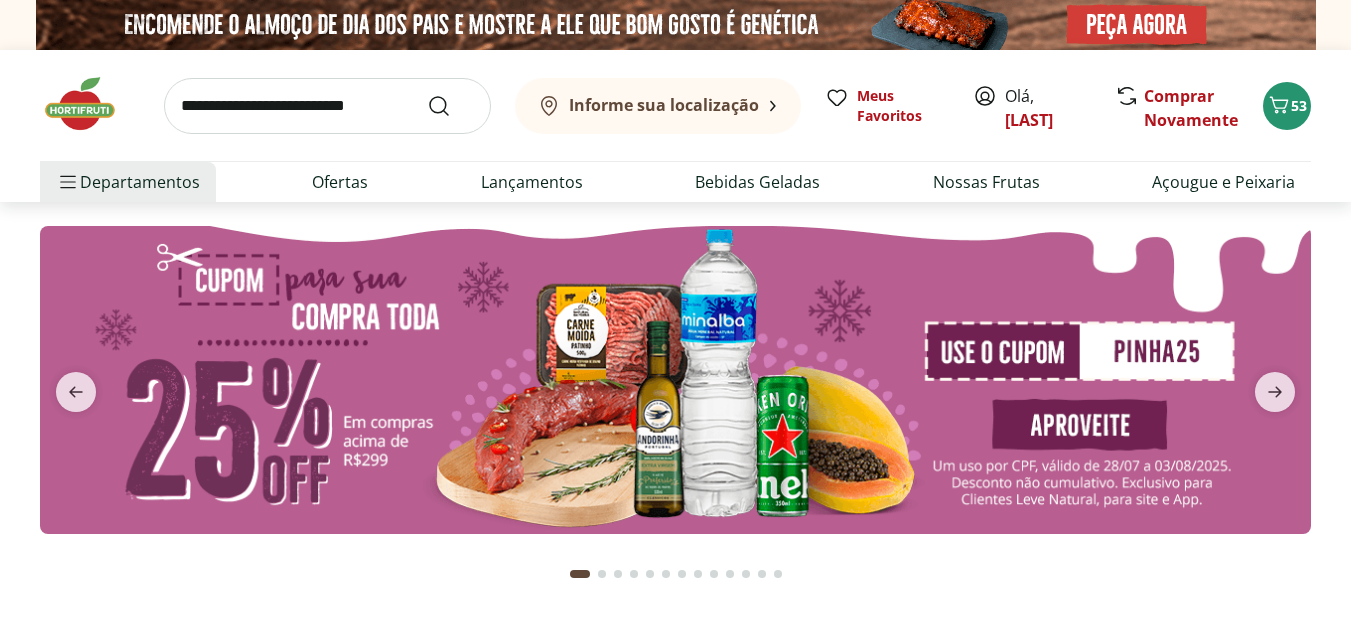 scroll, scrollTop: 0, scrollLeft: 0, axis: both 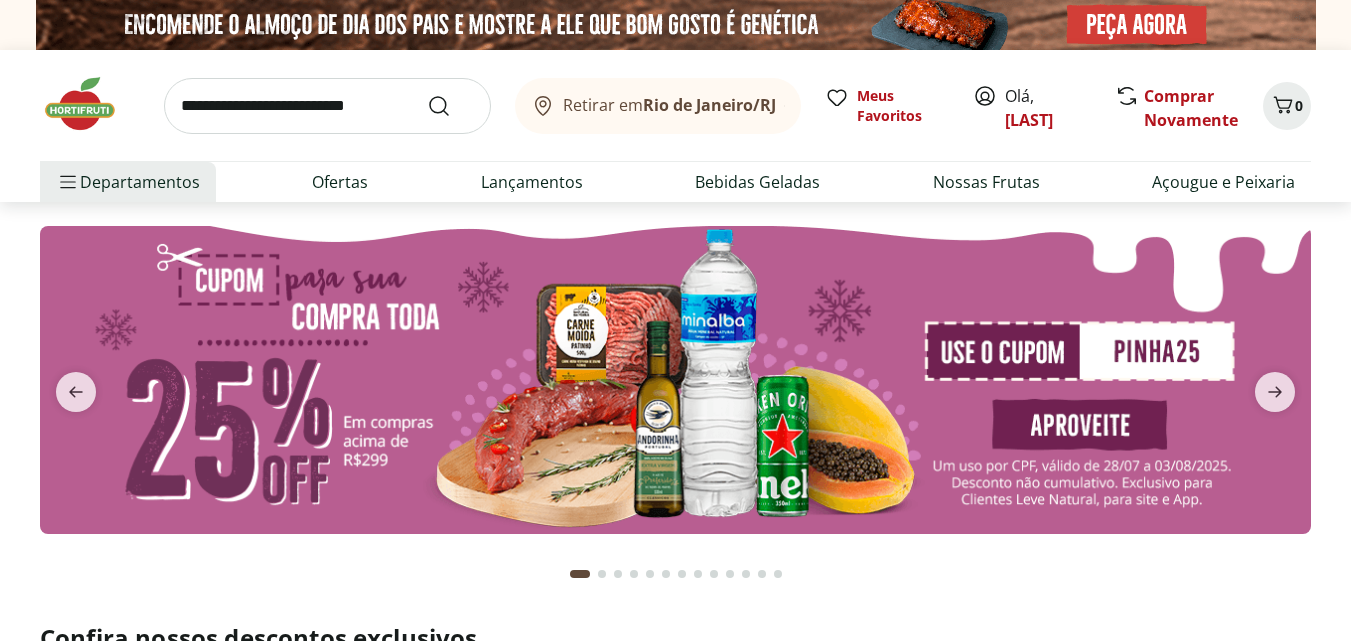 click at bounding box center [327, 106] 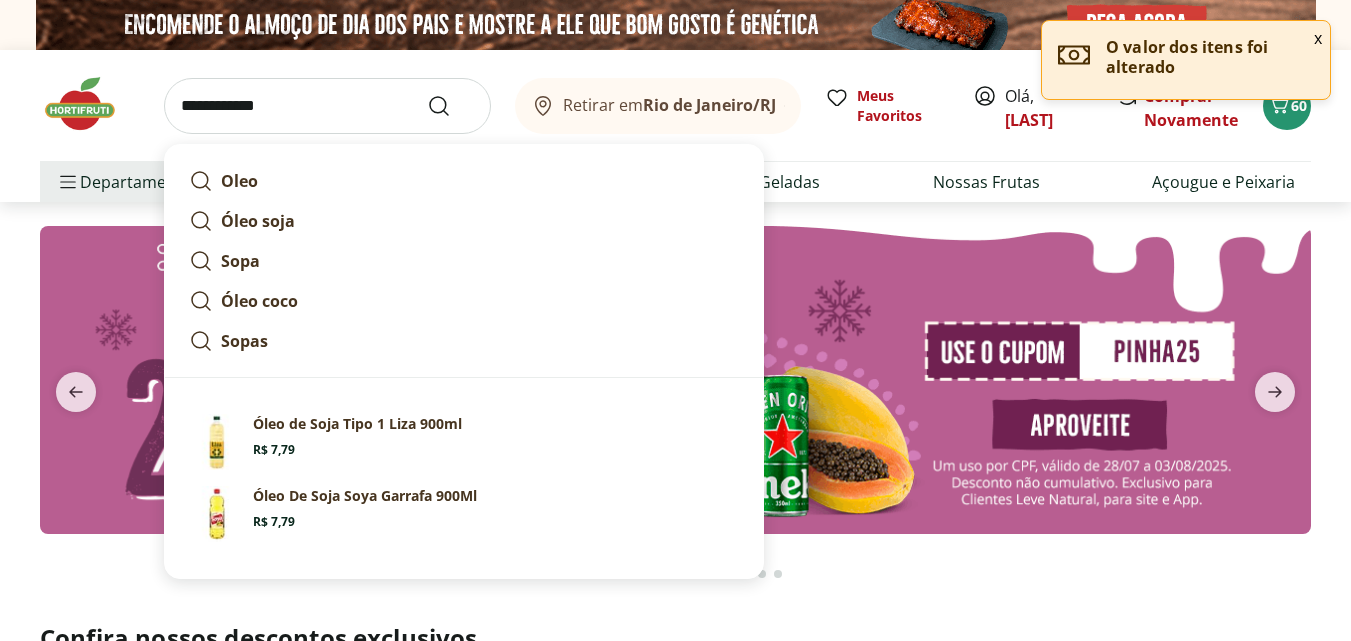 type on "**********" 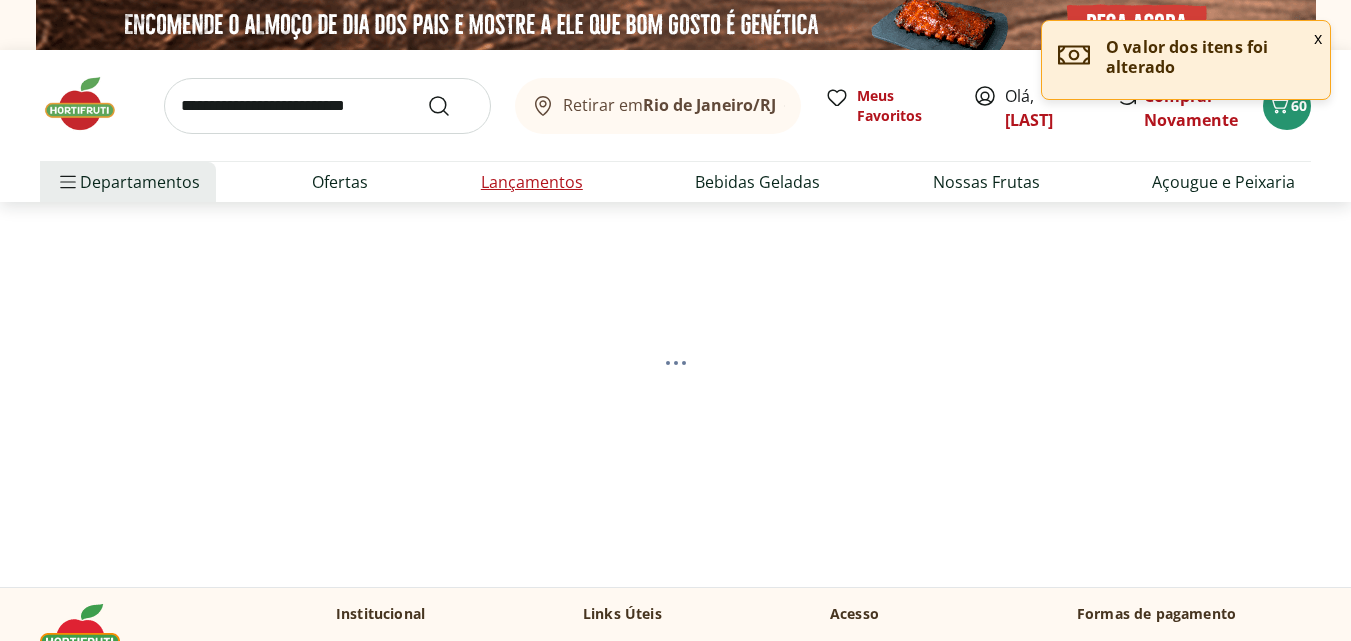 select on "**********" 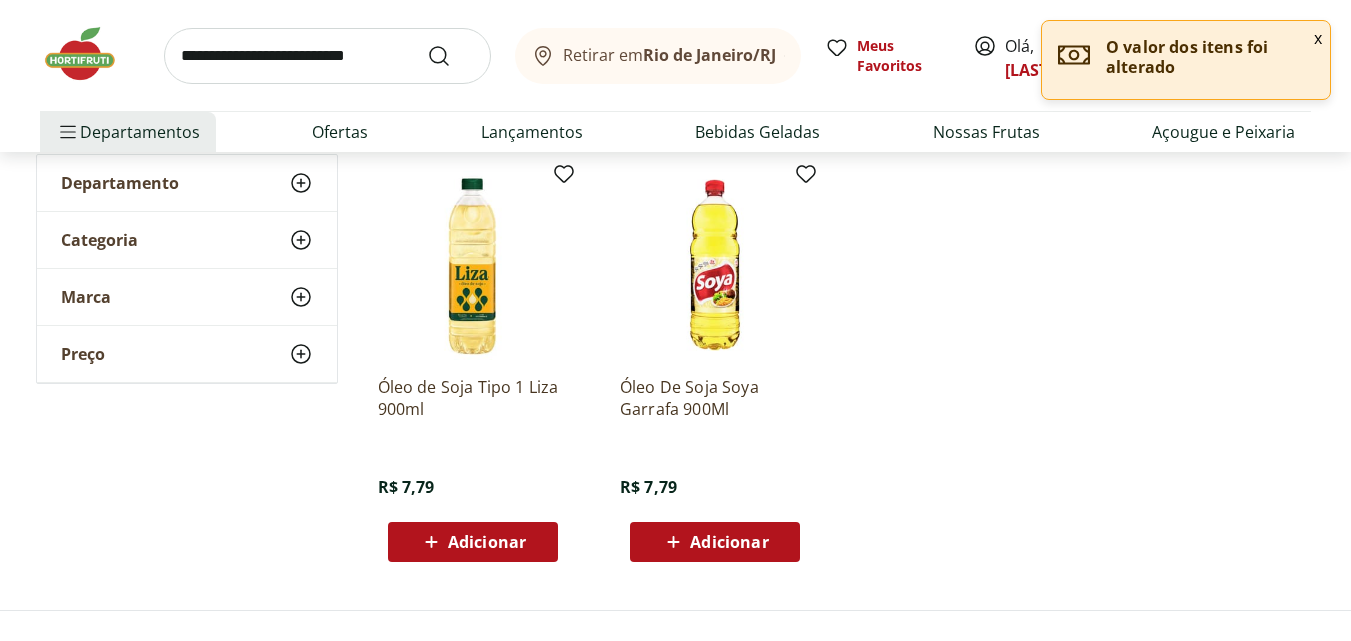 scroll, scrollTop: 287, scrollLeft: 0, axis: vertical 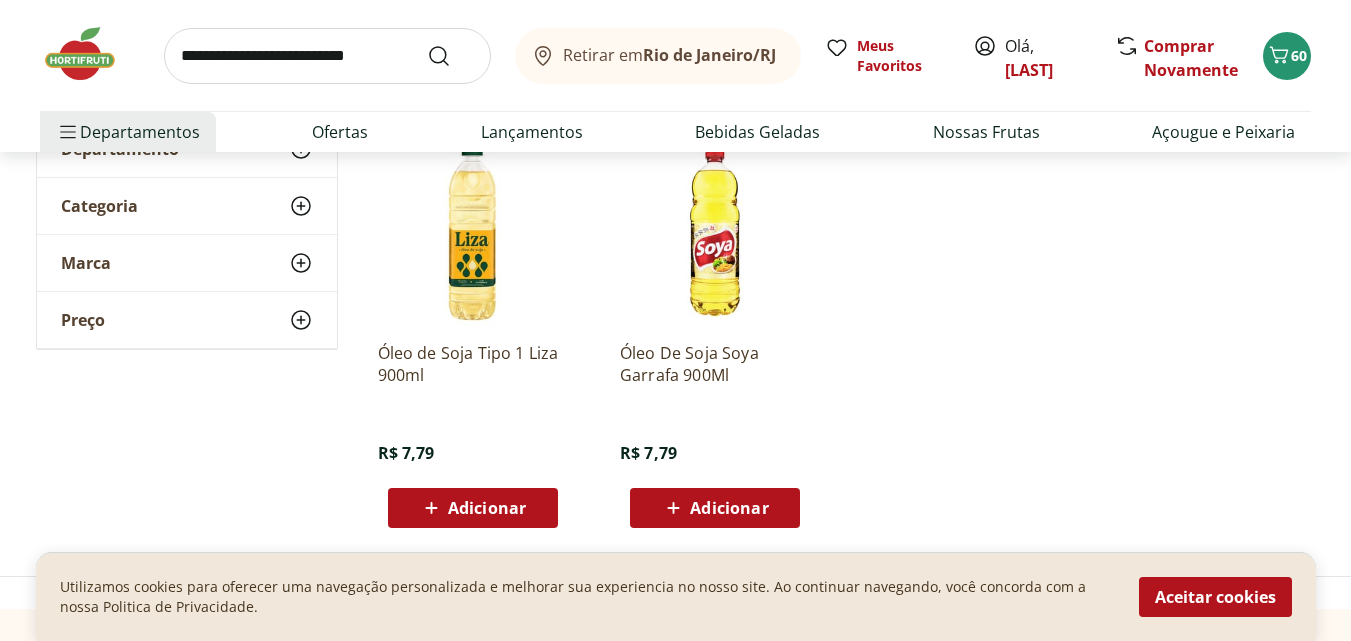 click on "Adicionar" at bounding box center [473, 508] 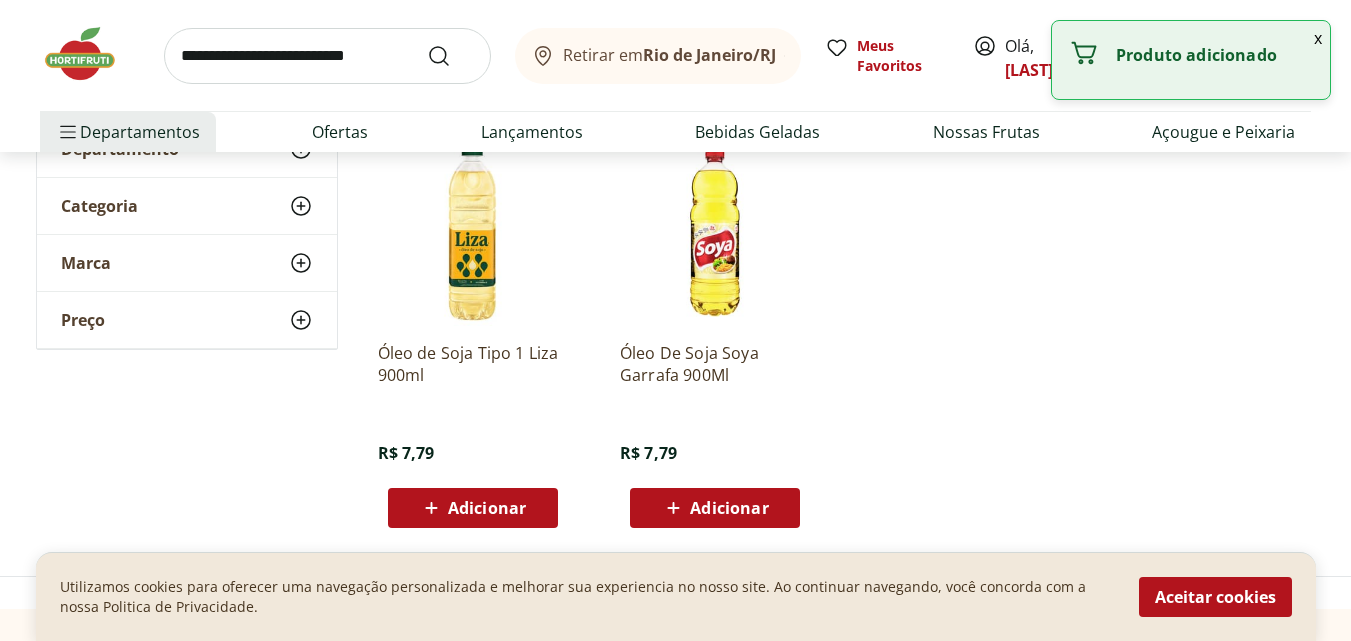 click on "Adicionar" at bounding box center [487, 508] 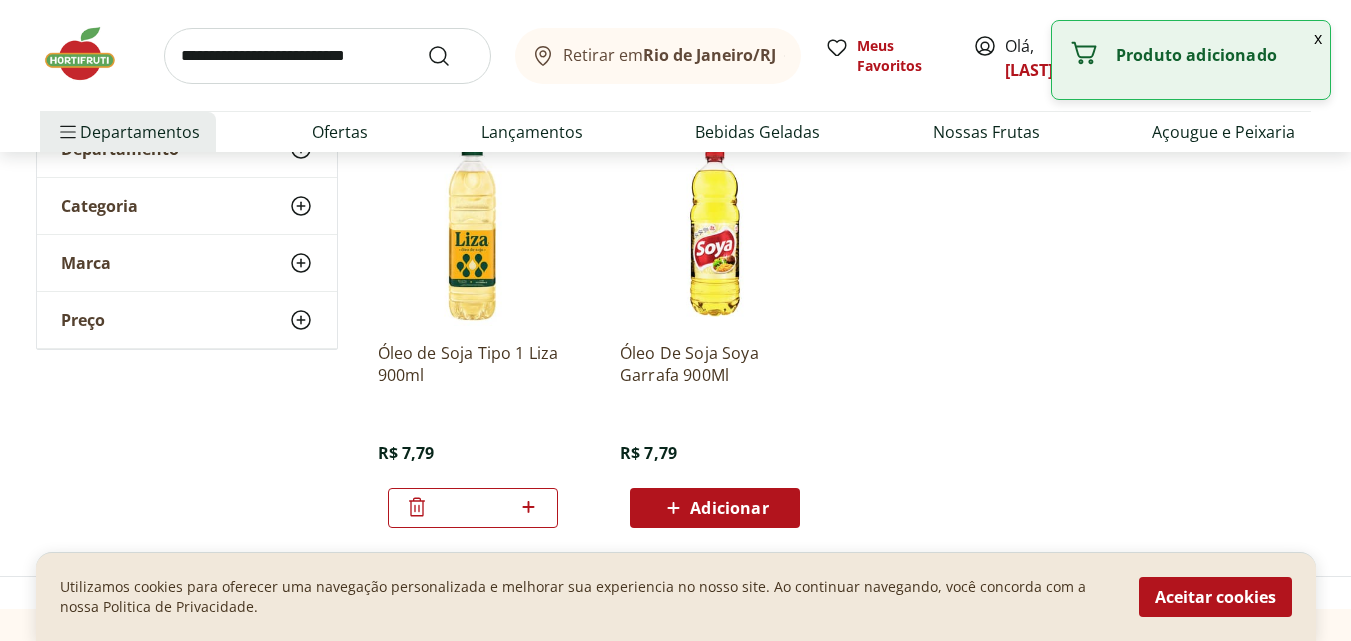 click 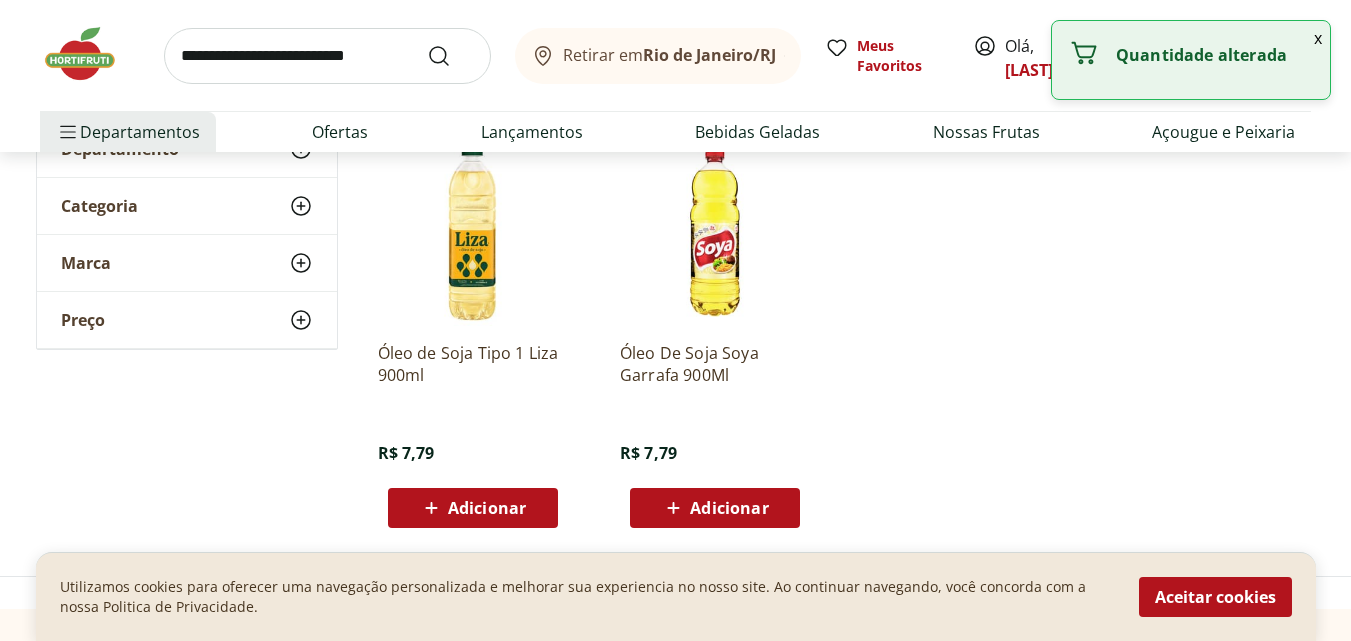 click on "x" at bounding box center (1318, 38) 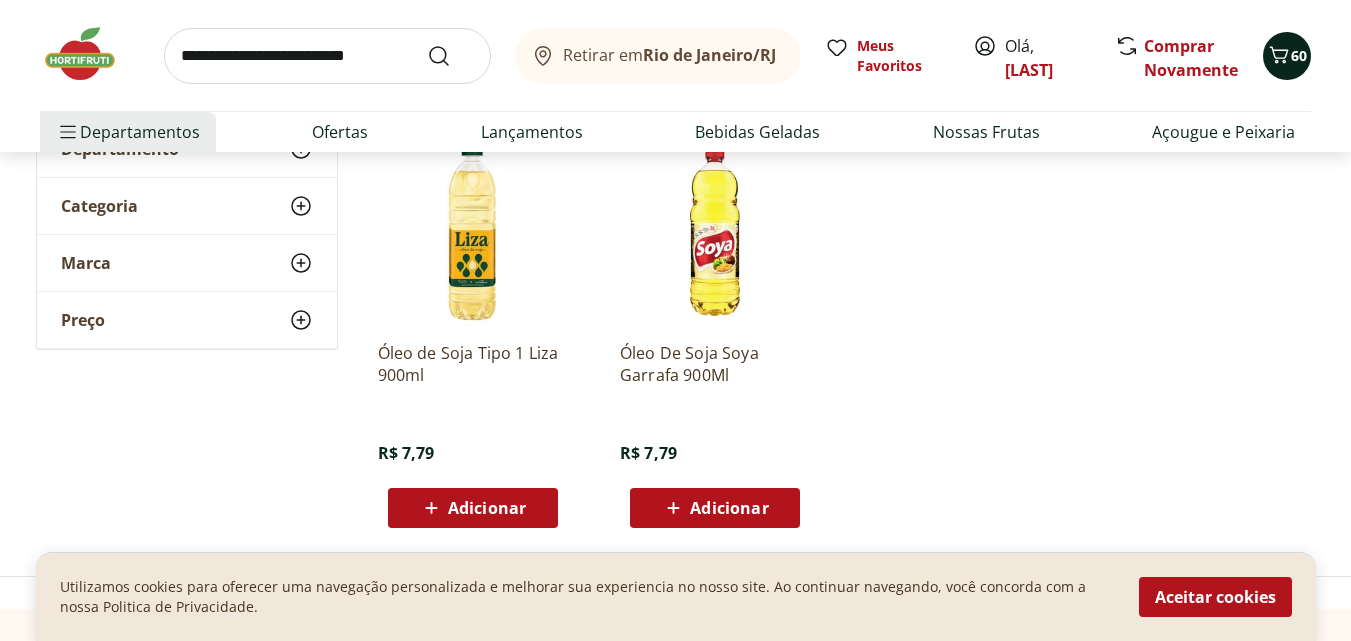 click 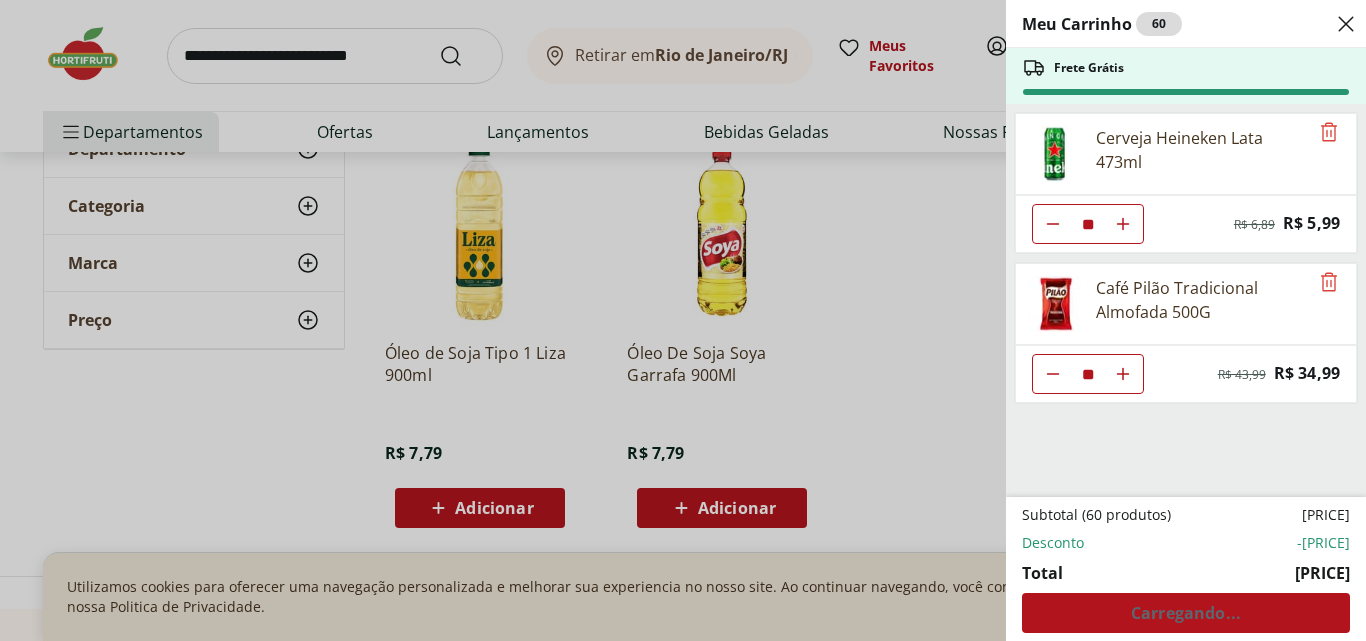click on "Meu Carrinho 60 Frete Grátis Cerveja Heineken Lata 473ml ** Original price: R$ 6,89 Price: R$ 5,99 Café Pilão Tradicional Almofada 500G ** Original price: R$ 43,99 Price: R$ 34,99 Subtotal (60 produtos) R$ 784,40 Desconto -R$ 135,00 Total R$ 649,40 Carregando..." at bounding box center [683, 320] 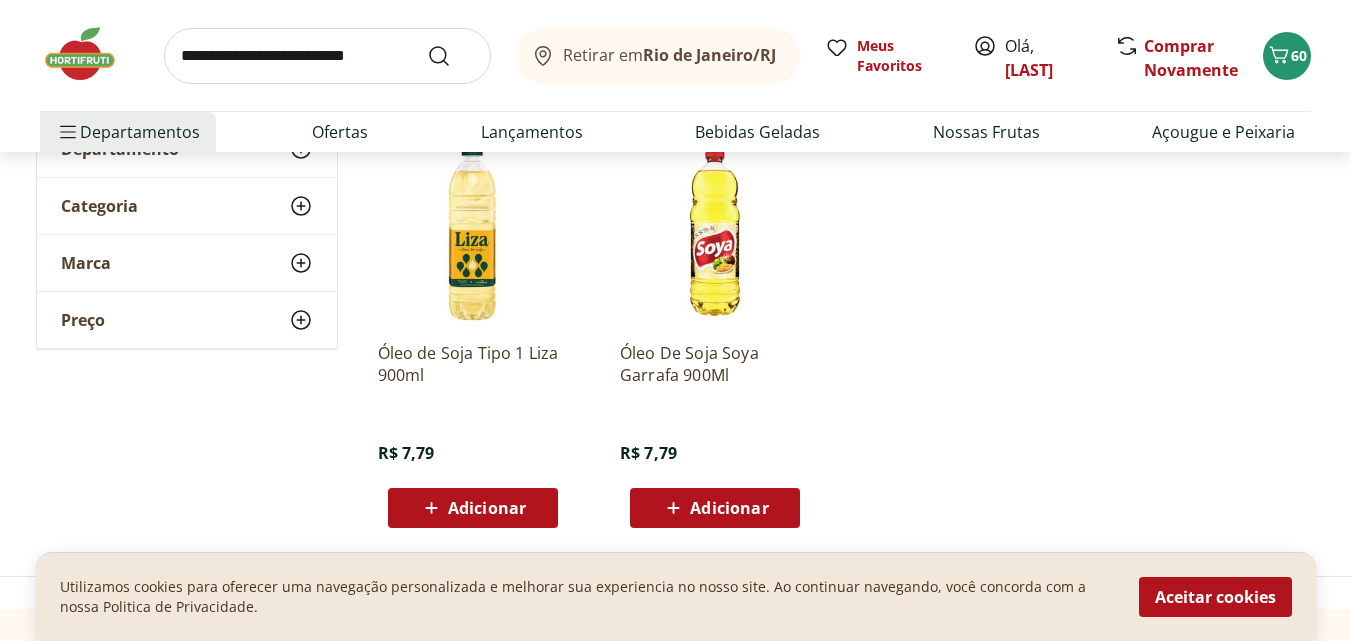 click at bounding box center (90, 54) 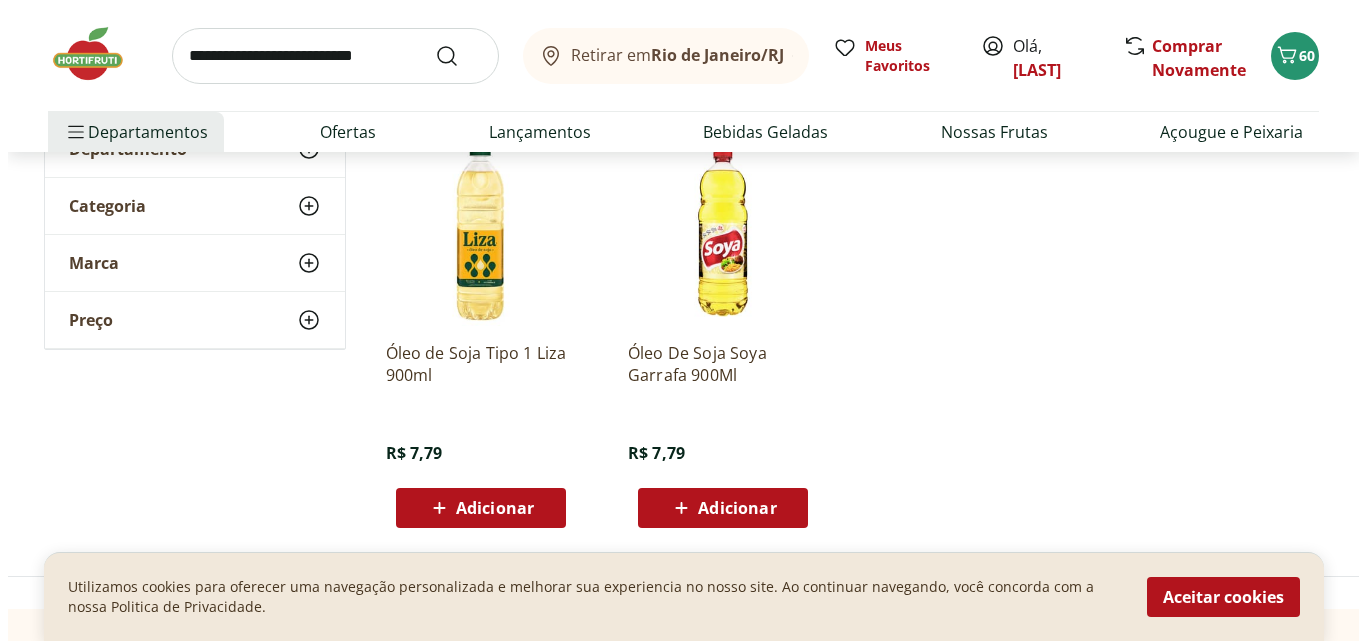 scroll, scrollTop: 0, scrollLeft: 0, axis: both 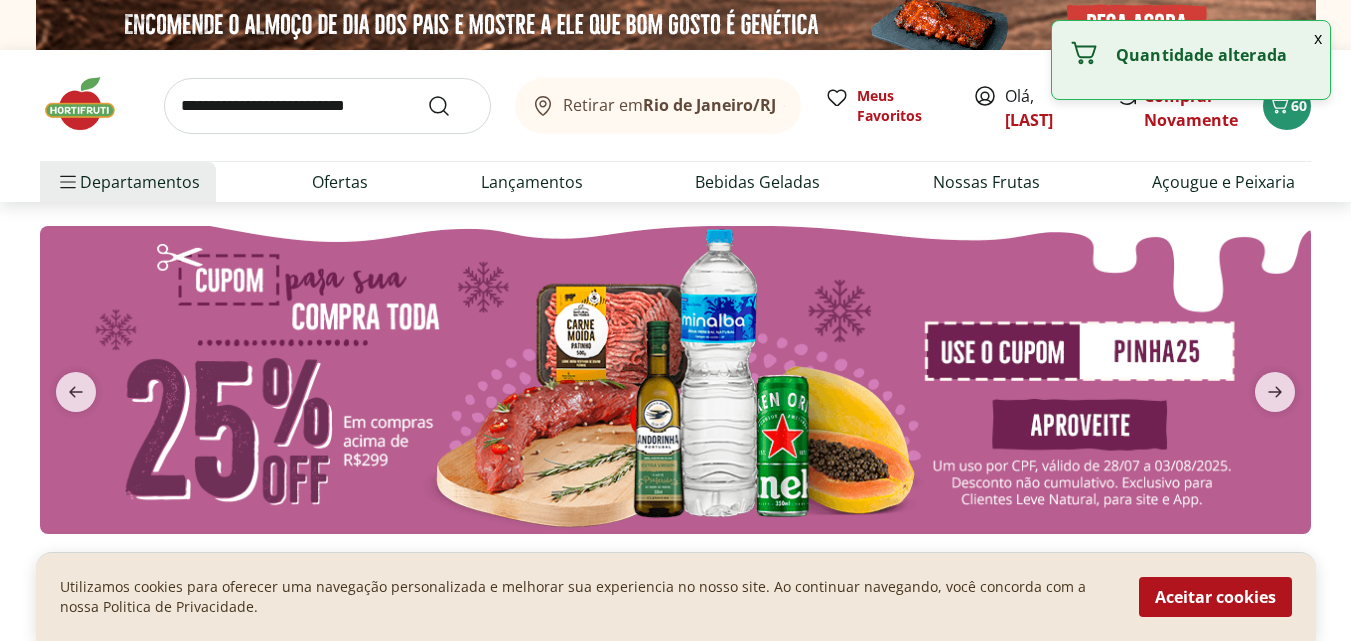 click on "x" at bounding box center (1318, 38) 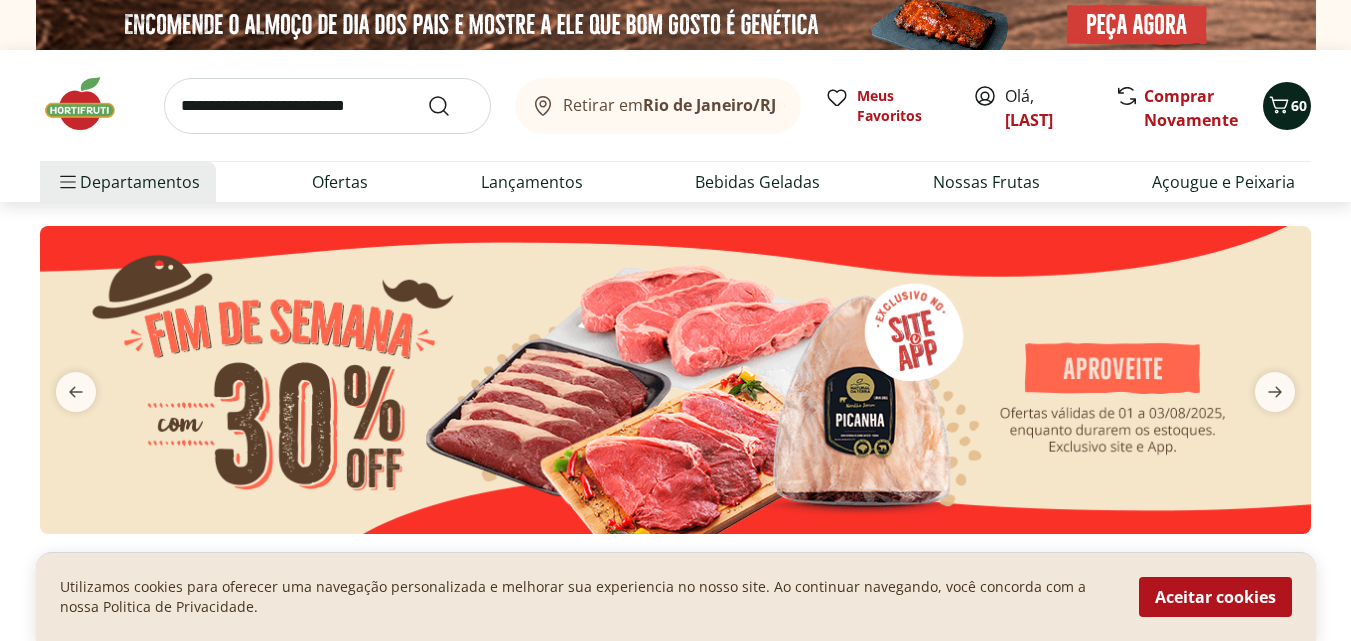 click on "60" at bounding box center [1299, 105] 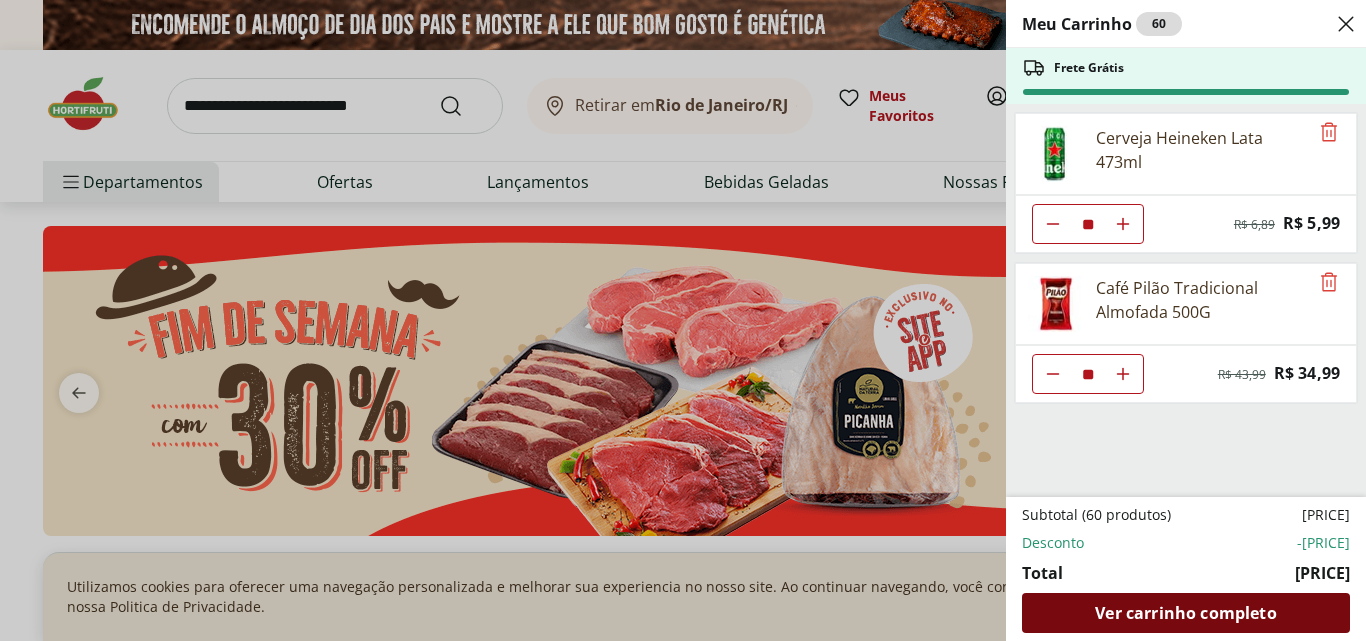 click on "Ver carrinho completo" at bounding box center (1185, 613) 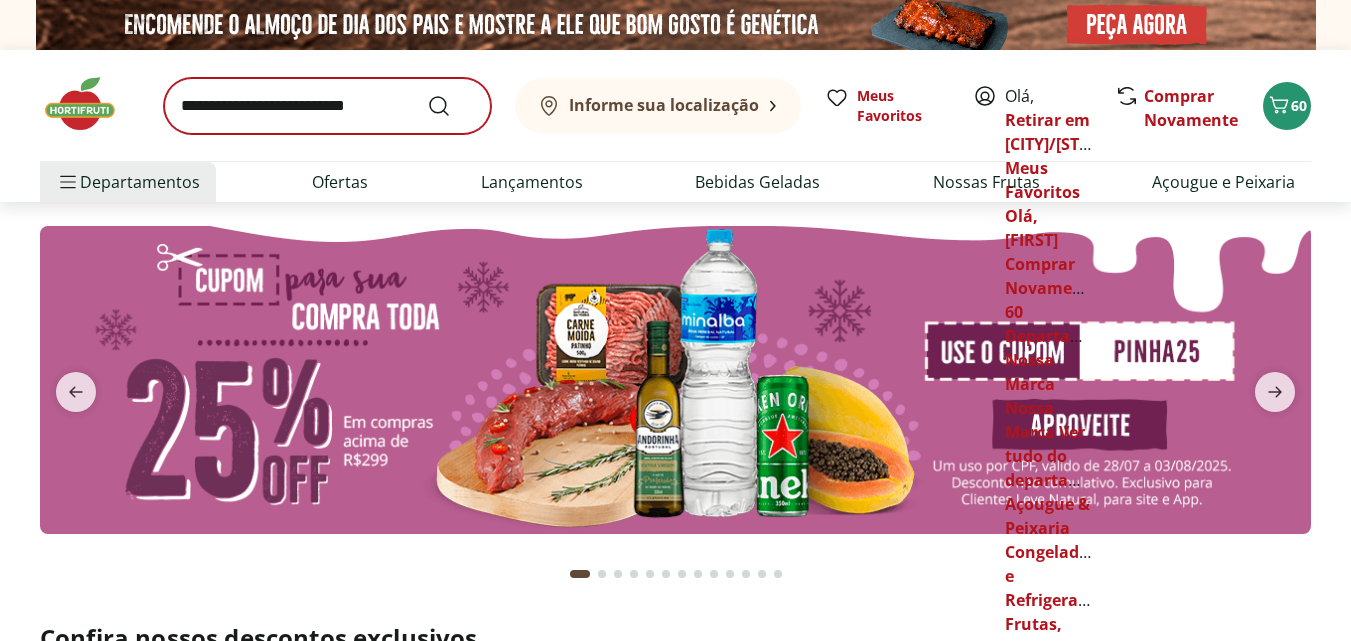 scroll, scrollTop: 0, scrollLeft: 0, axis: both 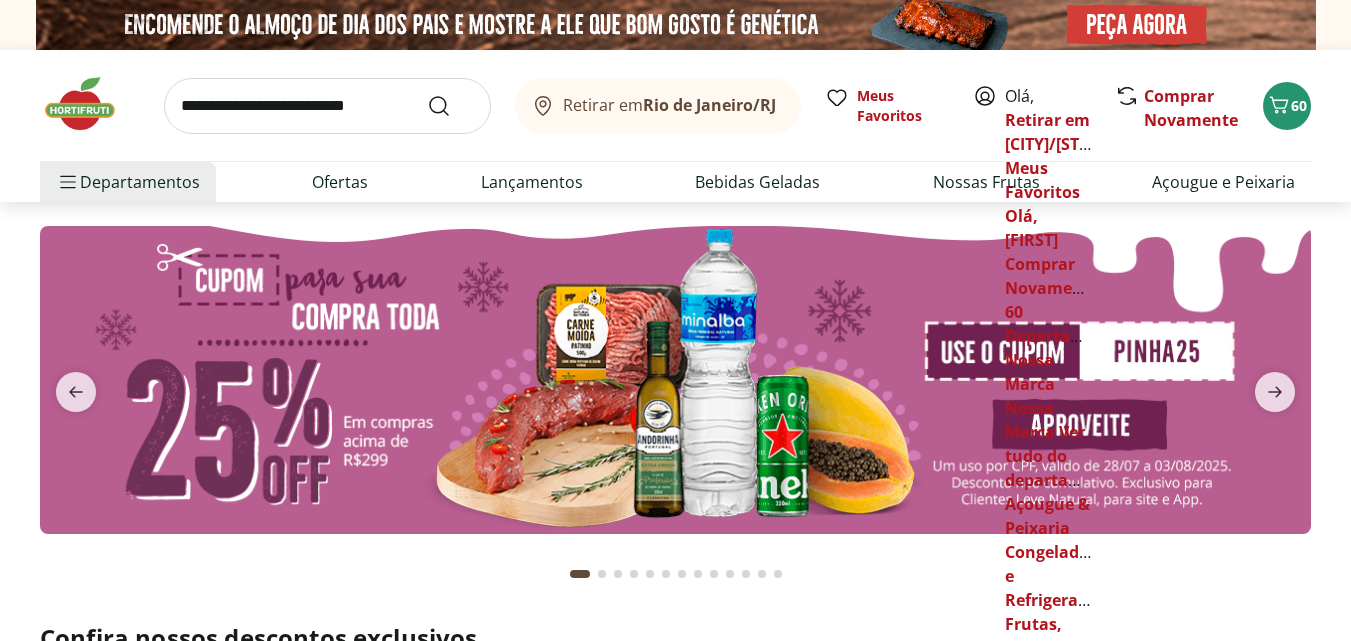 click at bounding box center (327, 106) 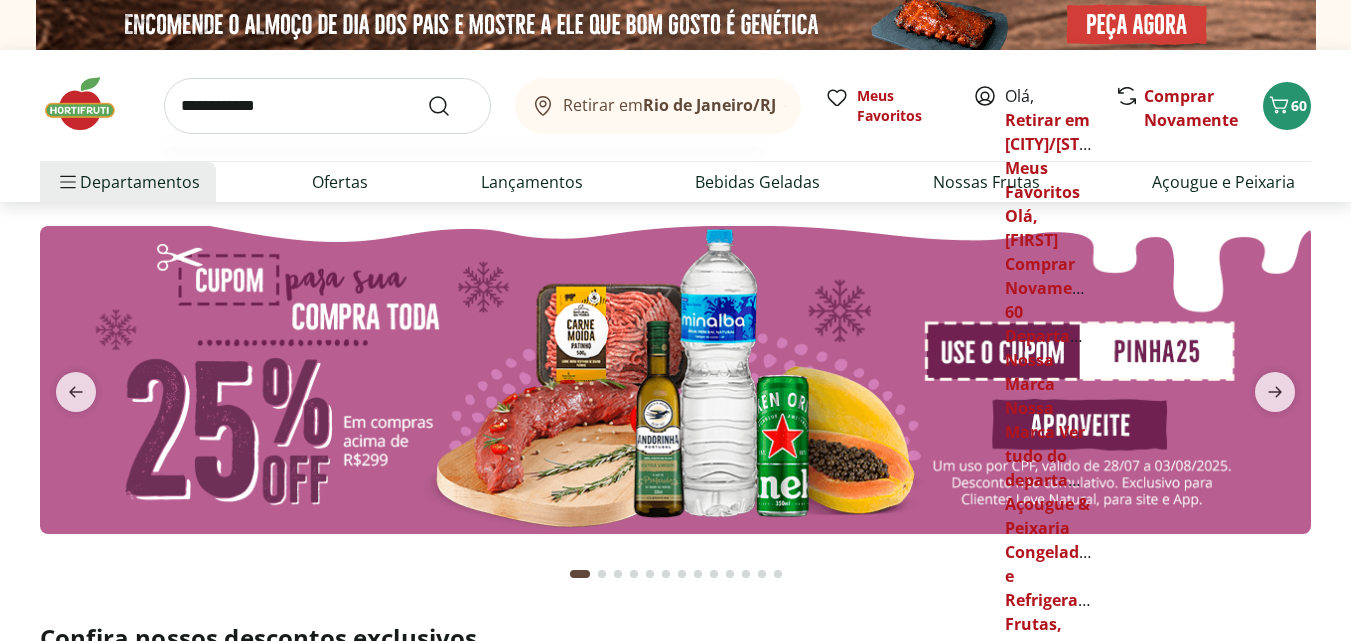 type on "**********" 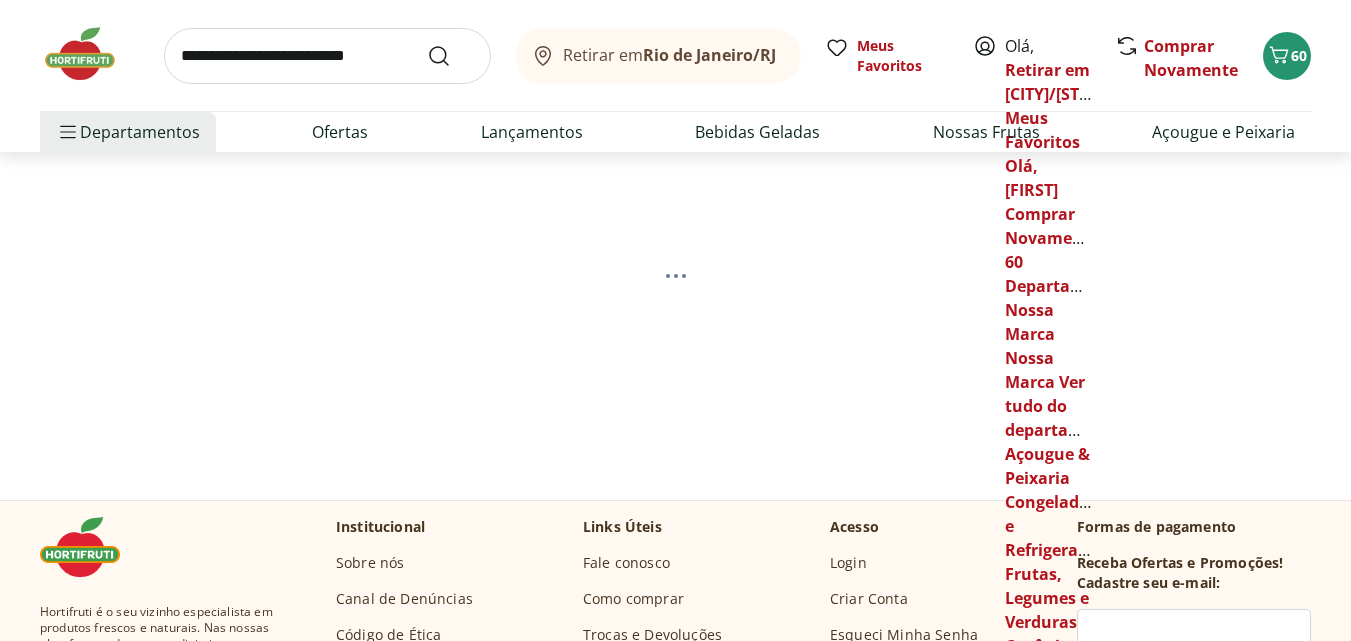 scroll, scrollTop: 153, scrollLeft: 0, axis: vertical 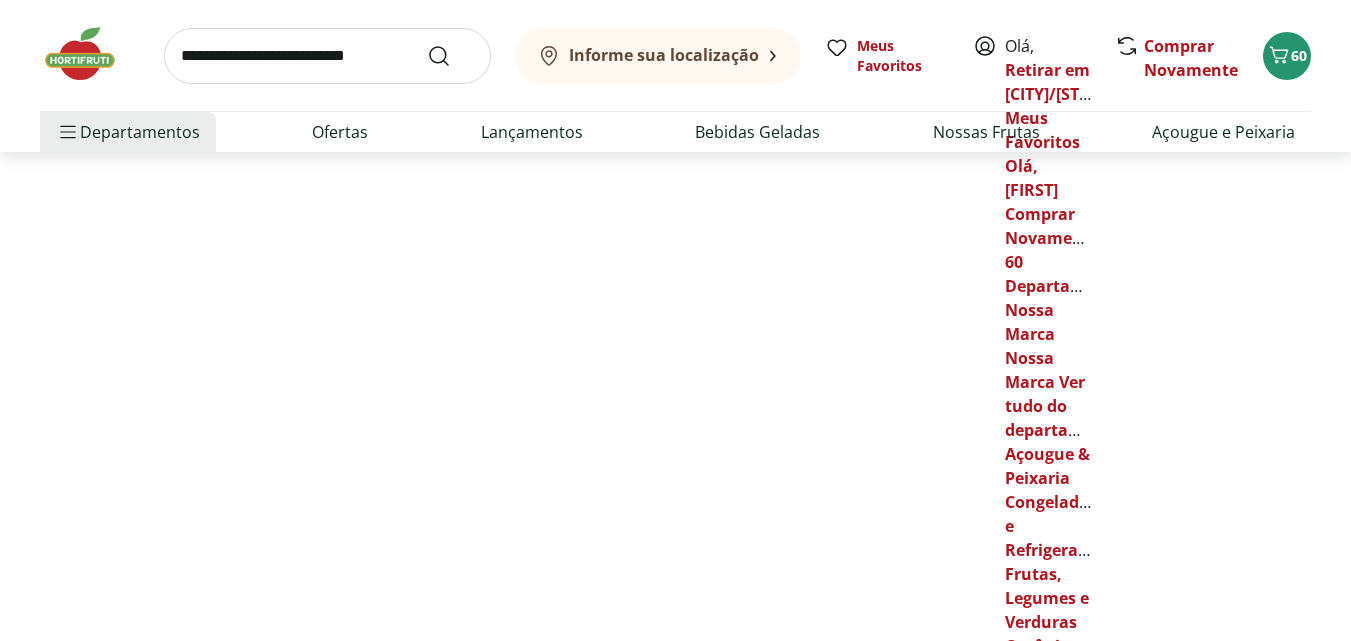 select on "**********" 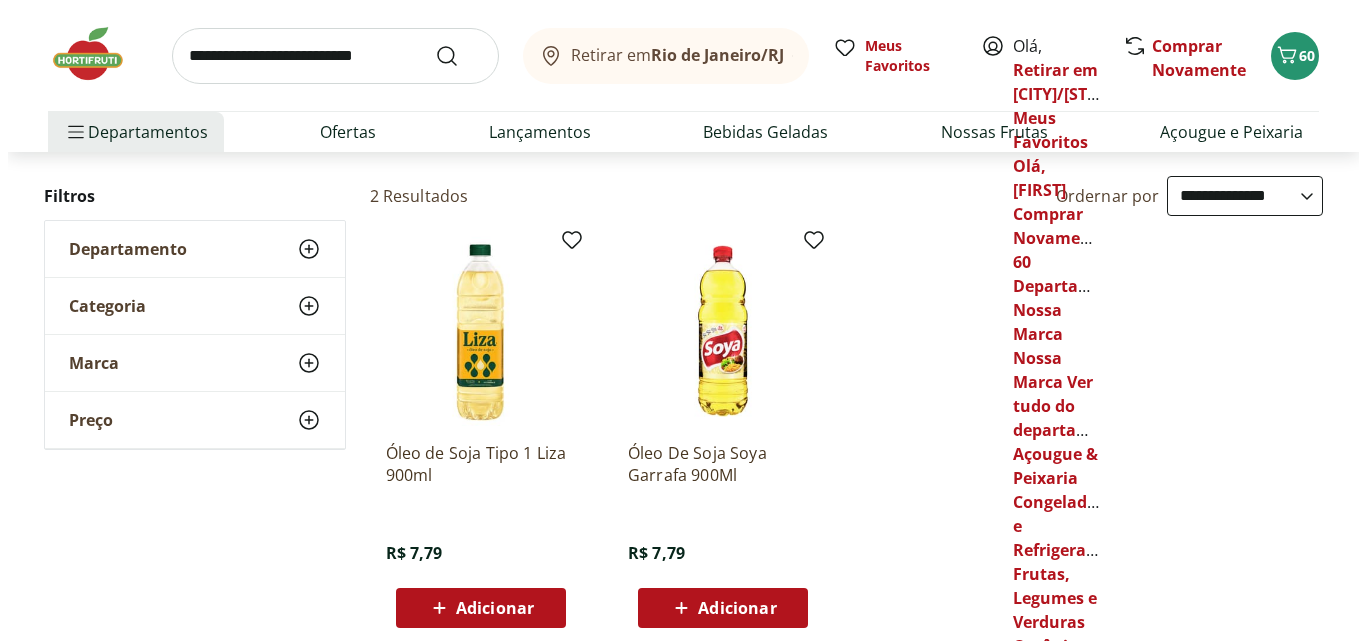 scroll, scrollTop: 260, scrollLeft: 0, axis: vertical 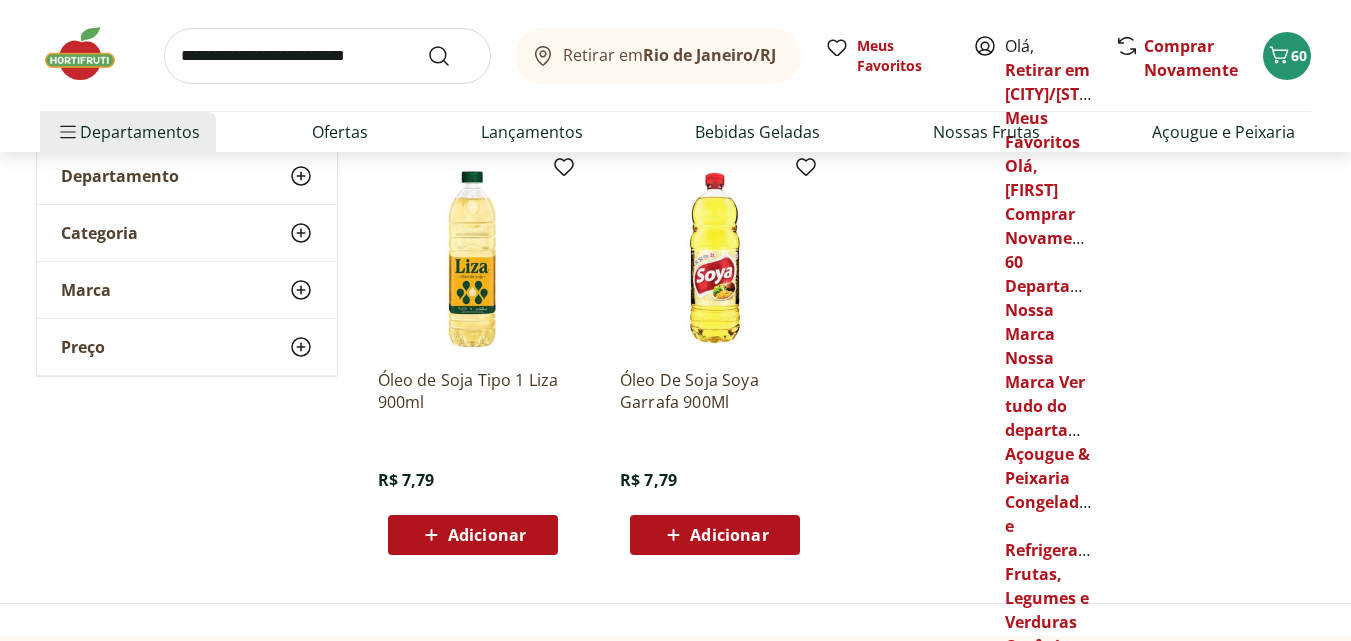 click on "Adicionar" at bounding box center (473, 535) 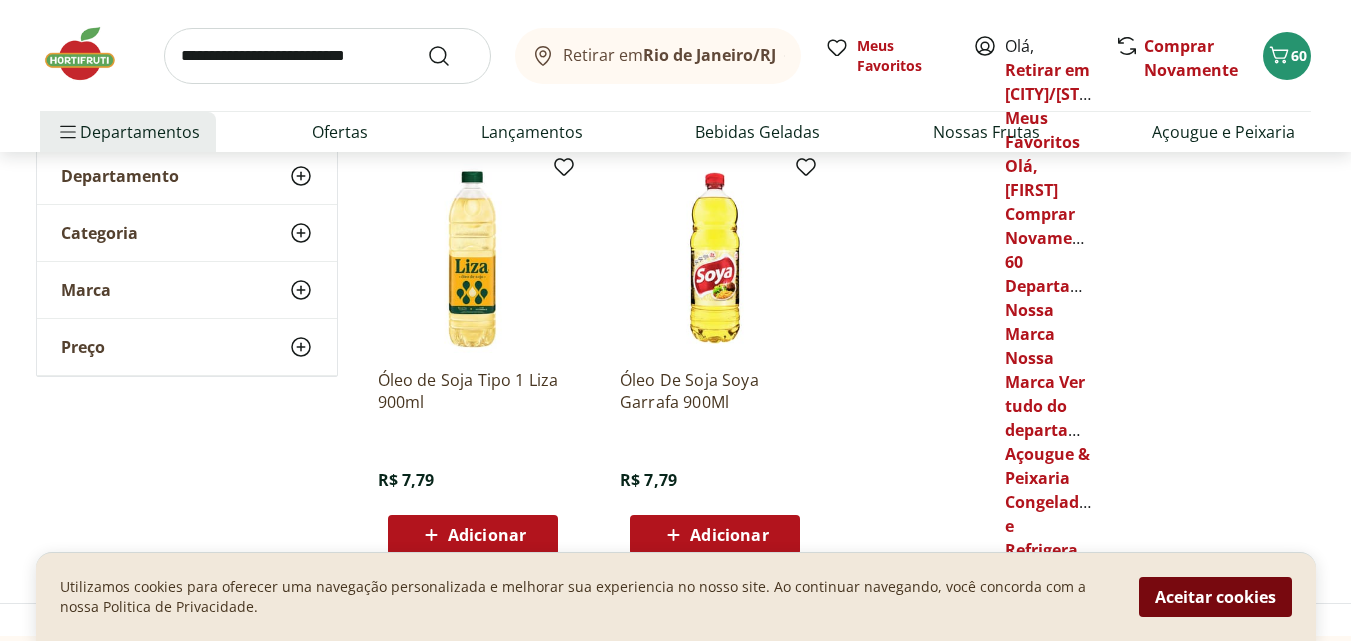 click on "Aceitar cookies" at bounding box center [1215, 597] 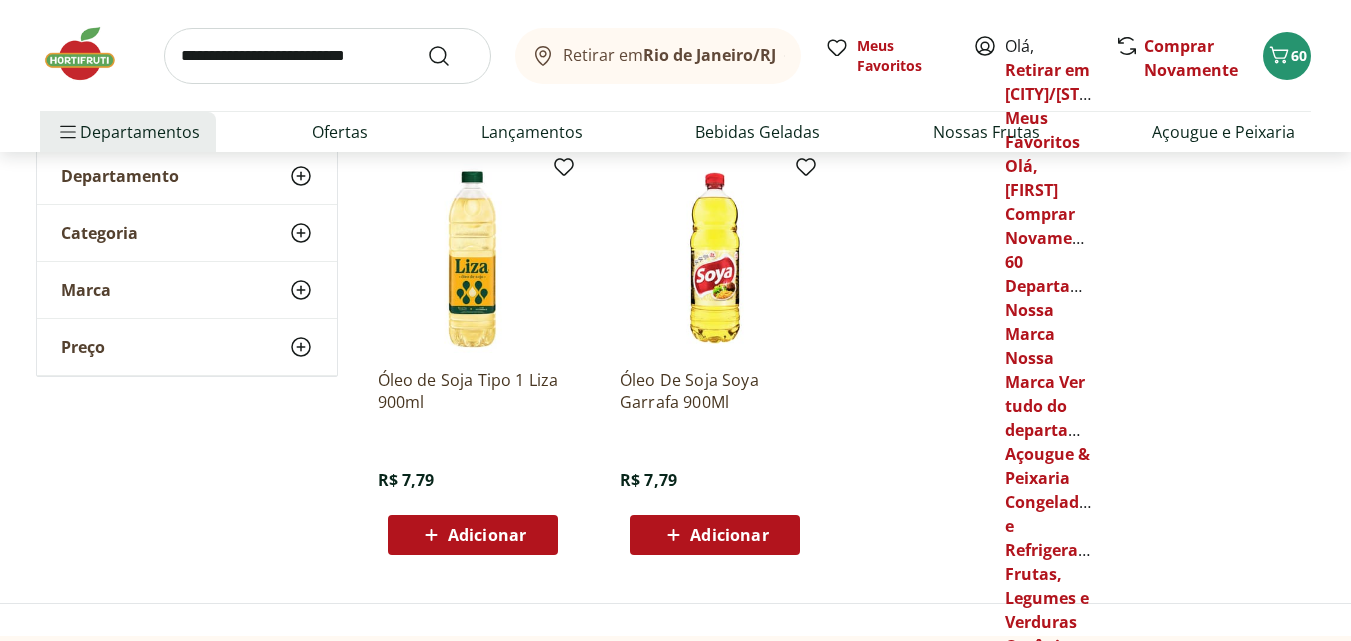 click on "Adicionar" at bounding box center (715, 535) 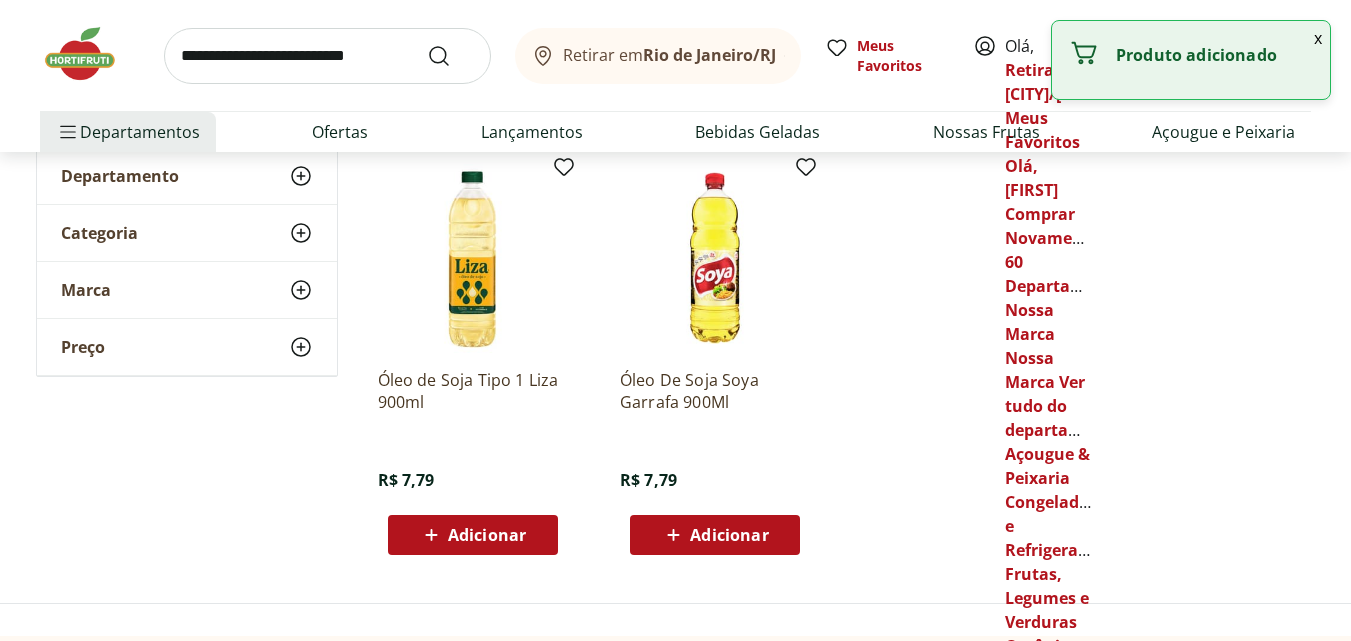 click on "Produto adicionado" at bounding box center (1191, 55) 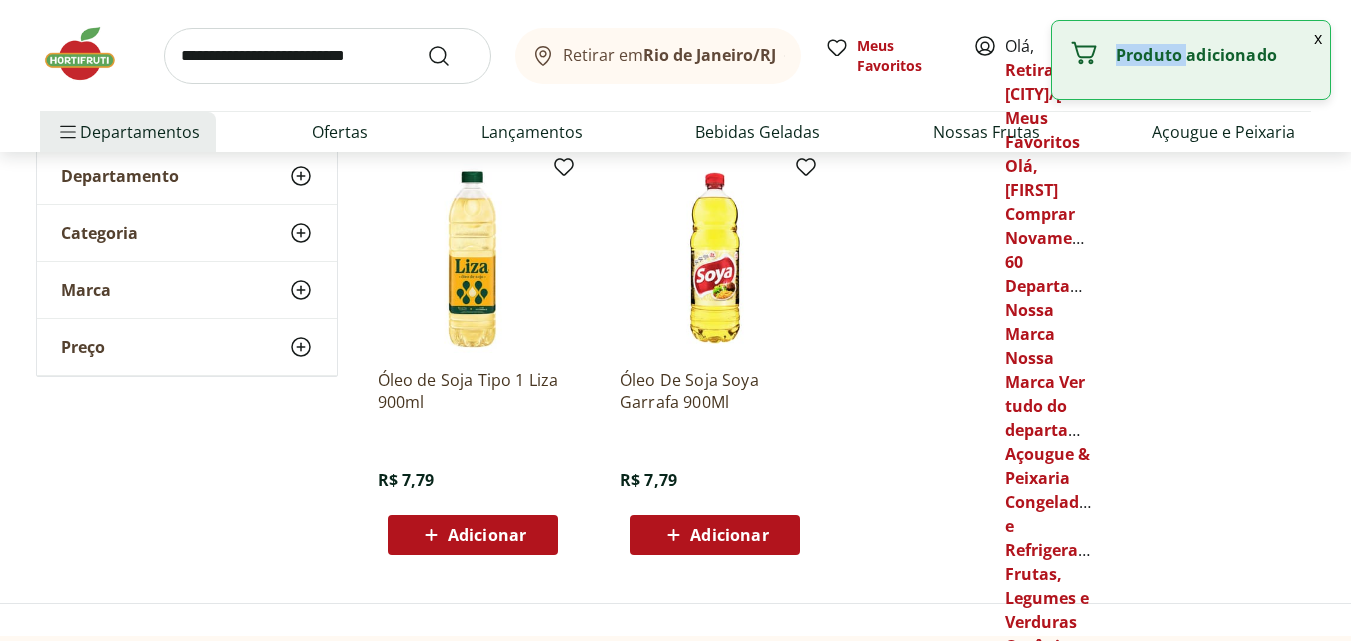 click on "Produto adicionado" at bounding box center (1191, 55) 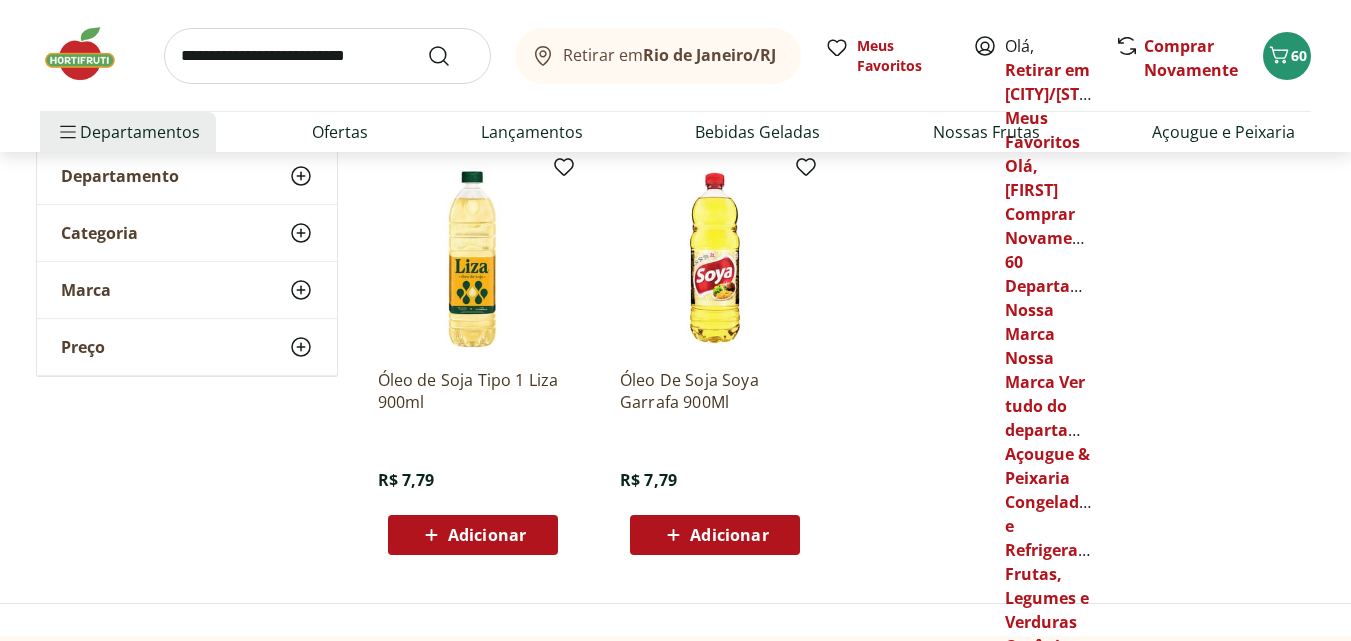 click on "Retirar em  Rio de Janeiro/RJ Meus Favoritos Olá,  Chen Comprar Novamente 60  Departamentos Nossa Marca Nossa Marca Ver tudo do departamento Açougue & Peixaria Congelados e Refrigerados Frutas, Legumes e Verduras Orgânicos Mercearia Sorvetes Hortifruti Hortifruti Ver tudo do departamento Cogumelos Frutas Legumes Ovos Temperos Frescos Verduras Orgânicos Orgânicos Ver tudo do departamento Bebidas Orgânicas Frutas Orgânicas Legumes Orgânicos Ovos Orgânicos Perecíveis Orgânicos Verduras Orgânicas Temperos Frescos Açougue e Peixaria Açougue e Peixaria Ver tudo do departamento Aves Bovinos Exóticos Frutos do Mar Linguiça e Salsicha Peixes Salgados e Defumados Suínos Prontinhos Prontinhos Ver tudo do departamento Frutas Cortadinhas Pré Preparados Prontos para Consumo Saladas Sucos e Água de Coco Padaria Padaria Ver tudo do departamento Bolos e Mini Bolos Doces Pão Padaria Própria Salgados Torradas Bebidas Bebidas Ver tudo do departamento Água Água de Coco Cerveja Destilados Chá e Mate Vinhos" at bounding box center (675, 76) 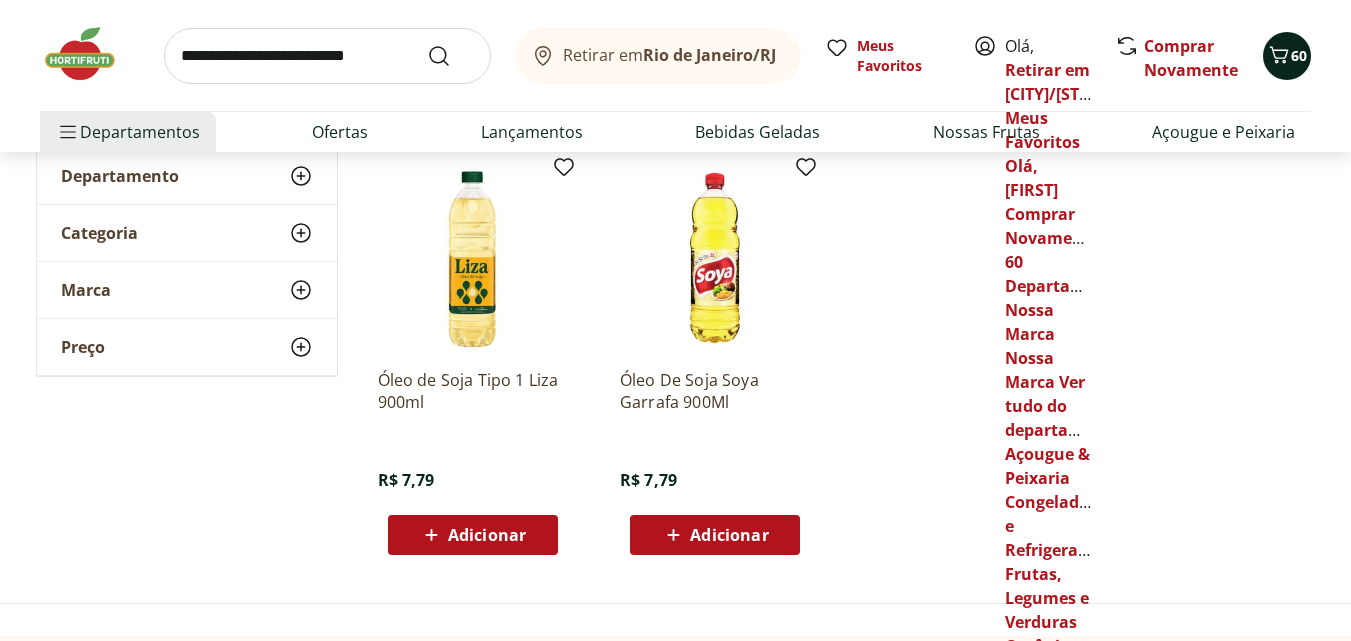 click 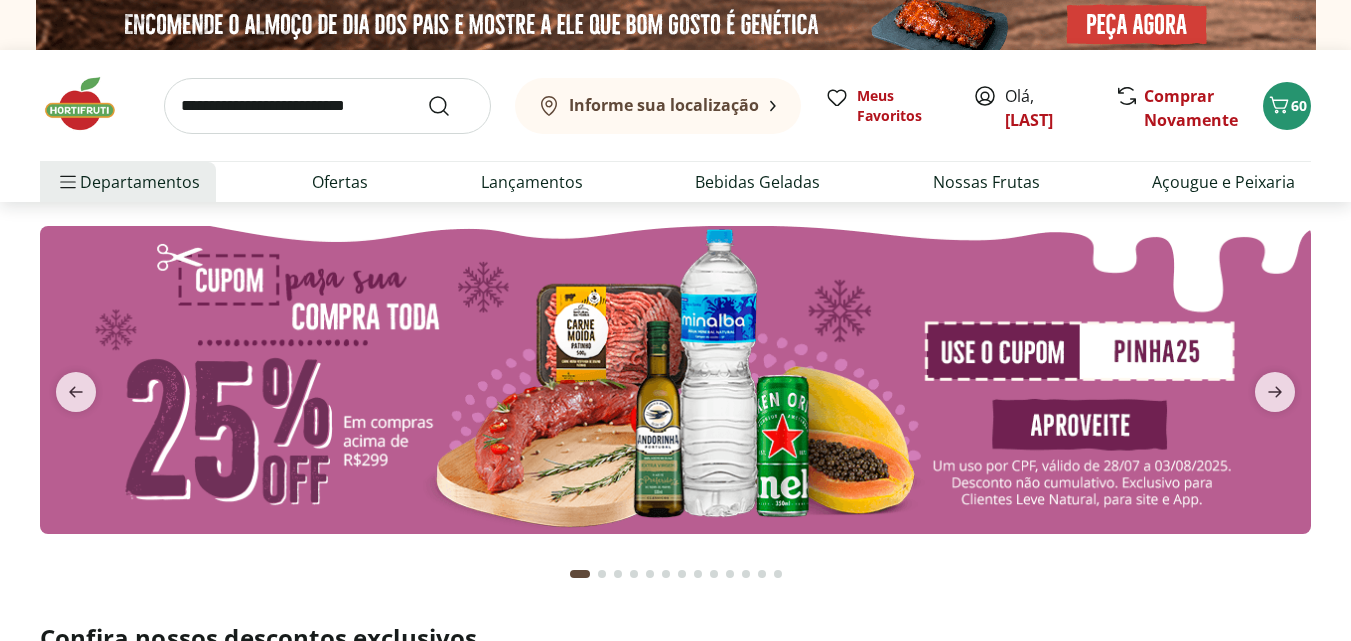 scroll, scrollTop: 0, scrollLeft: 0, axis: both 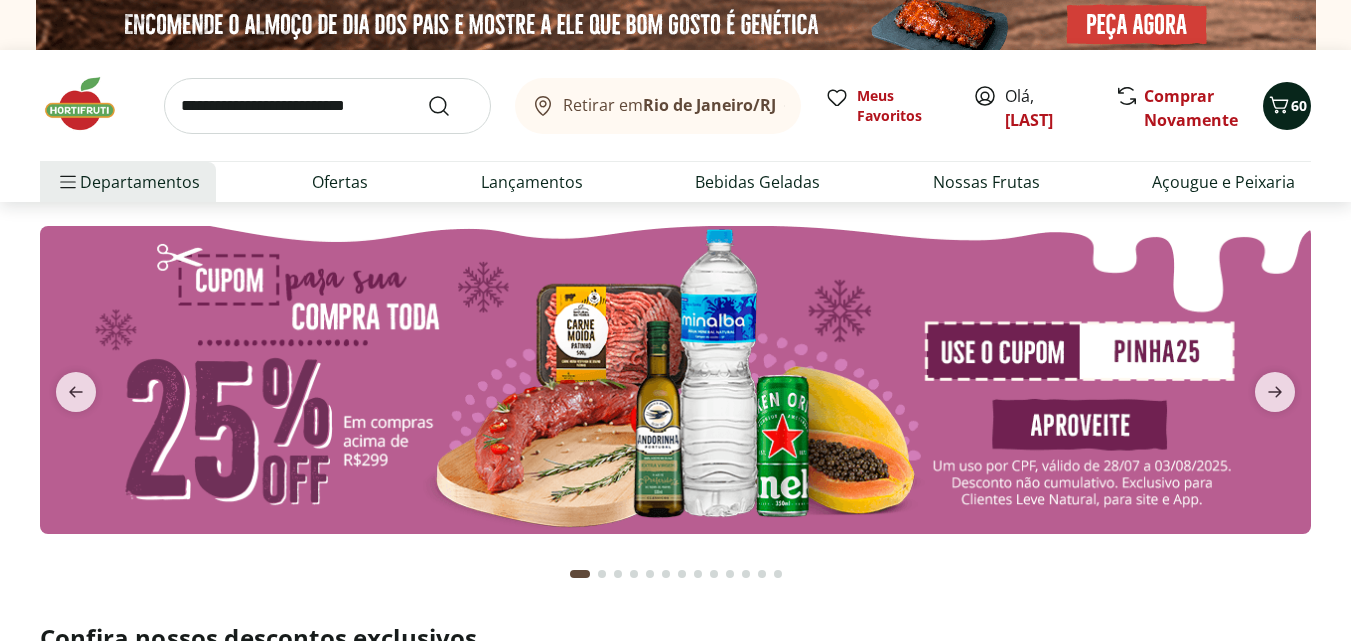 click 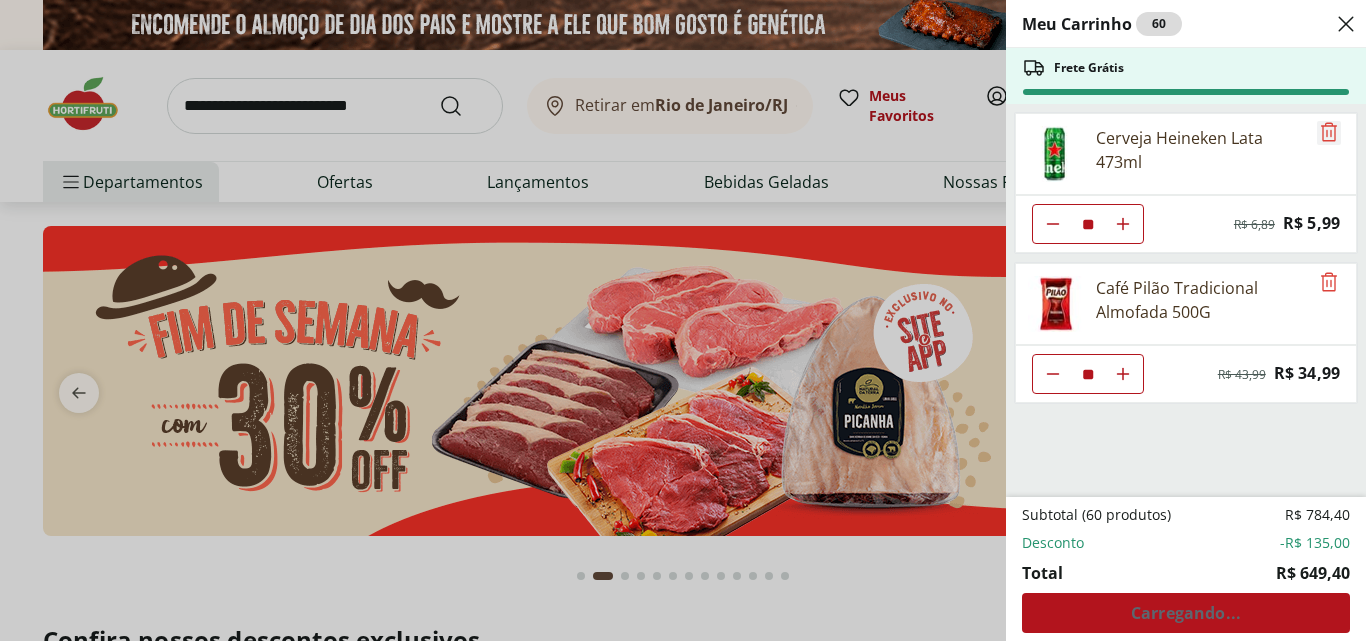 click 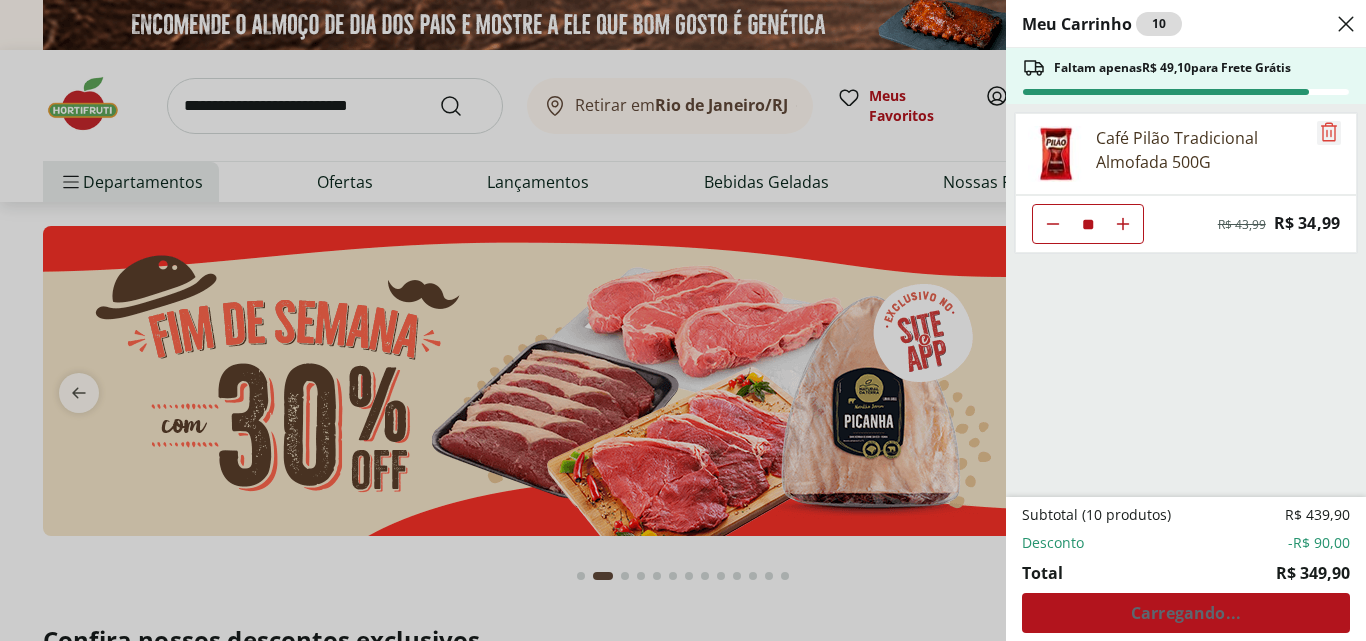 click 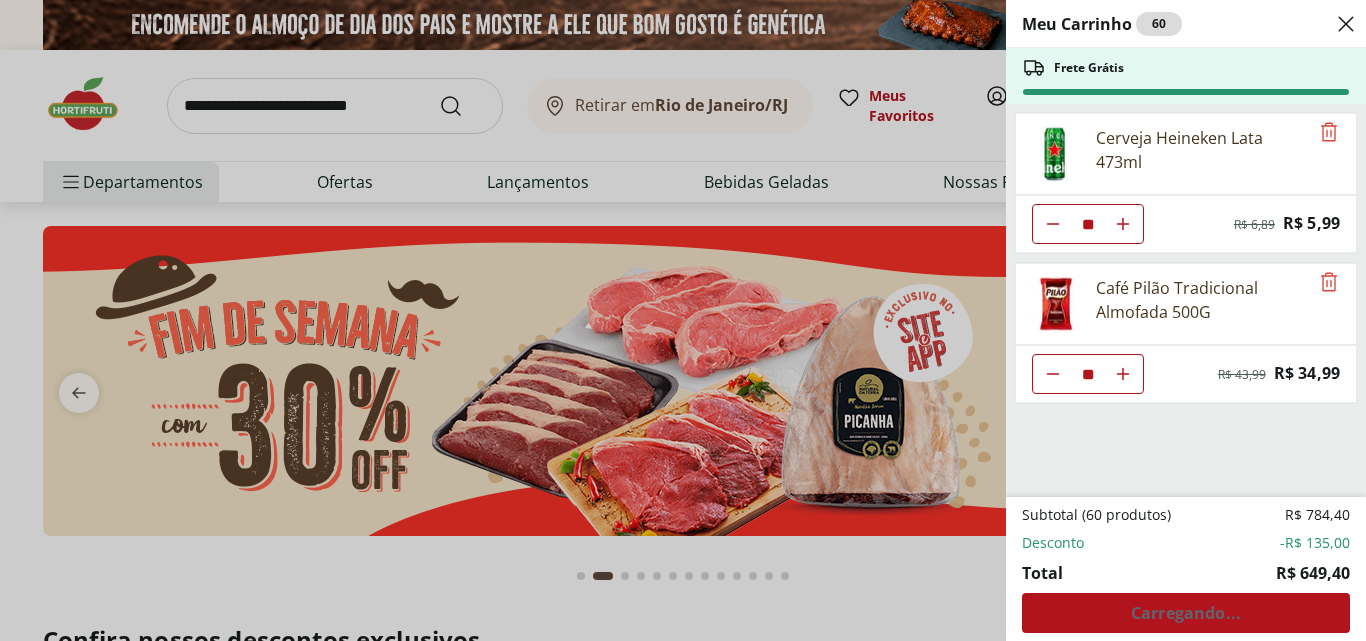 click 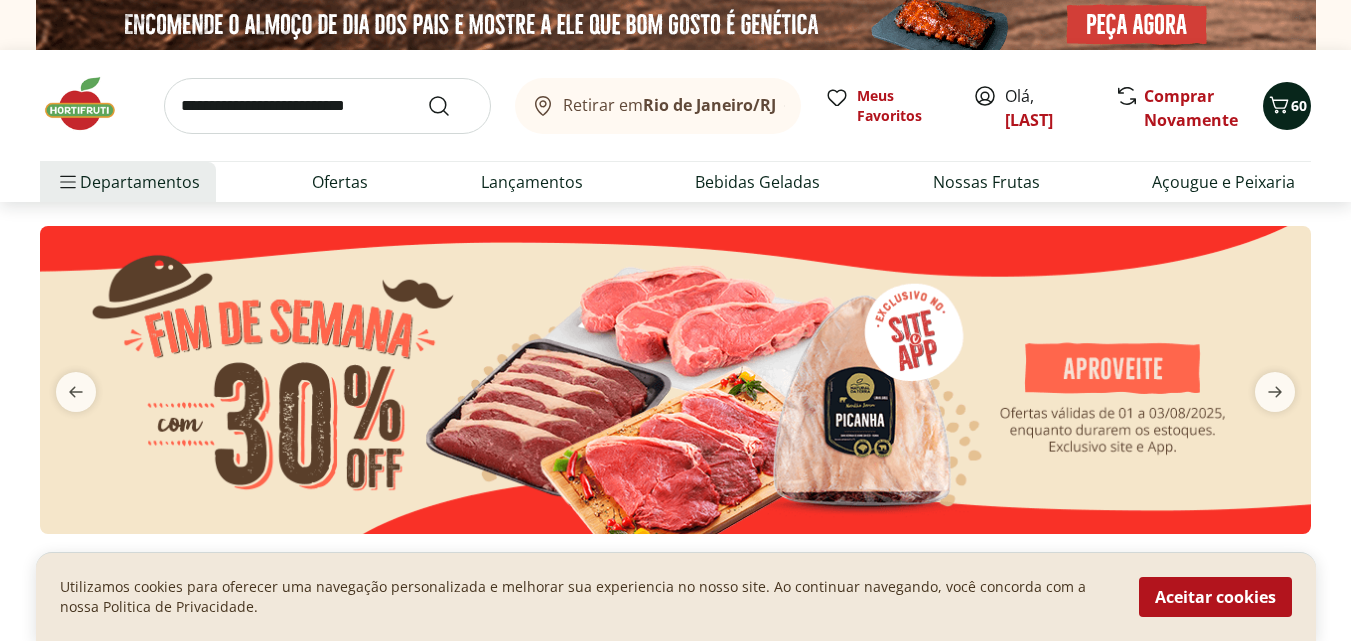 click 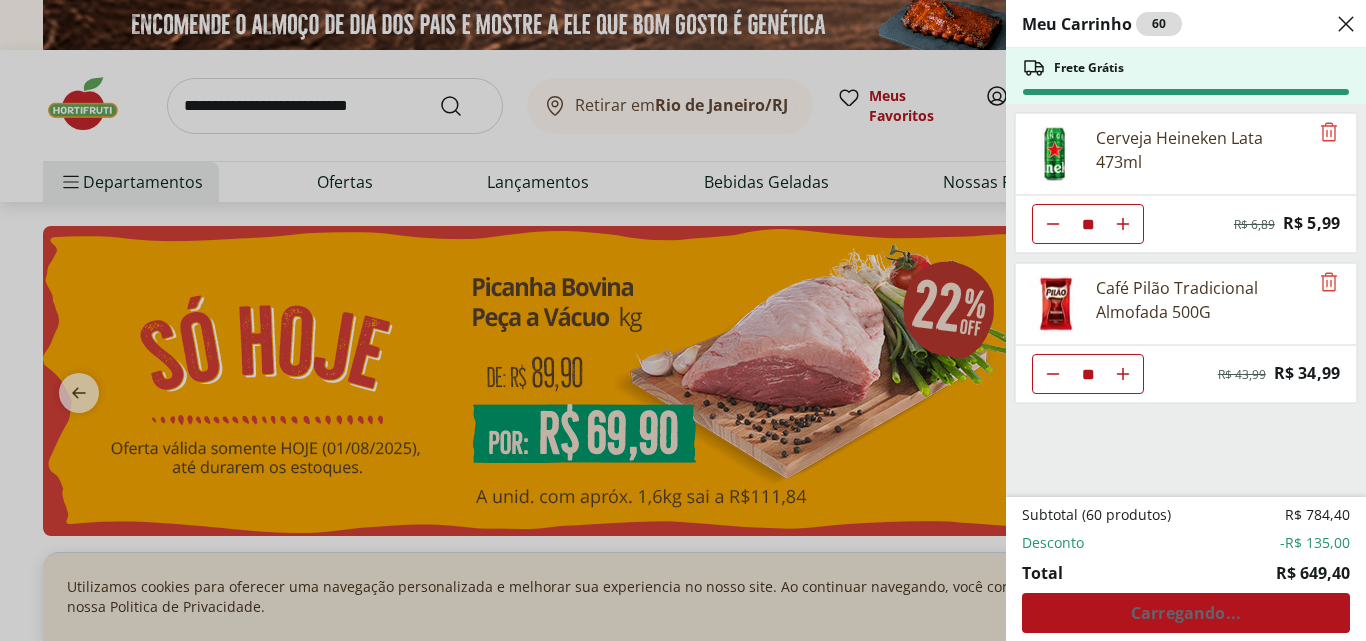 click on "Meu Carrinho 60 Frete Grátis Cerveja Heineken Lata 473ml ** Original price: R$ 6,89 Price: R$ 5,99 Café Pilão Tradicional Almofada 500G ** Original price: R$ 43,99 Price: R$ 34,99 Subtotal (60 produtos) R$ 784,40 Desconto -R$ 135,00 Total R$ 649,40 Carregando..." at bounding box center [683, 320] 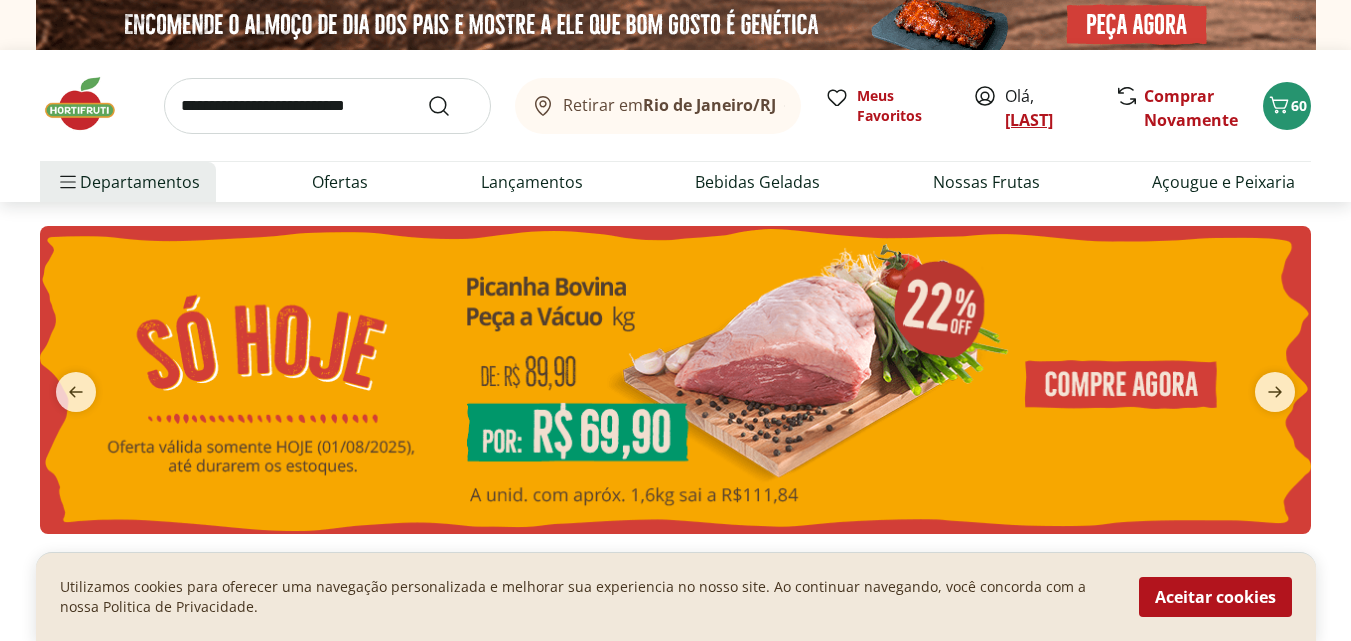 click on "[LAST]" at bounding box center (1029, 120) 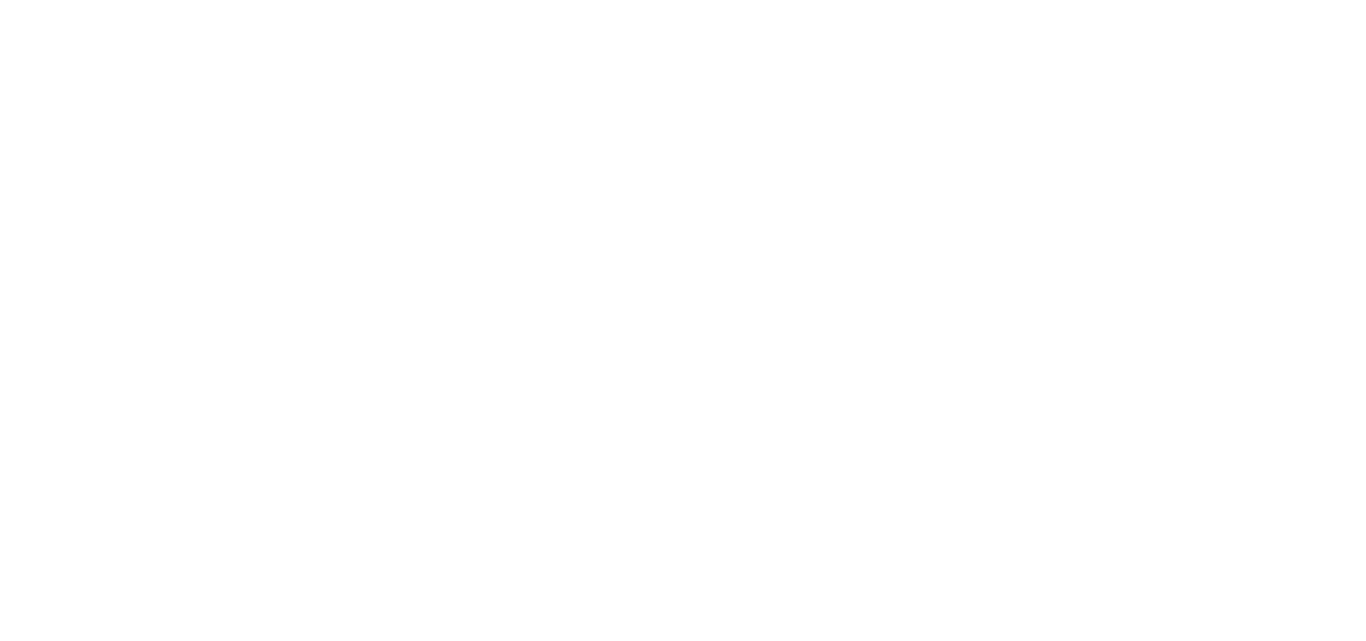 scroll, scrollTop: 0, scrollLeft: 0, axis: both 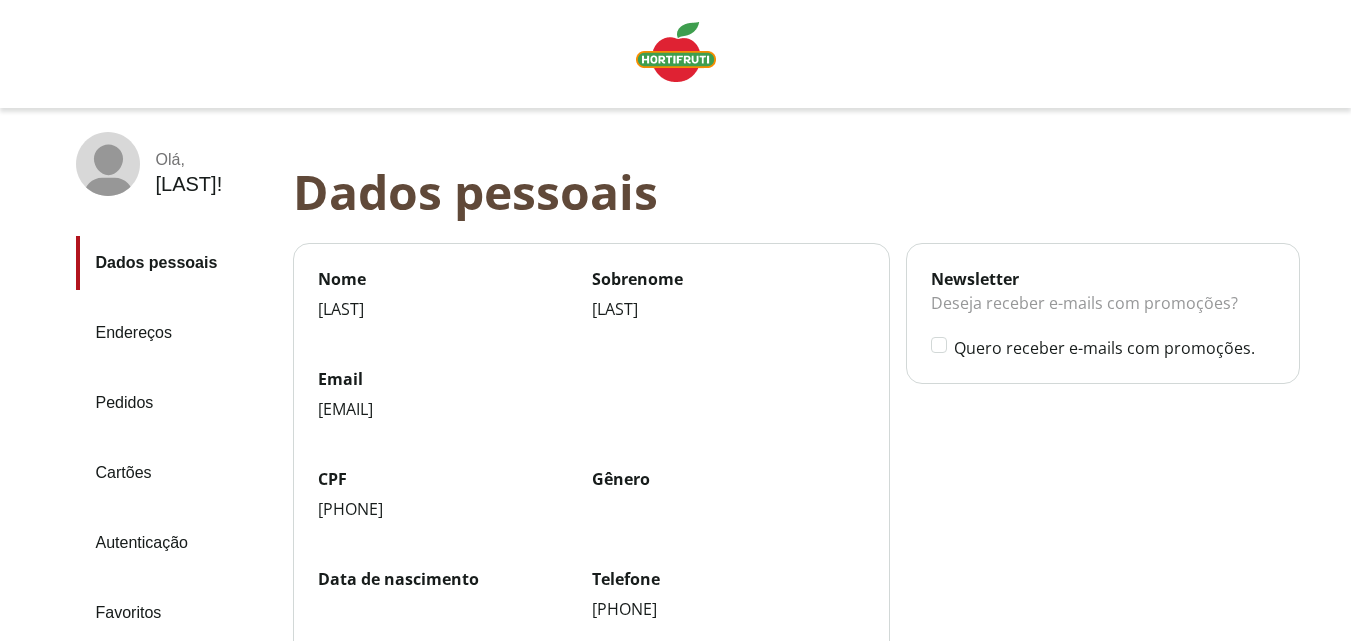 click at bounding box center (676, 52) 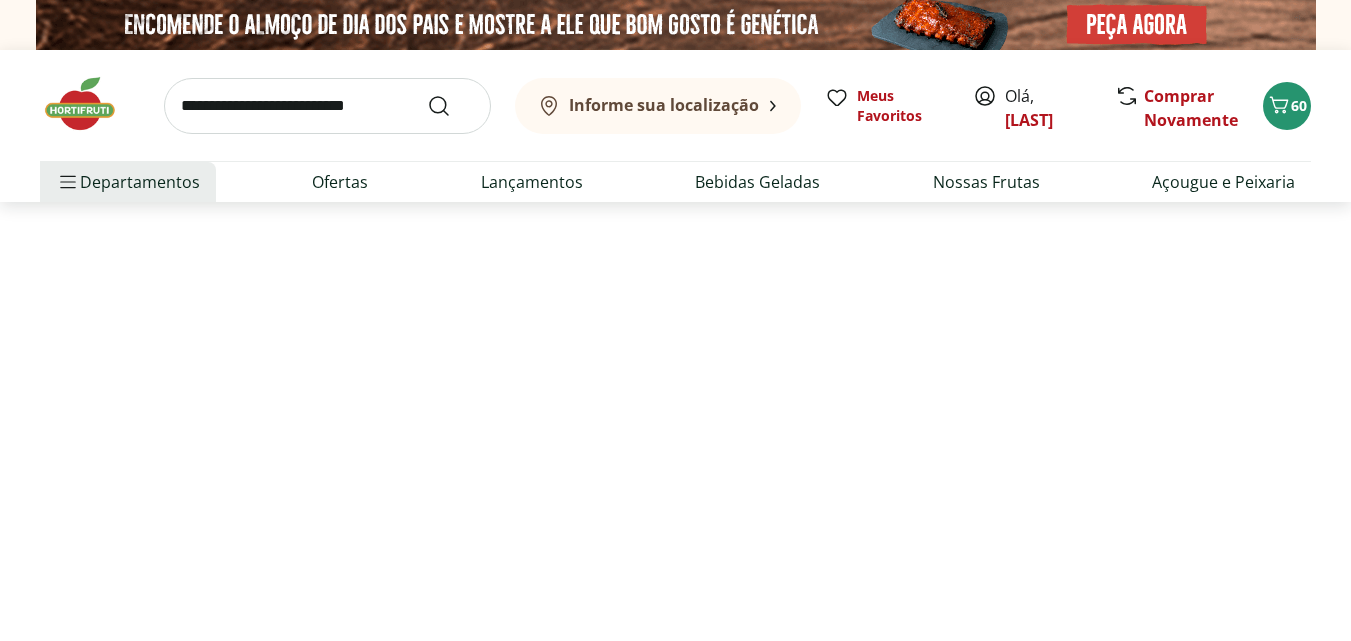 scroll, scrollTop: 0, scrollLeft: 0, axis: both 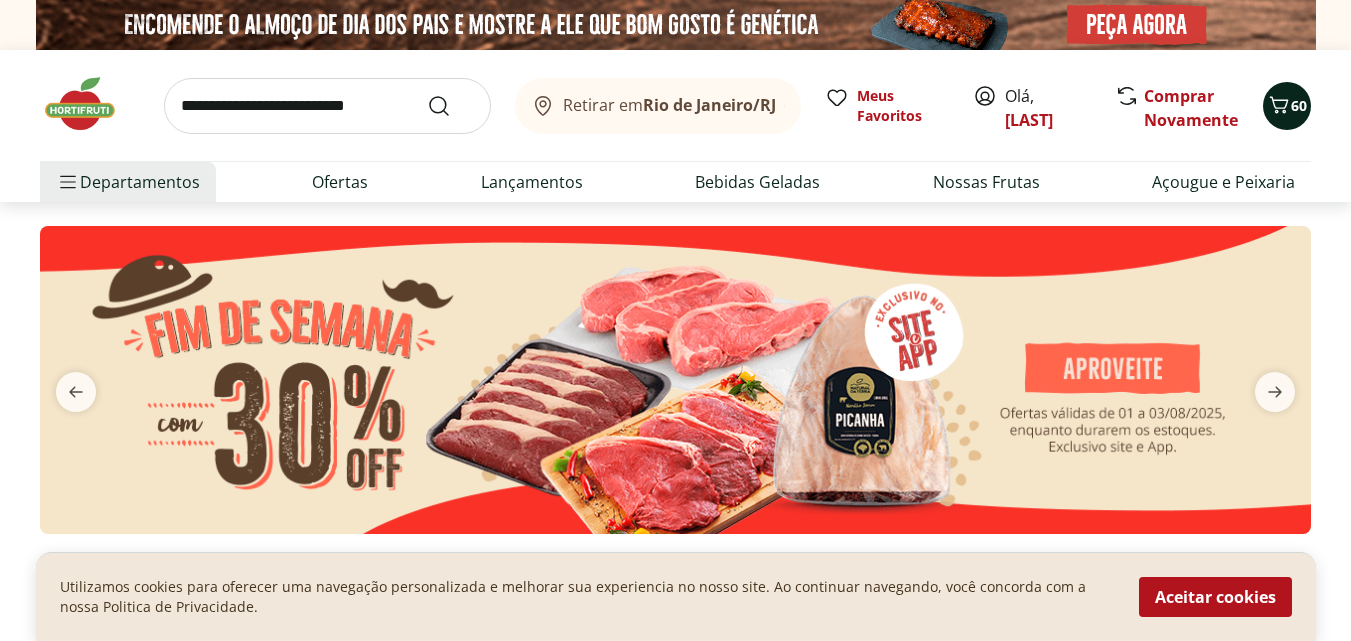 click 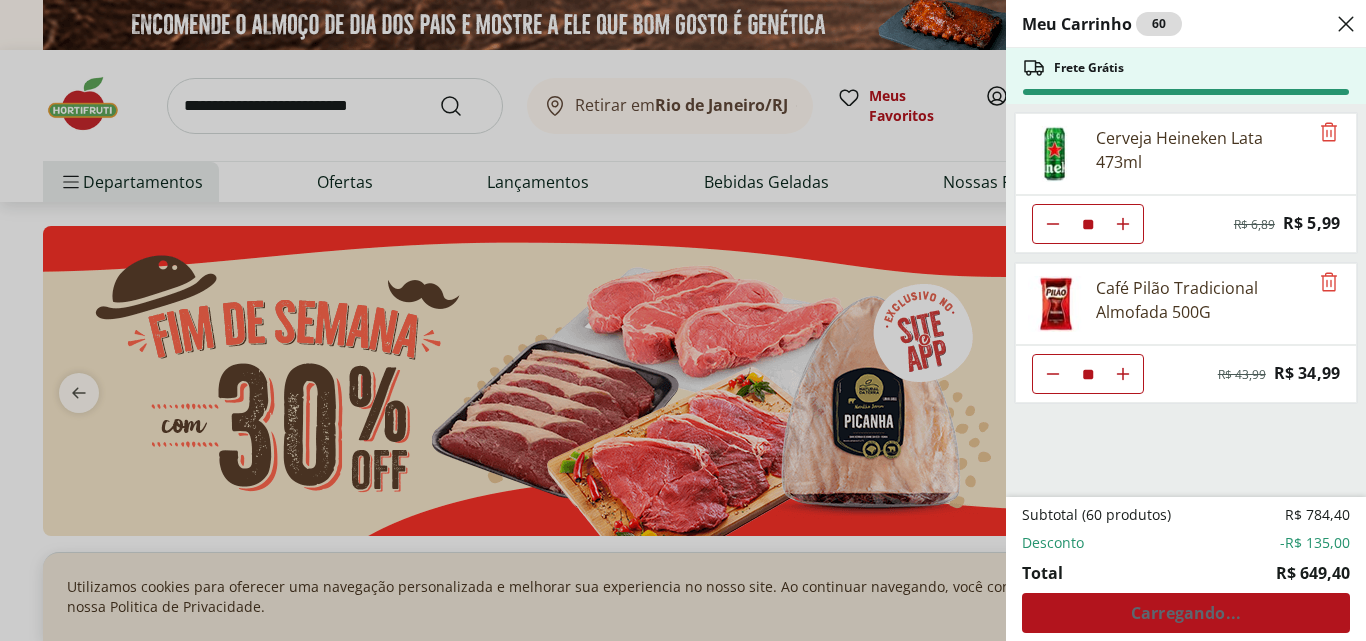 click at bounding box center [1053, 224] 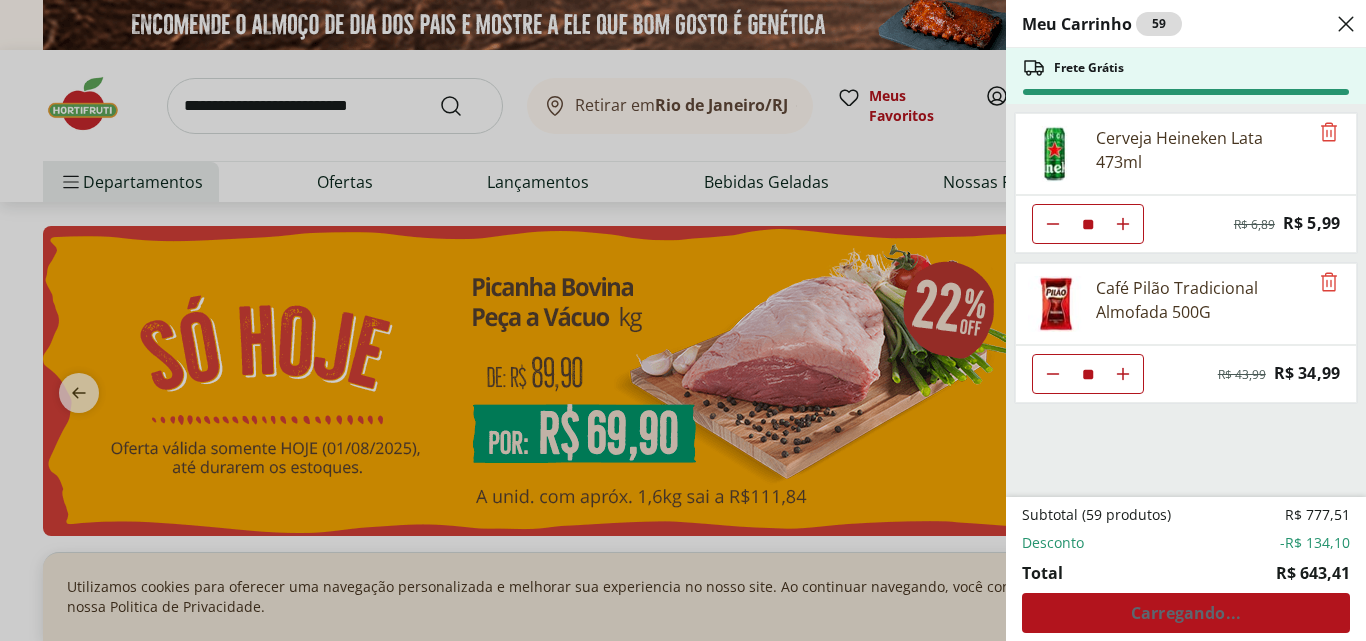 type on "**" 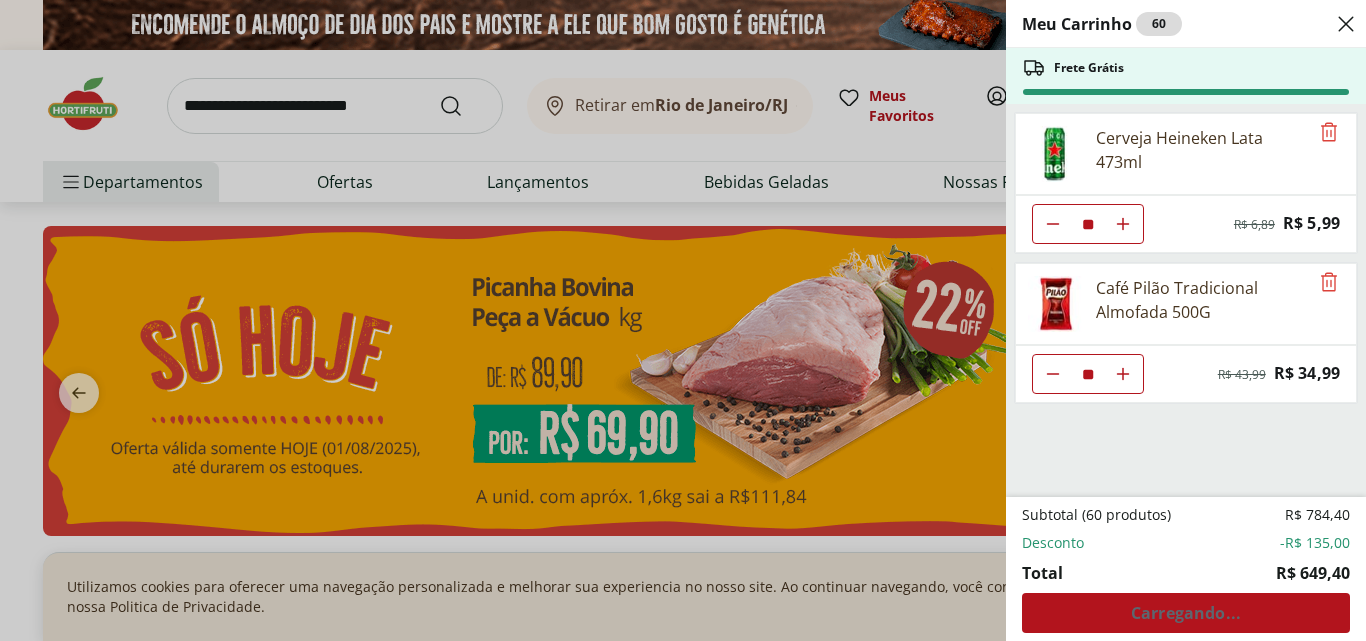 click 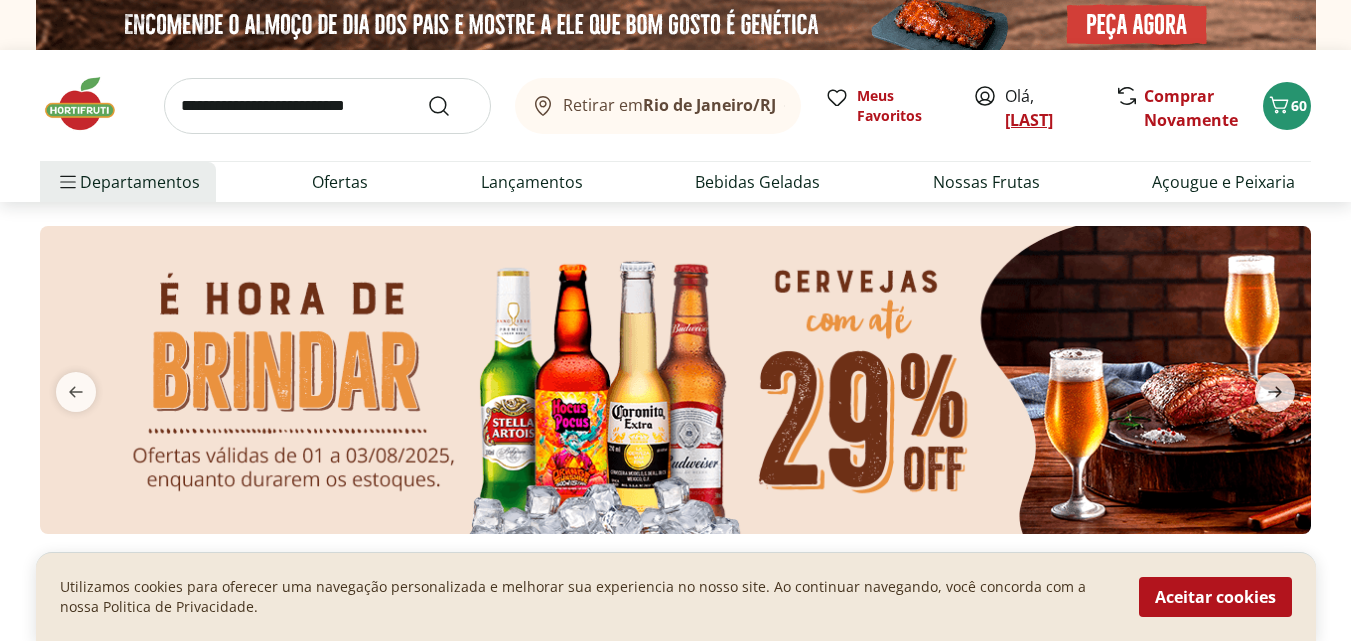 click on "[LAST]" at bounding box center (1029, 120) 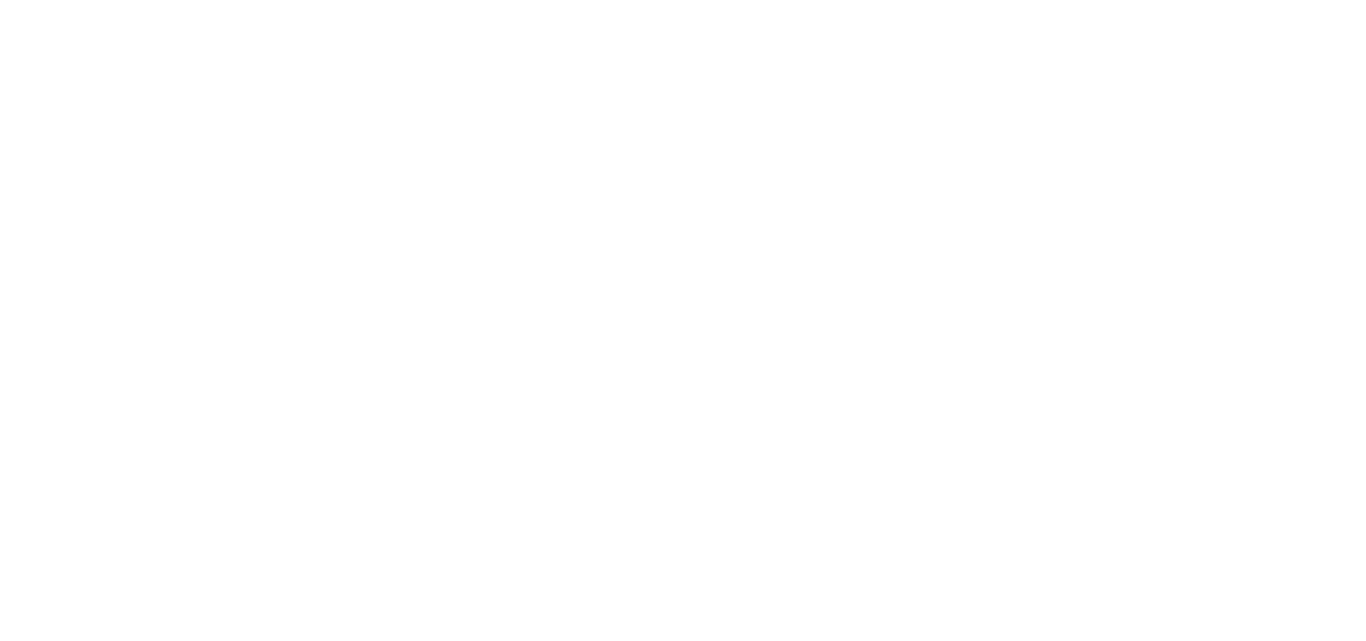 scroll, scrollTop: 0, scrollLeft: 0, axis: both 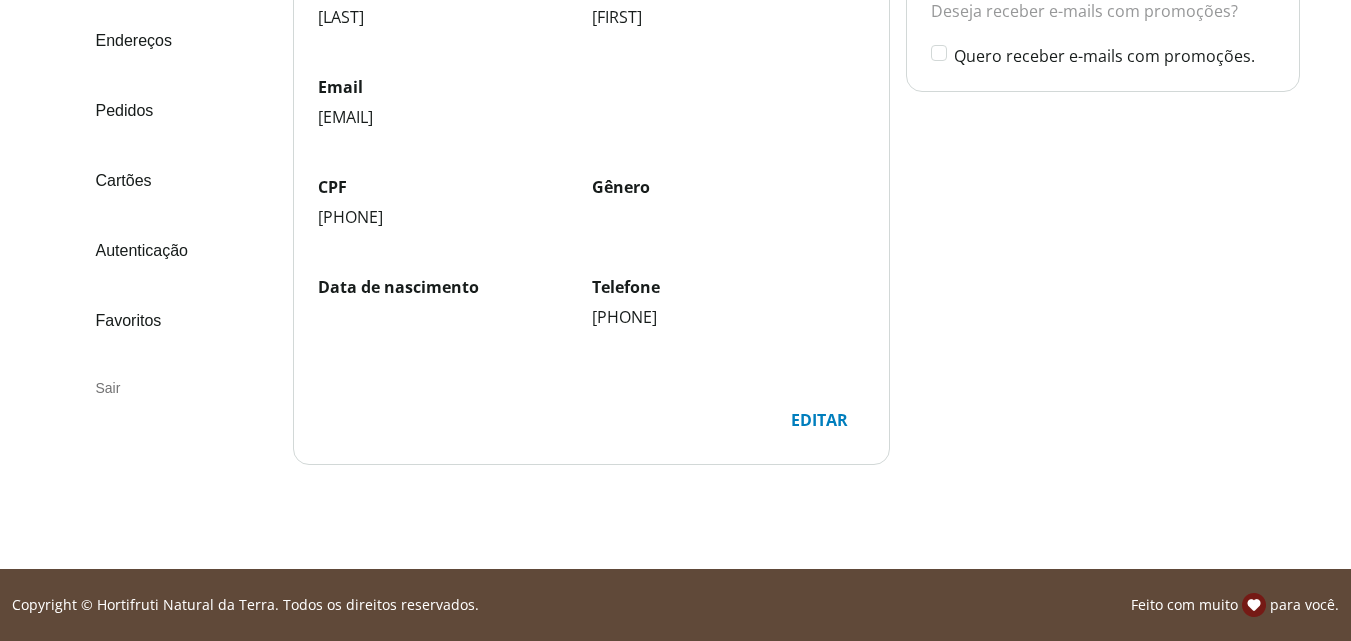 click on "Sair" at bounding box center [176, 388] 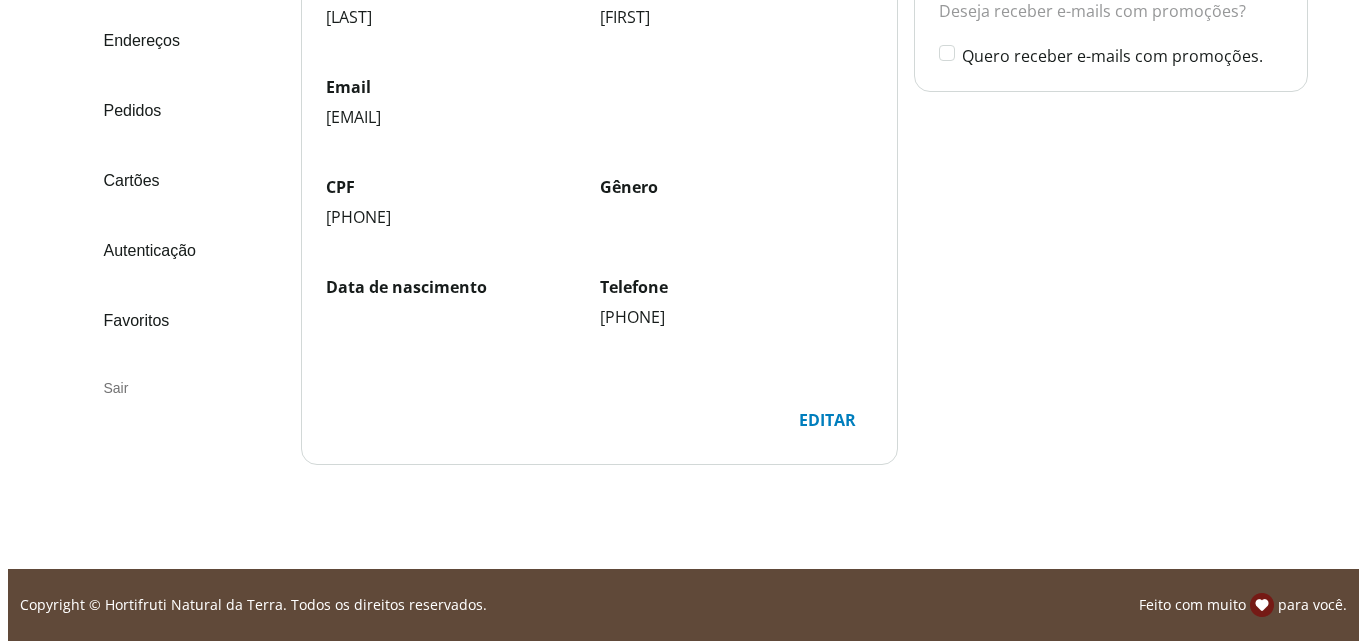 scroll, scrollTop: 0, scrollLeft: 0, axis: both 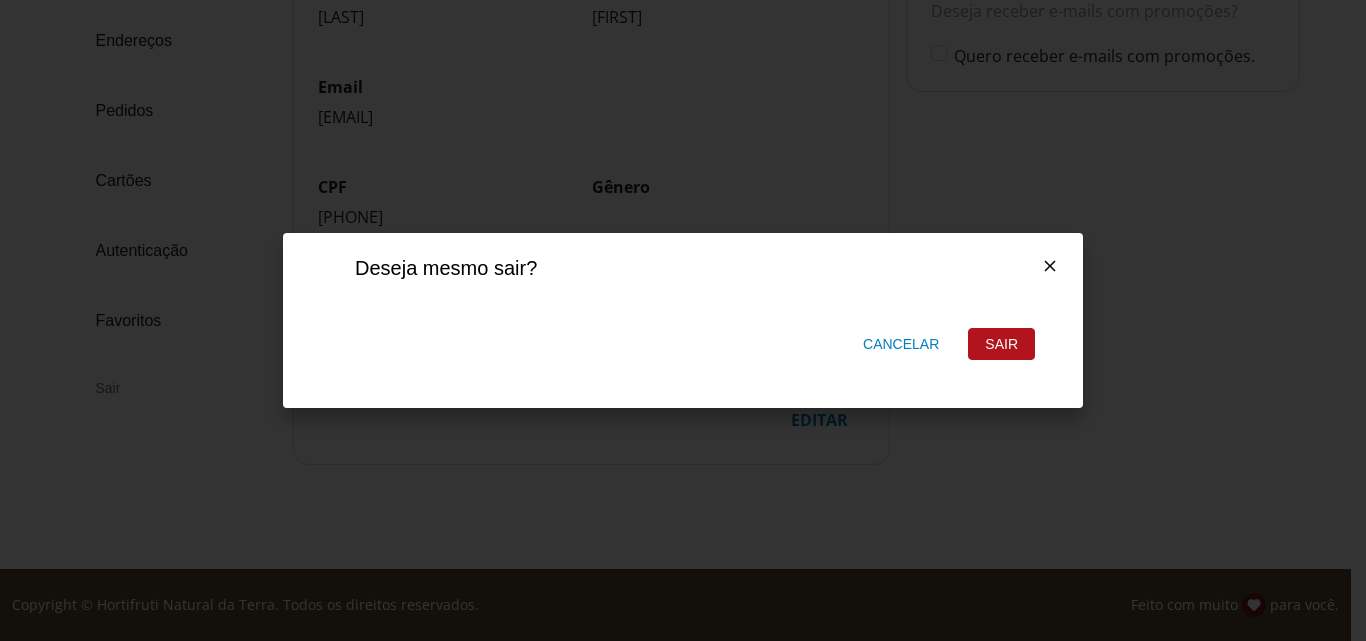 click on "Sair" at bounding box center (1001, 344) 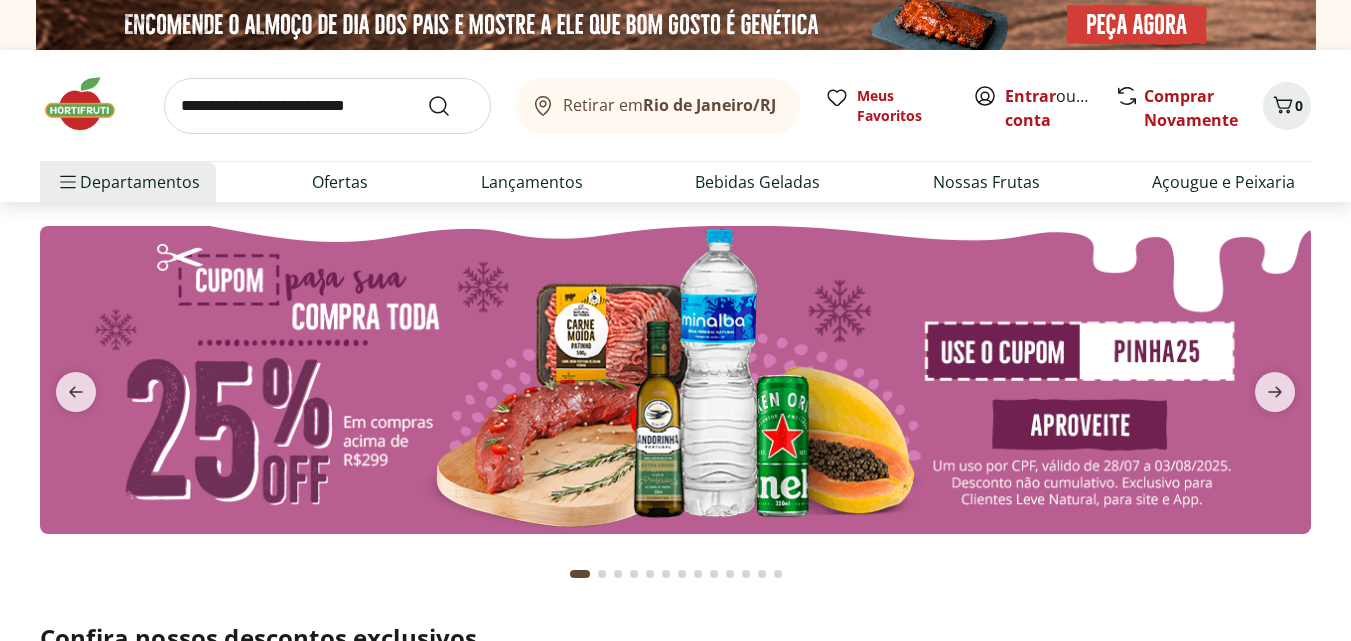 scroll, scrollTop: 0, scrollLeft: 0, axis: both 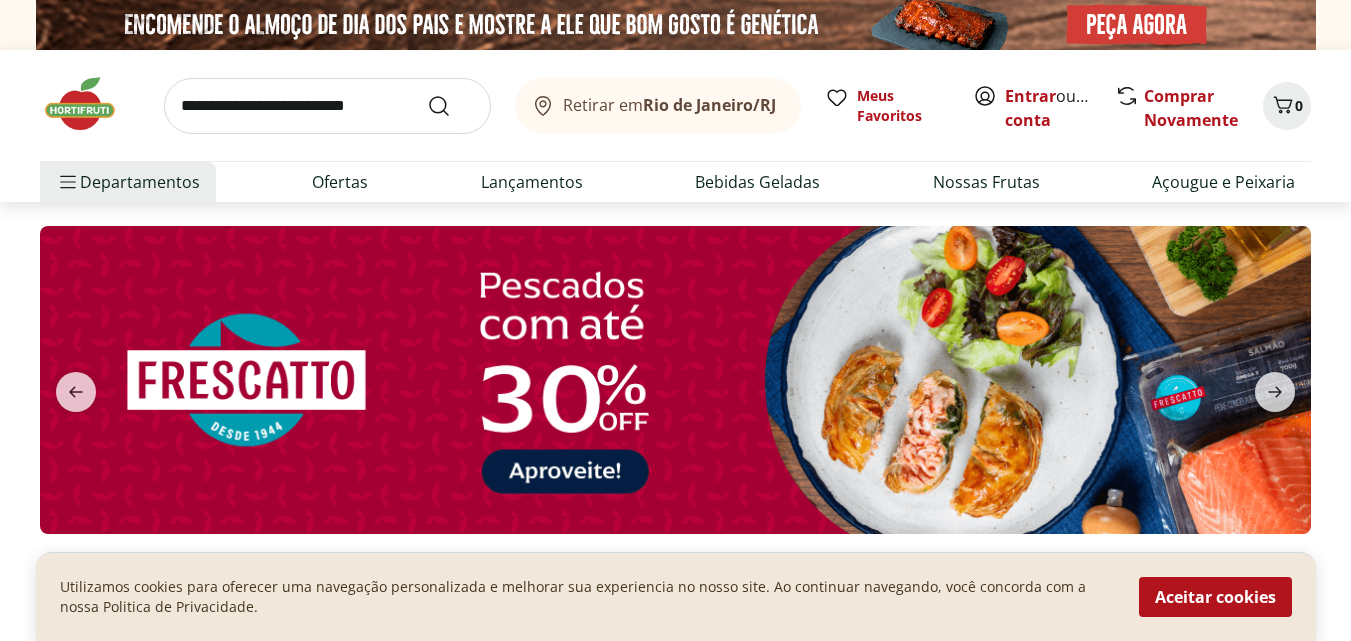 click at bounding box center [327, 106] 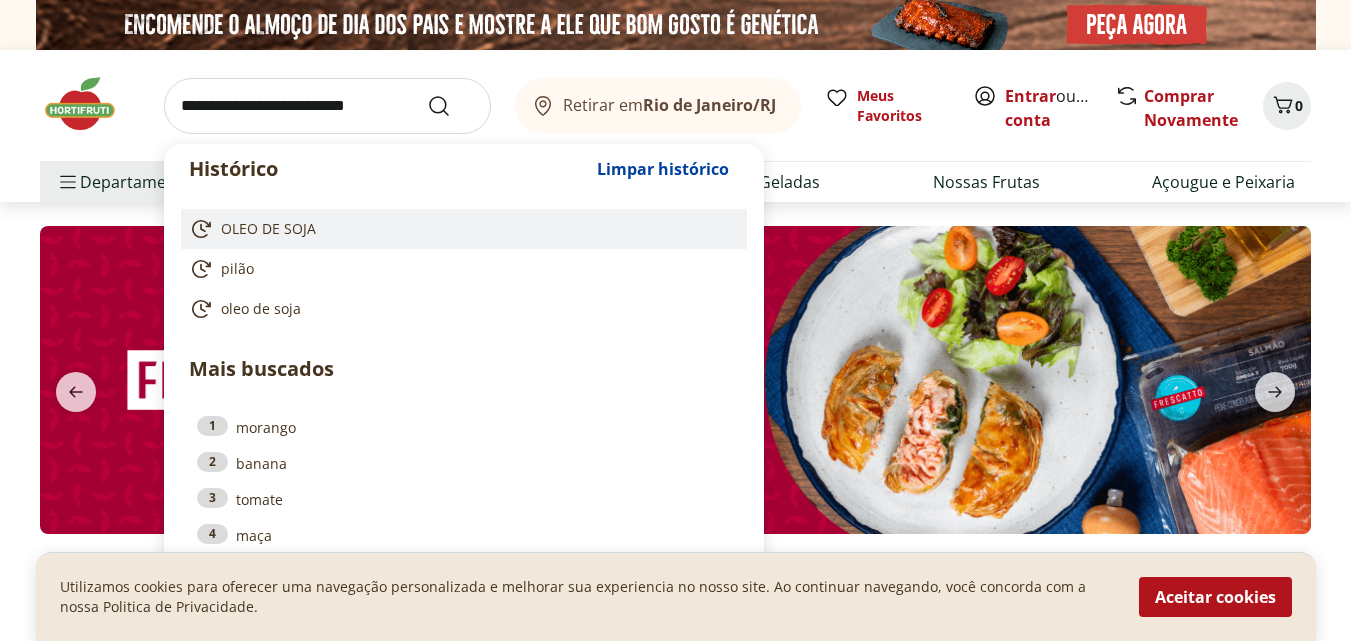 click on "OLEO DE SOJA" at bounding box center (464, 229) 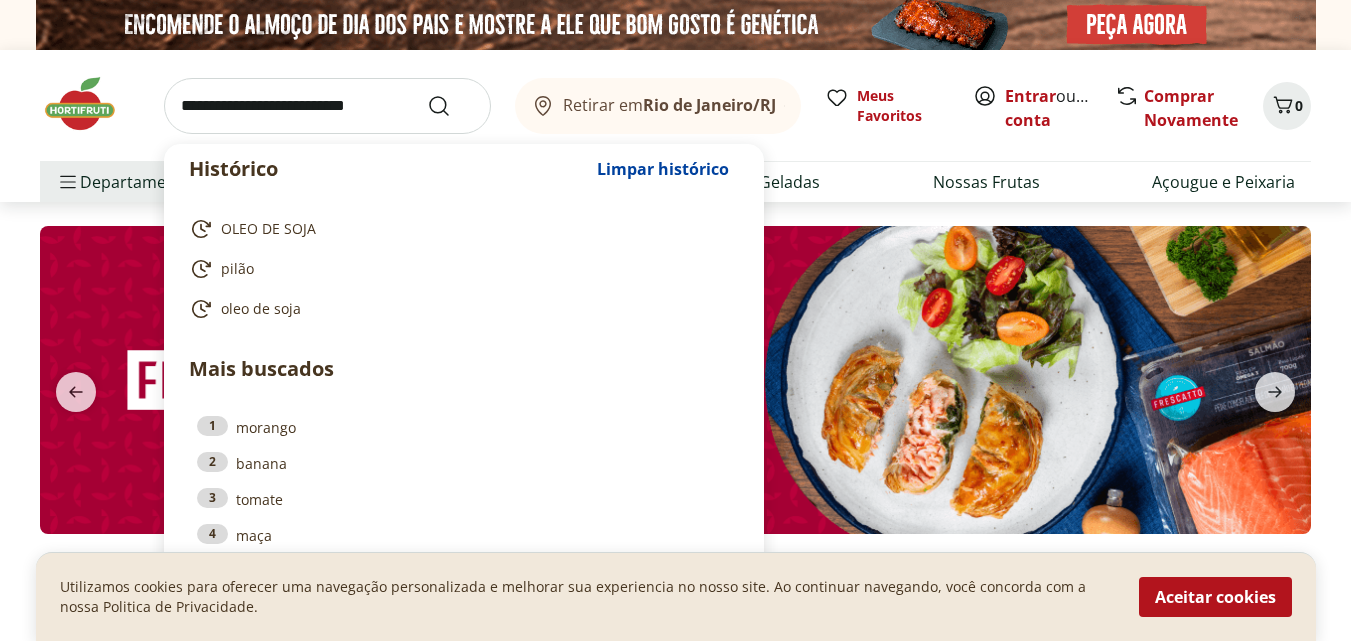 type on "**********" 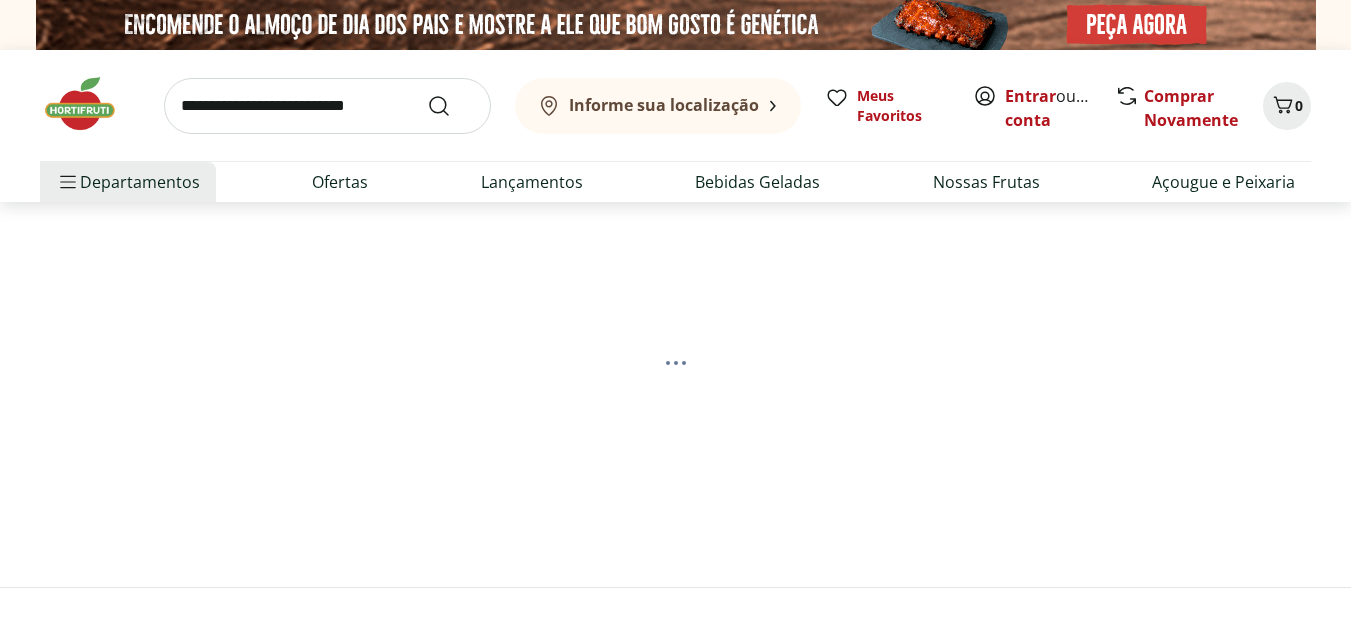 scroll, scrollTop: 0, scrollLeft: 0, axis: both 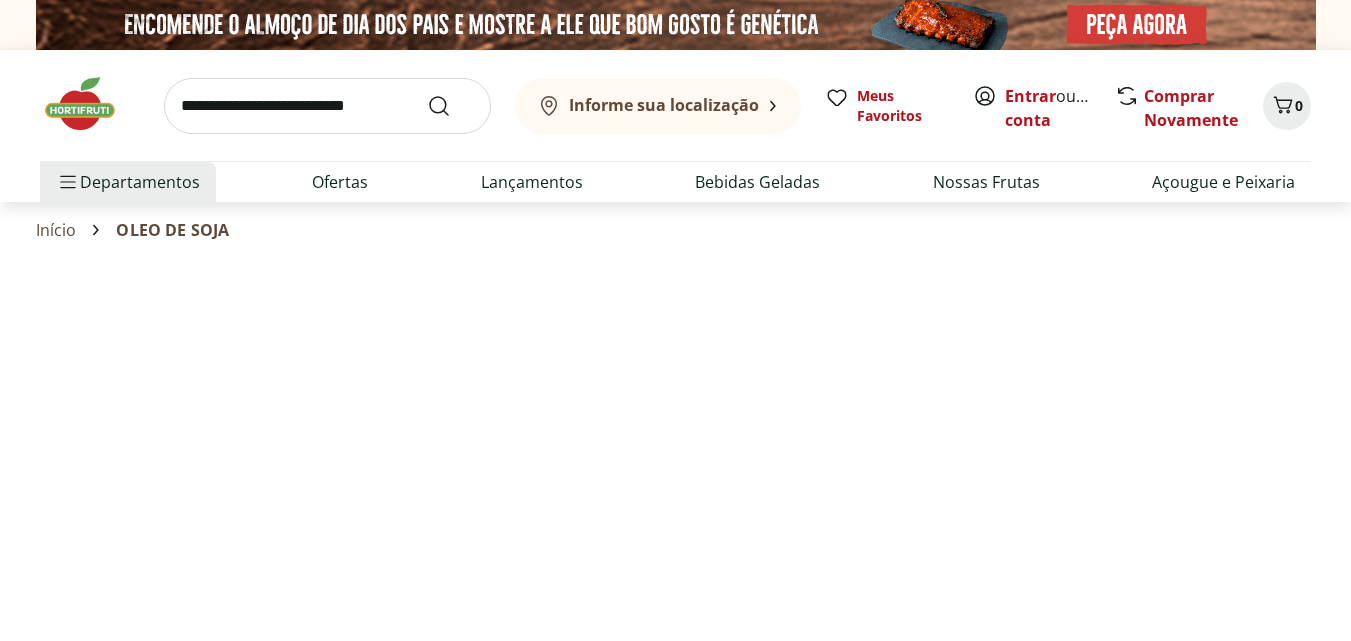 select on "**********" 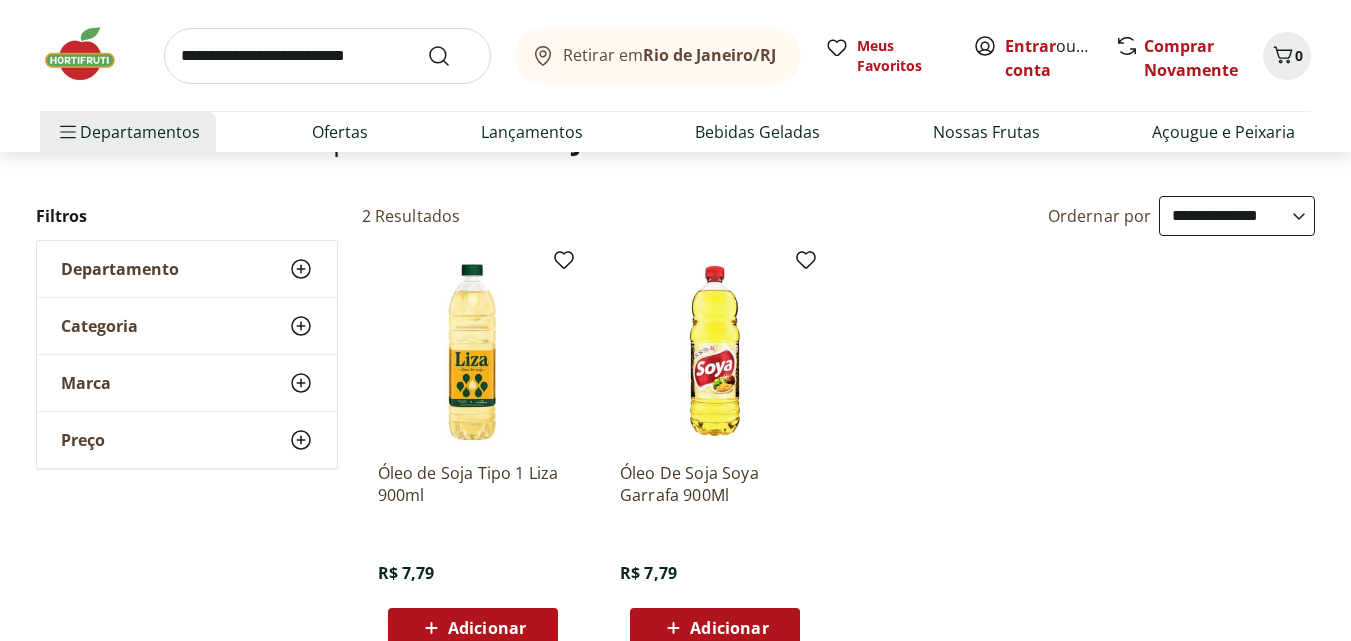 scroll, scrollTop: 333, scrollLeft: 0, axis: vertical 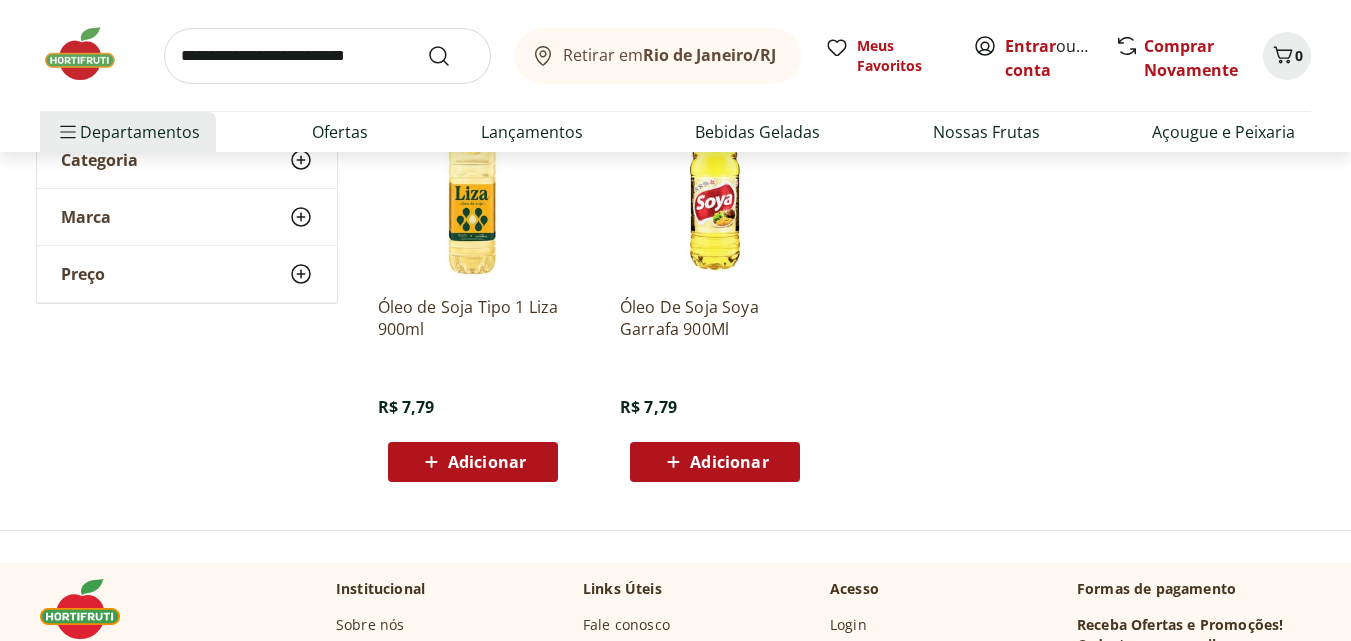 click on "Adicionar" at bounding box center (472, 462) 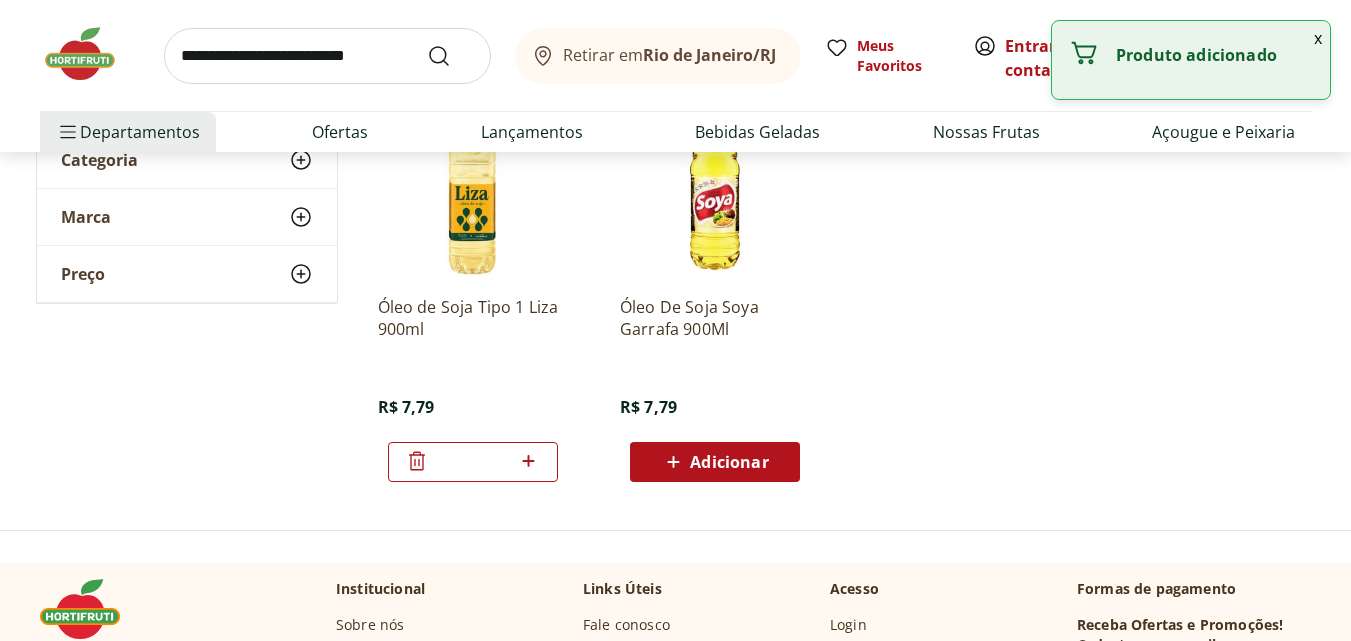 click 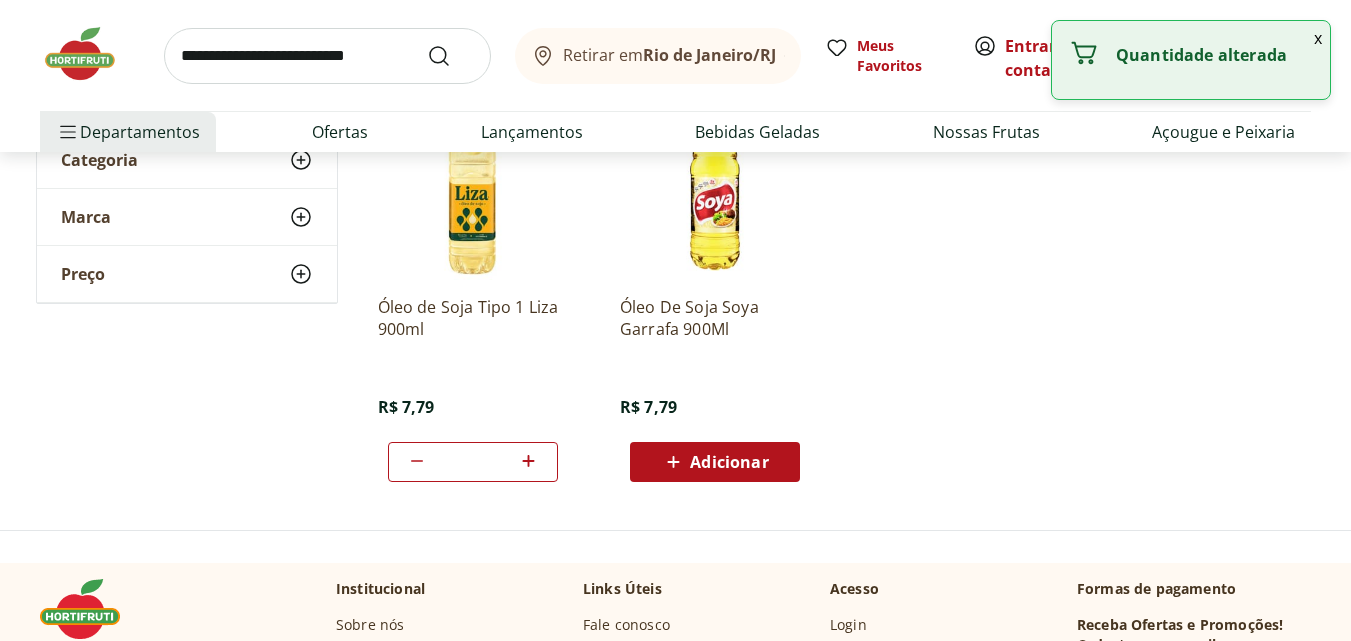 click 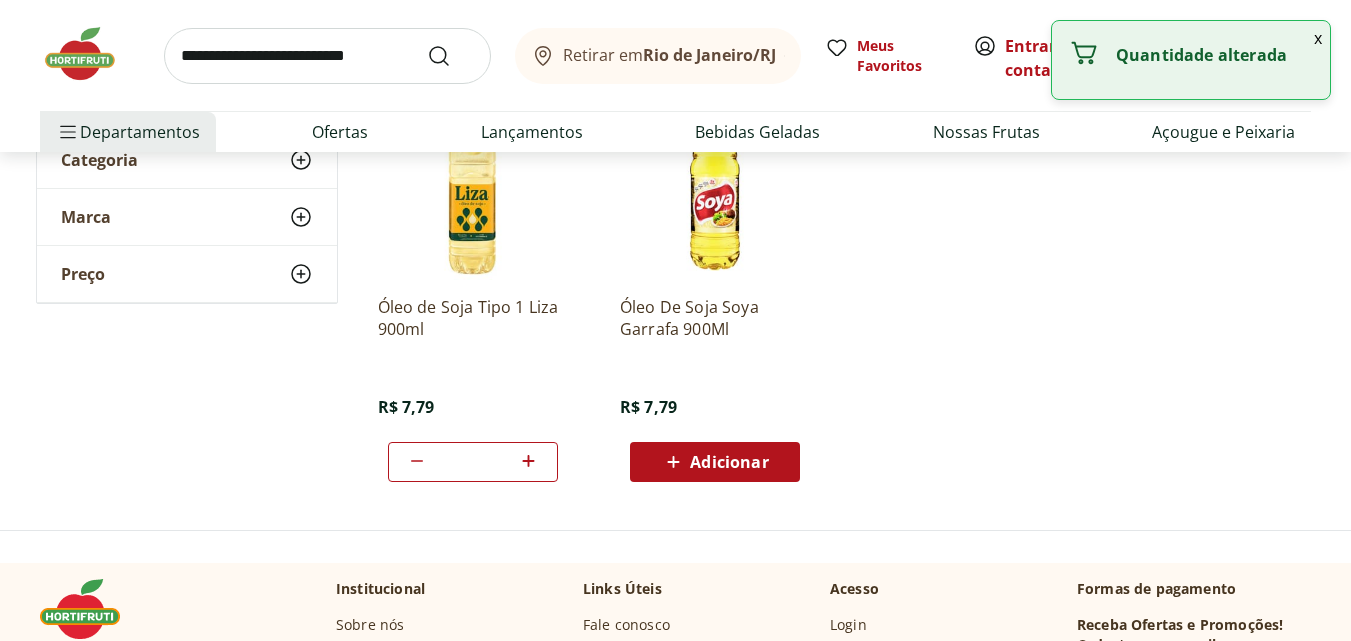 click 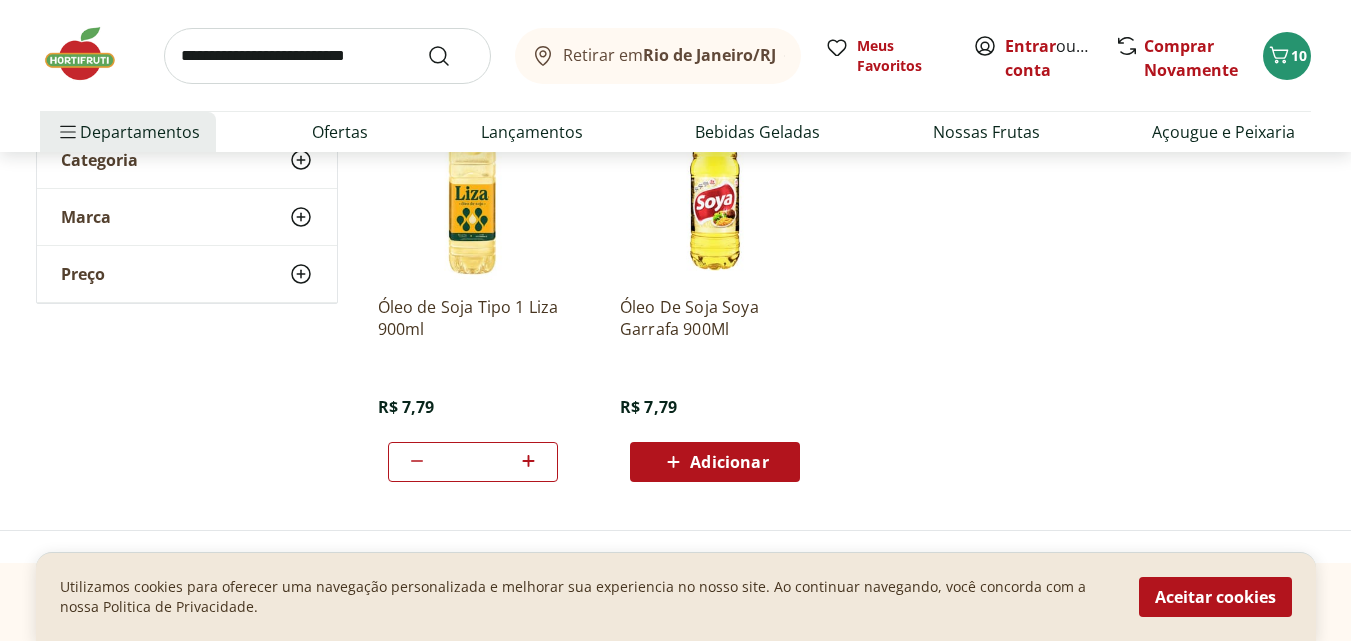 click on "Adicionar" at bounding box center [729, 462] 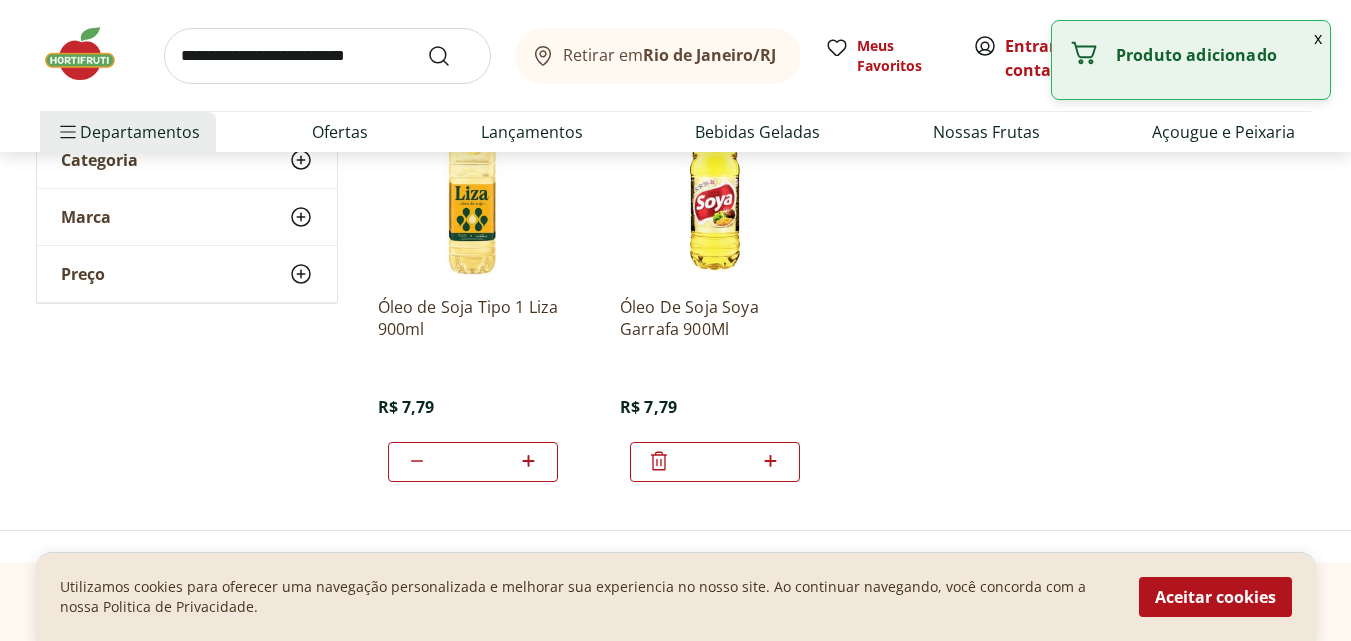click on "*" at bounding box center (715, 462) 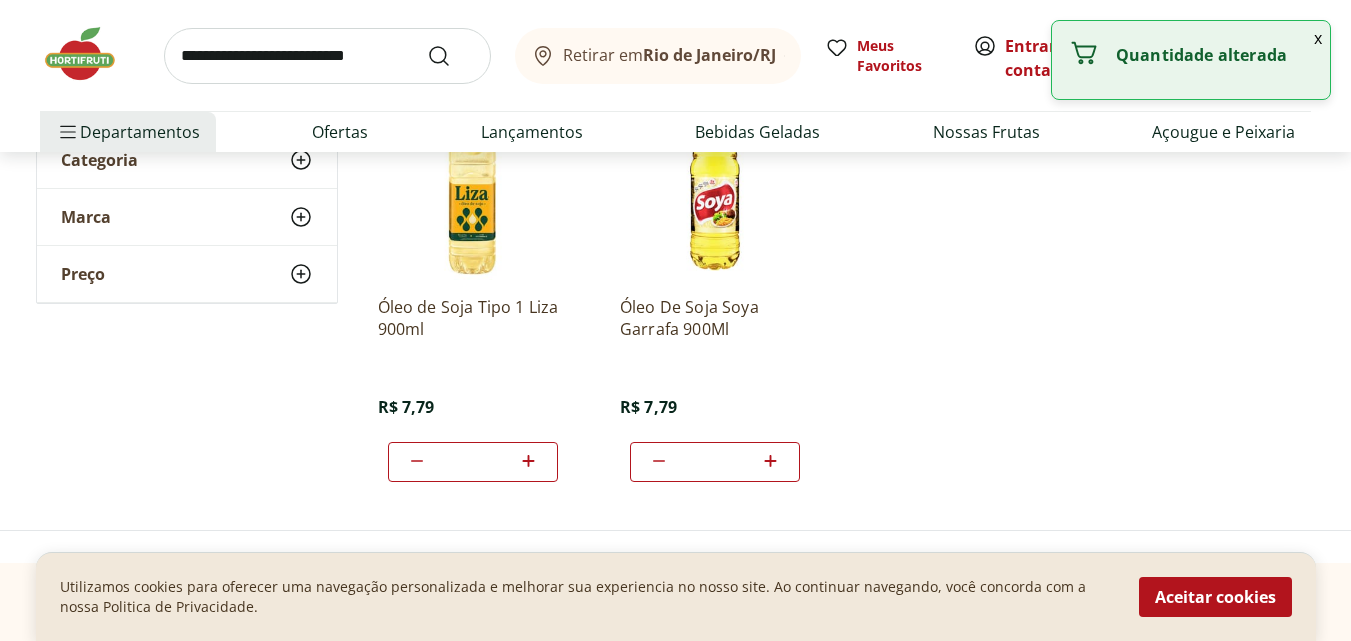 click 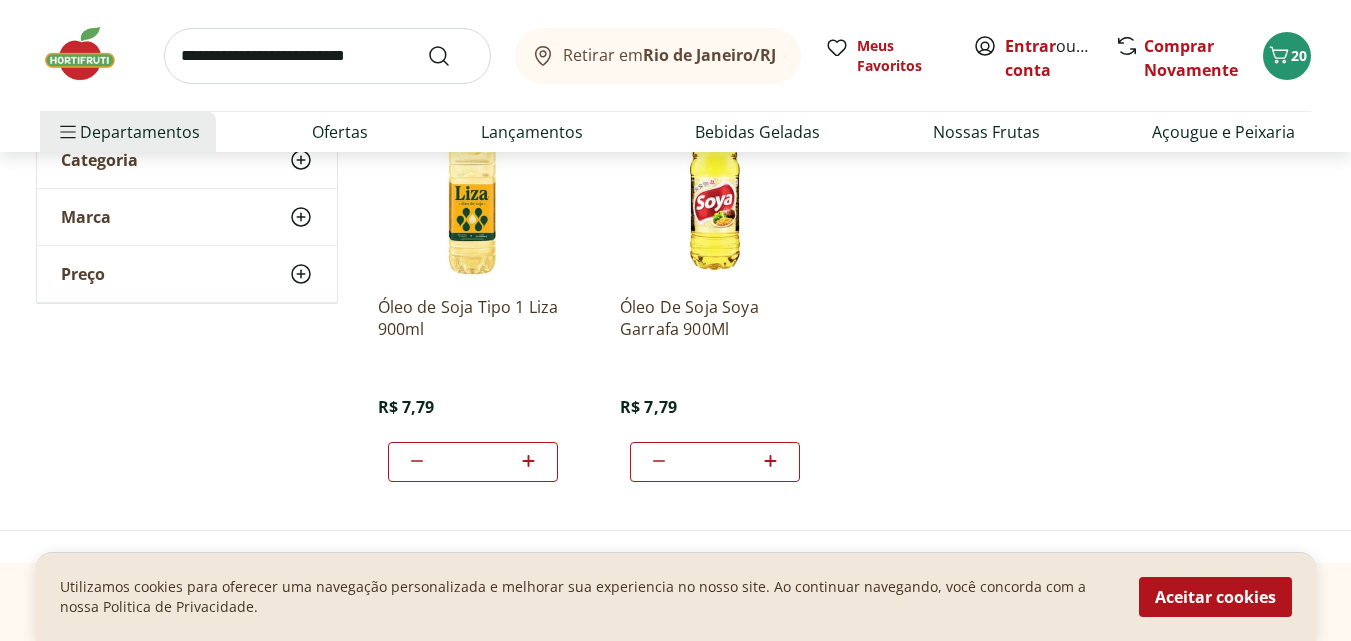 click at bounding box center [327, 56] 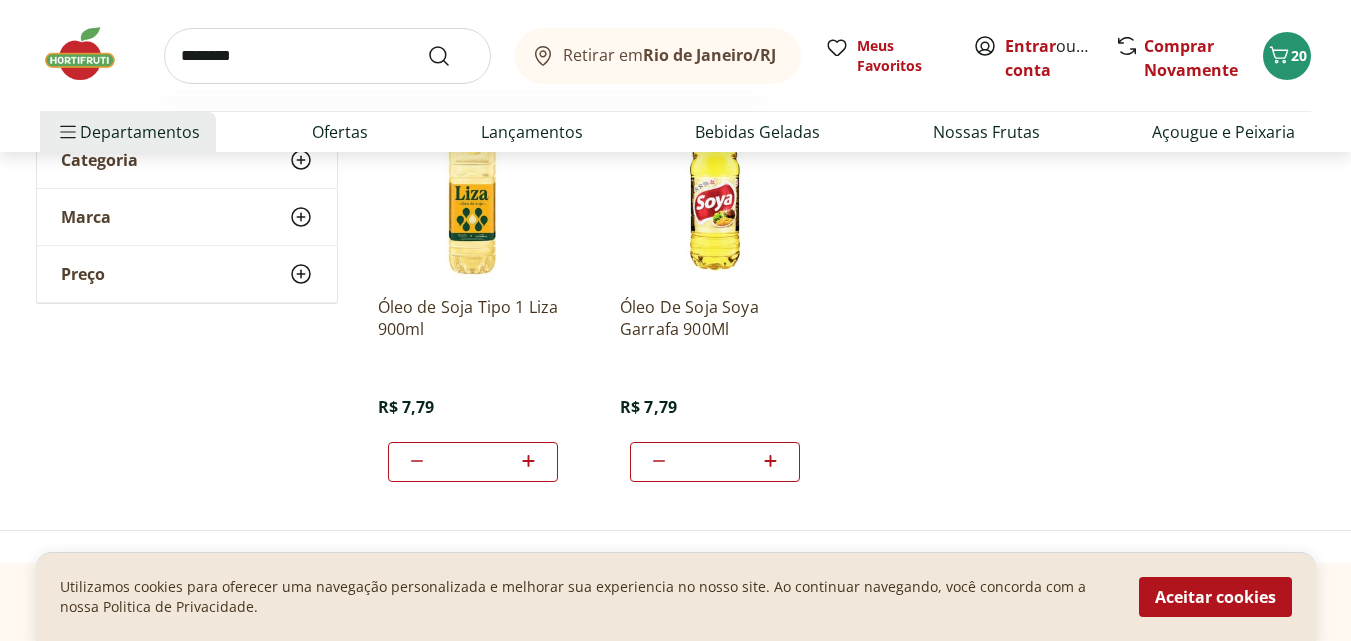 type on "********" 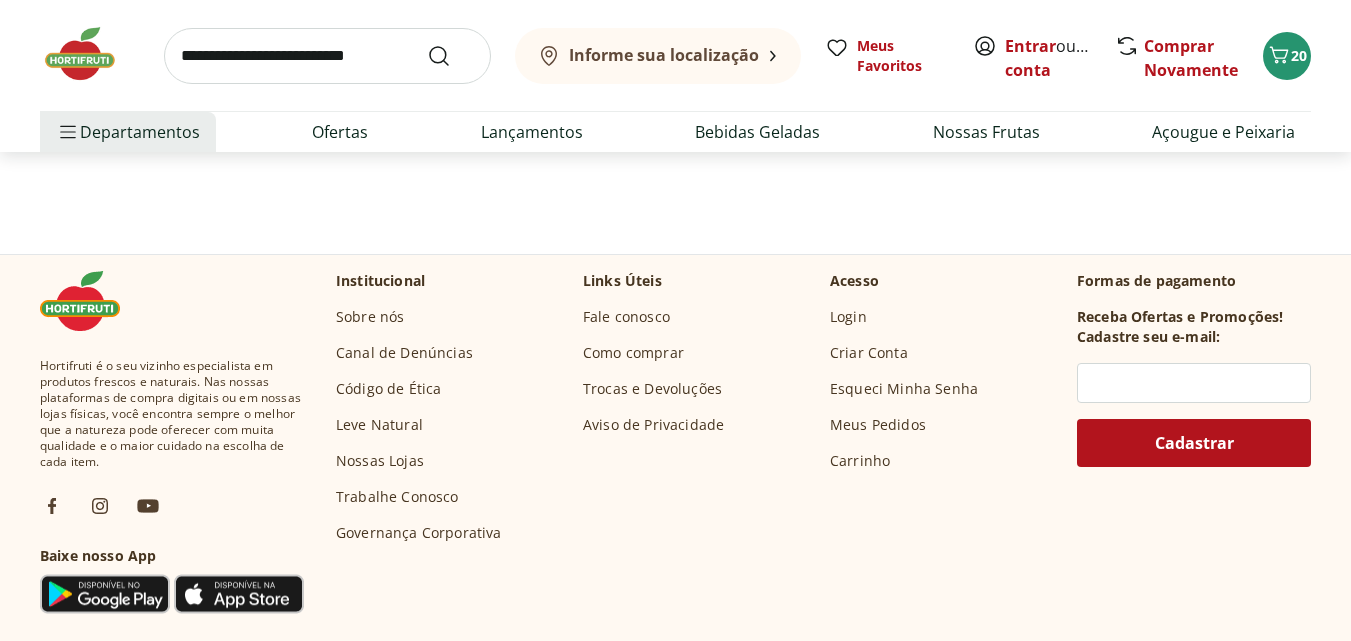 scroll, scrollTop: 0, scrollLeft: 0, axis: both 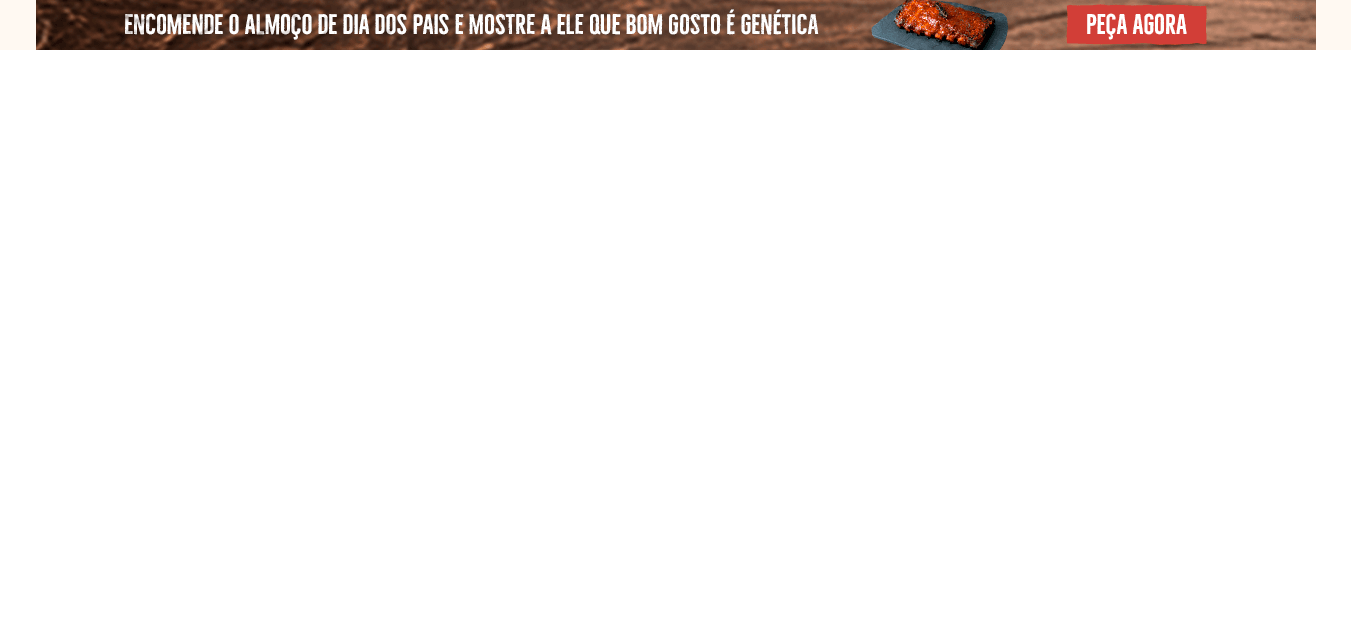 select on "**********" 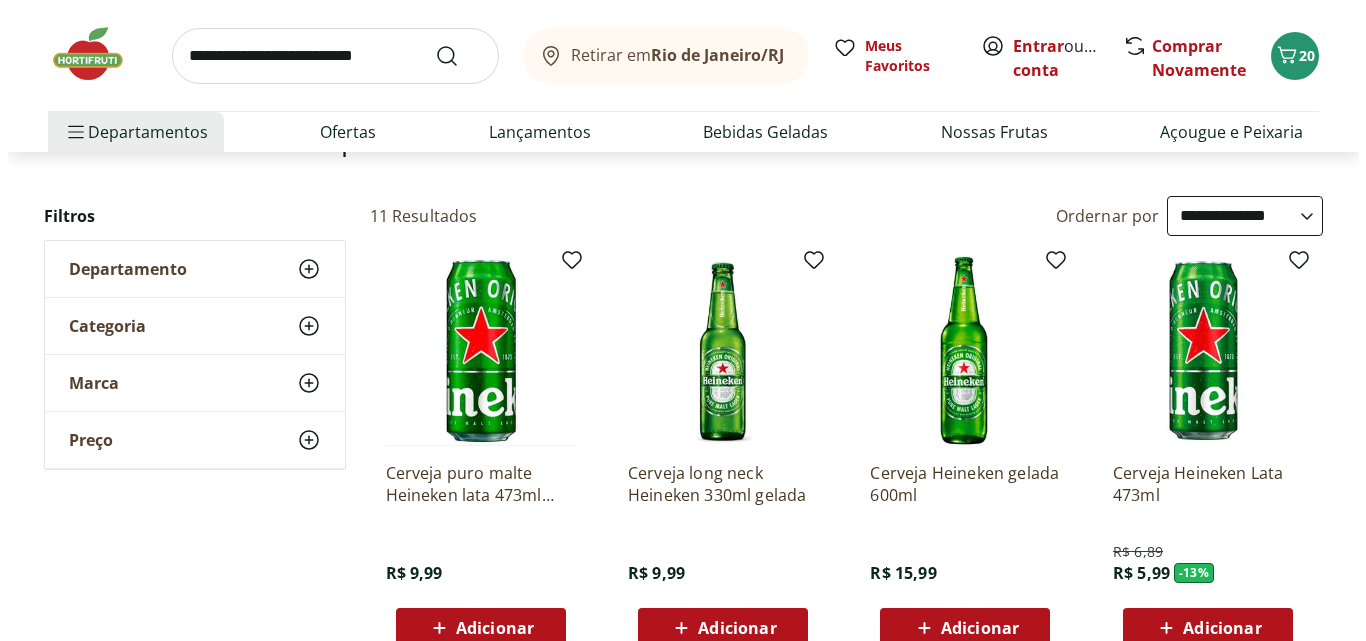scroll, scrollTop: 334, scrollLeft: 0, axis: vertical 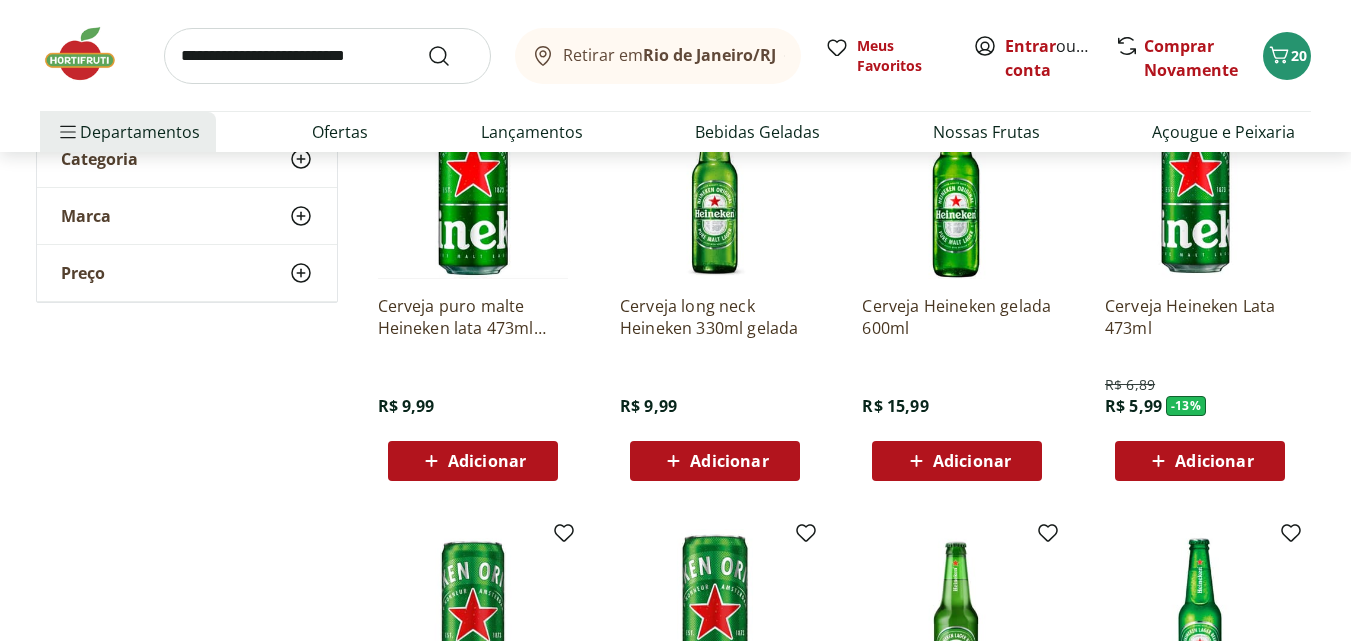 click on "Adicionar" at bounding box center (1200, 461) 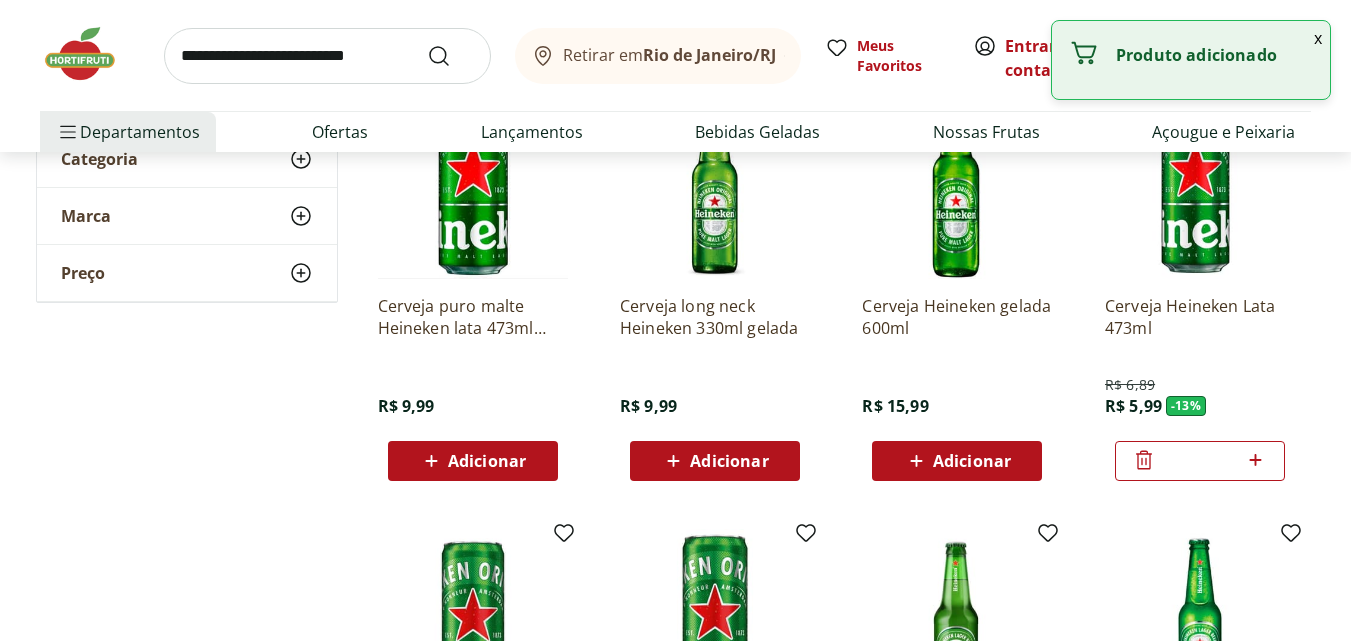 click 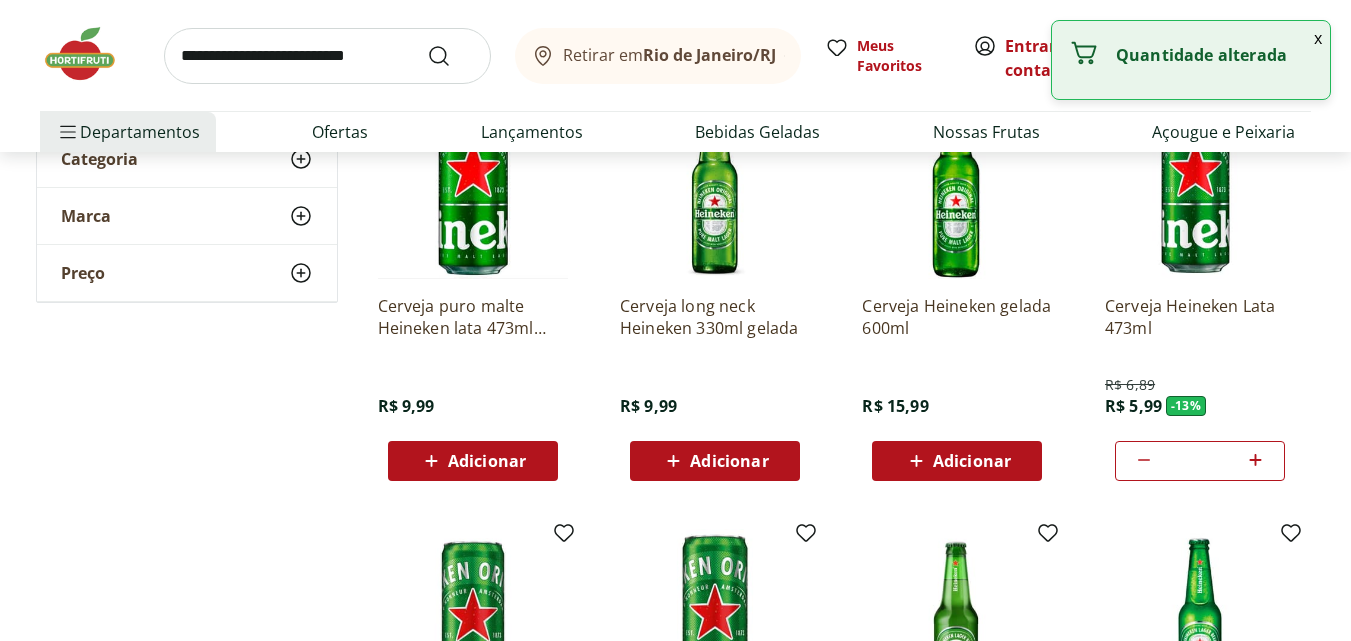 click 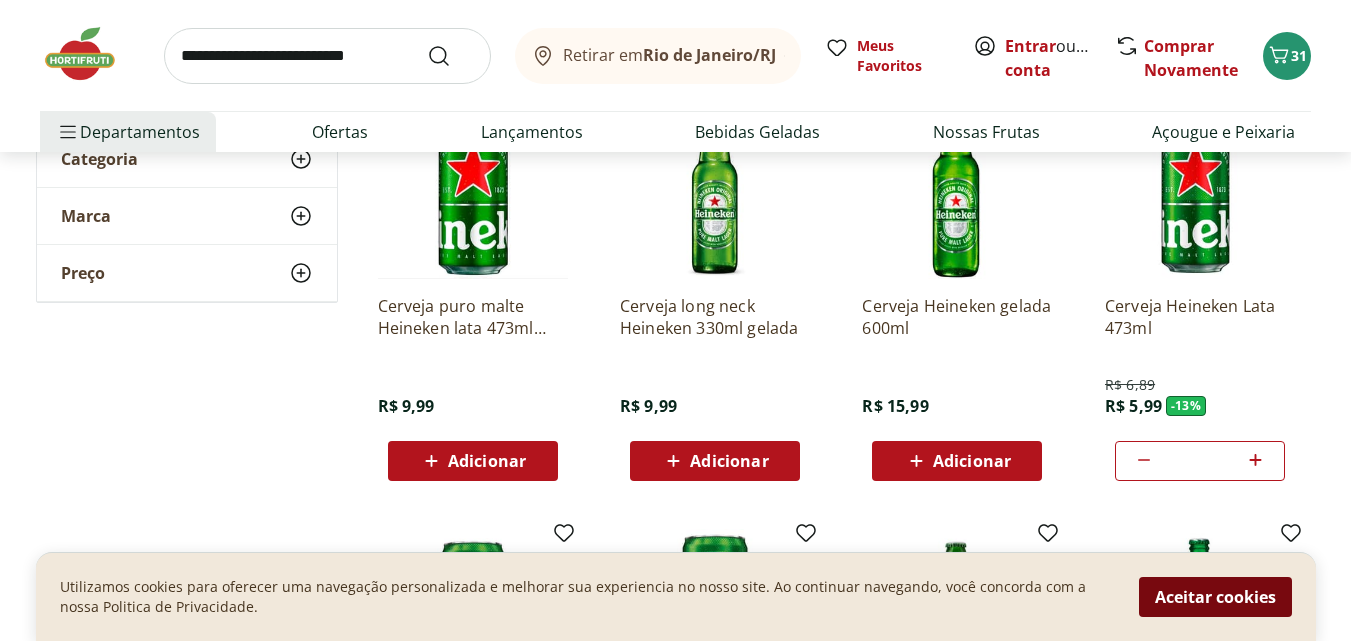 type on "**" 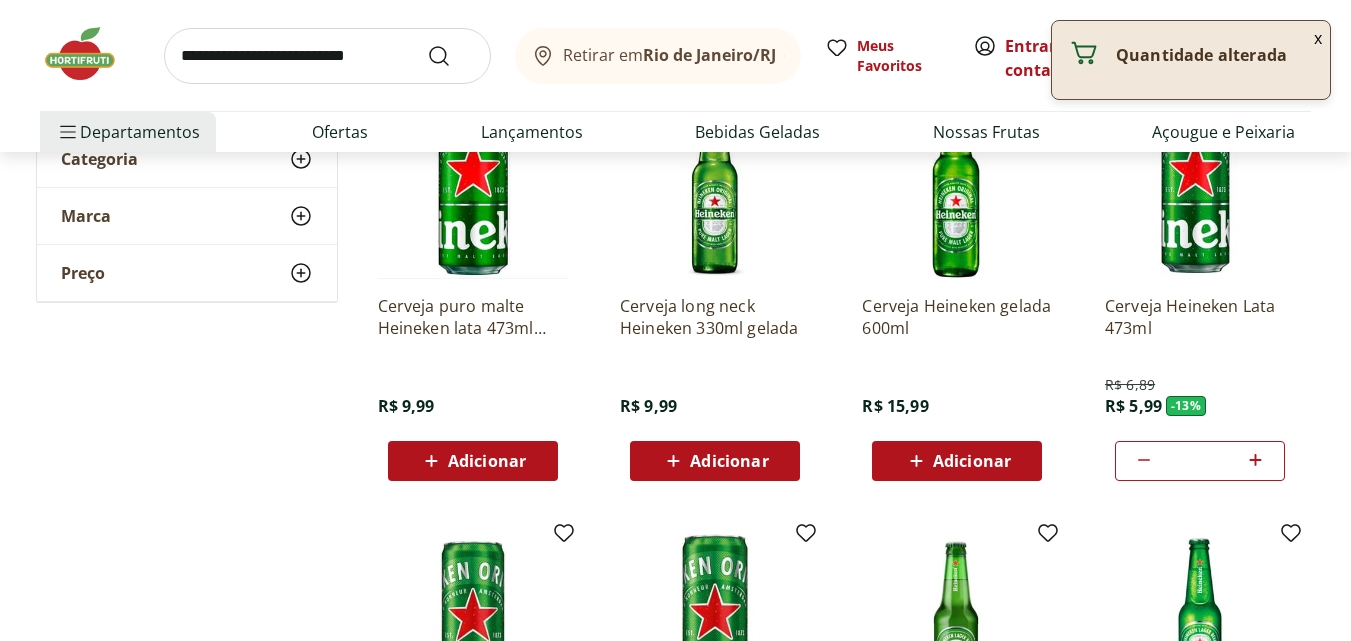 click on "x" at bounding box center (1318, 38) 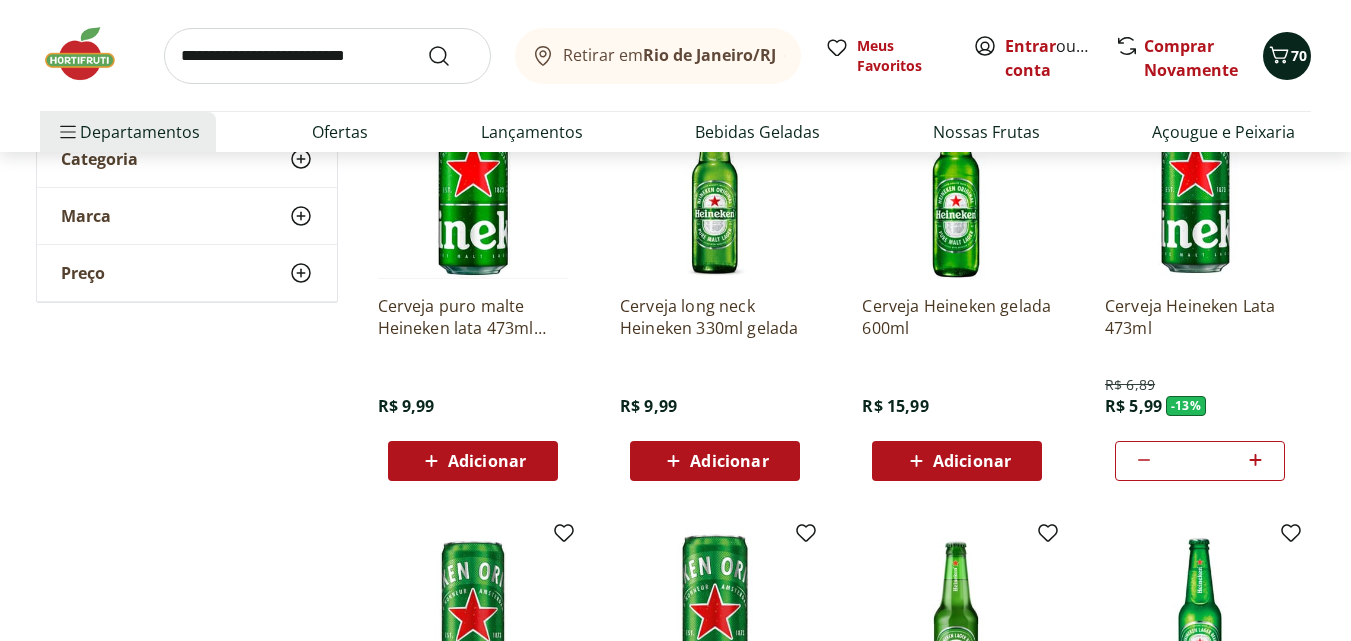 click 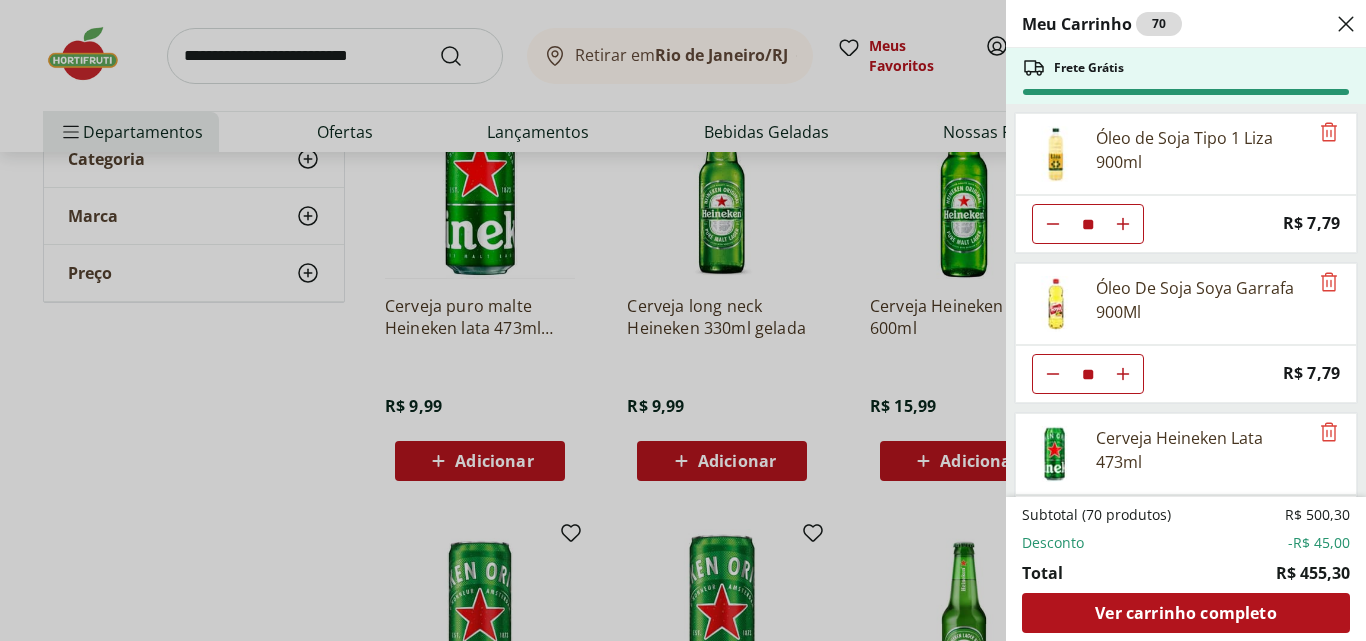 click at bounding box center (1123, 224) 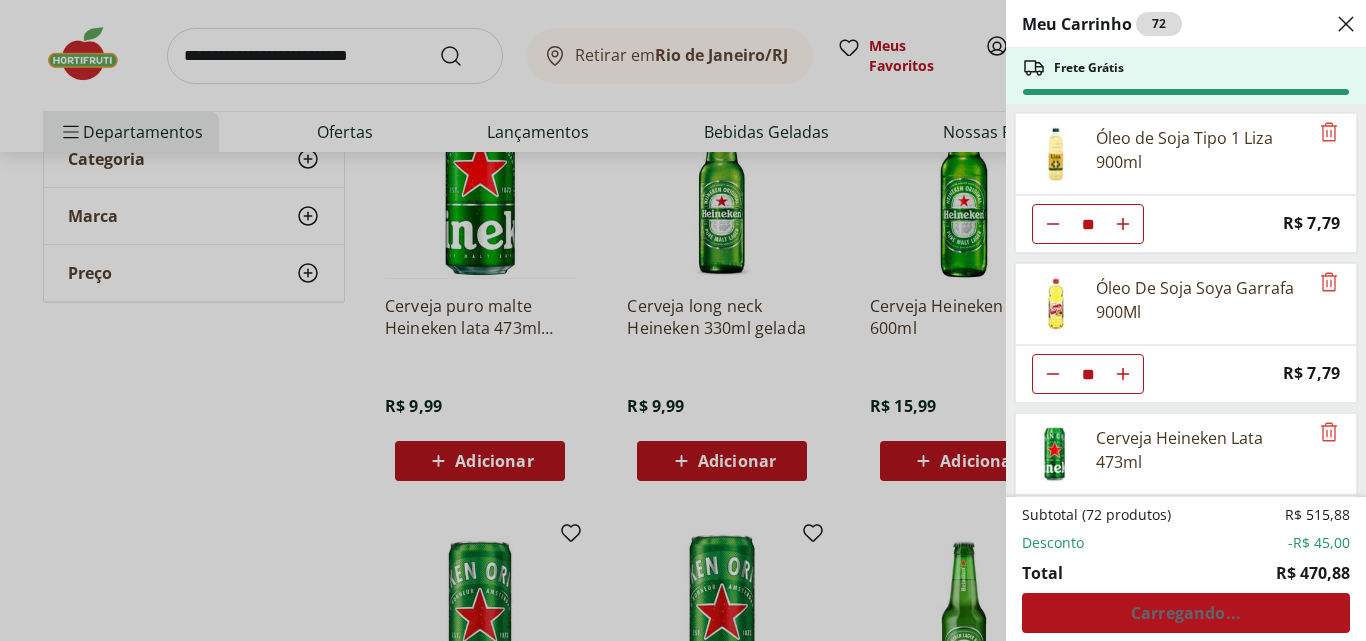 click at bounding box center [1123, 224] 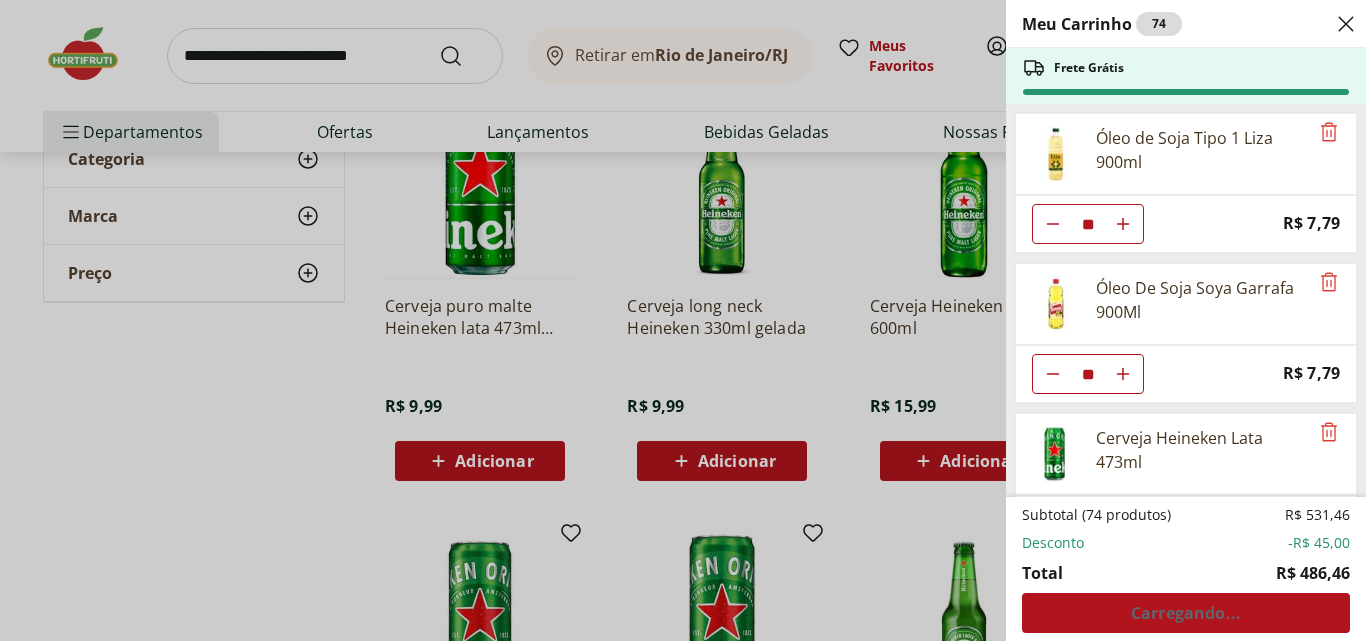 click at bounding box center [1123, 224] 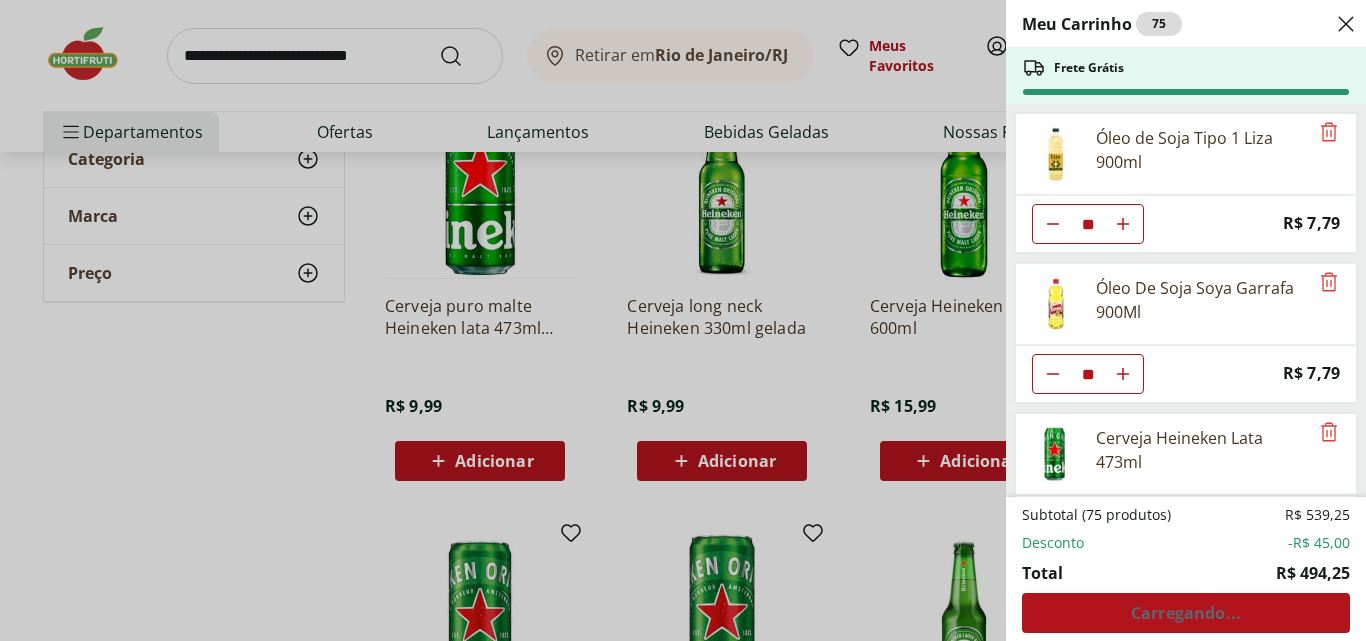 click at bounding box center [1123, 224] 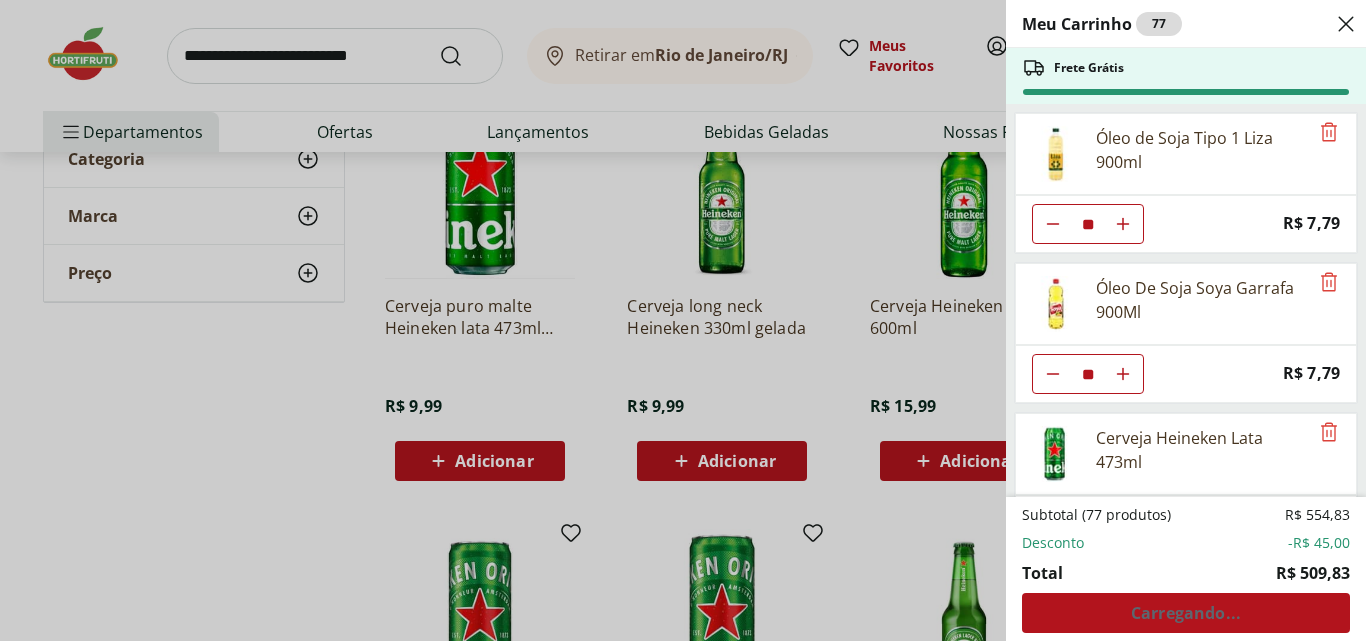 click at bounding box center (1123, 224) 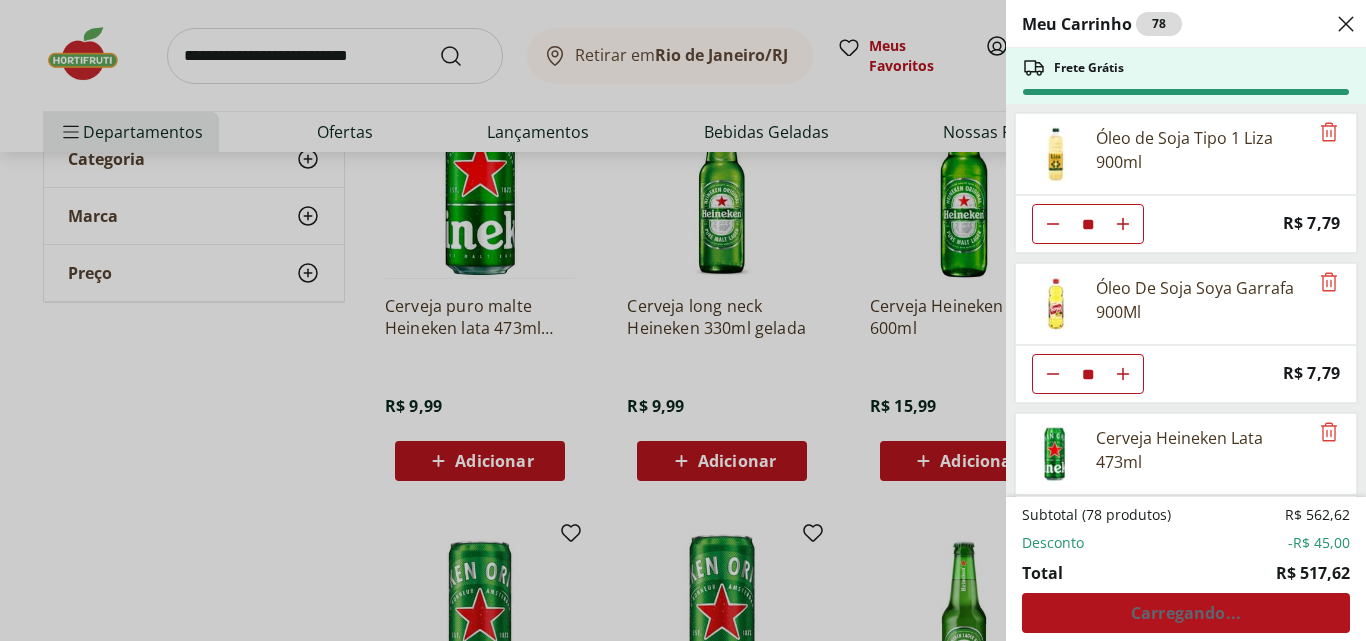 click at bounding box center (1123, 224) 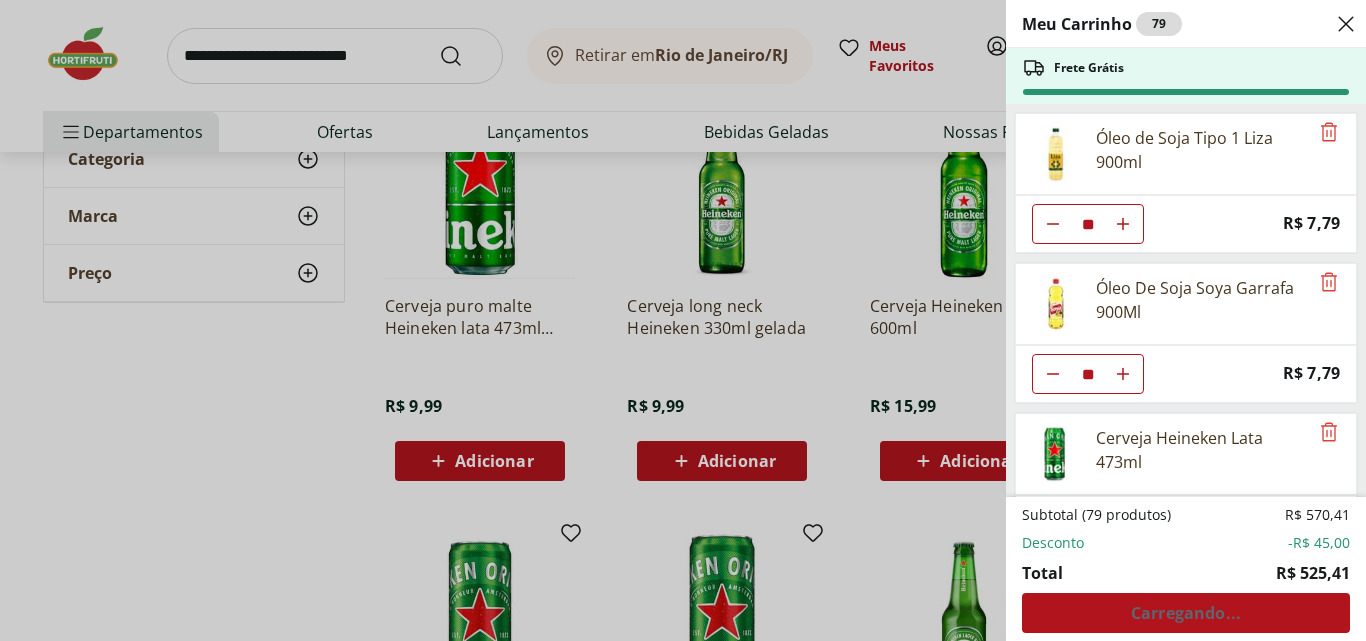 click at bounding box center [1123, 224] 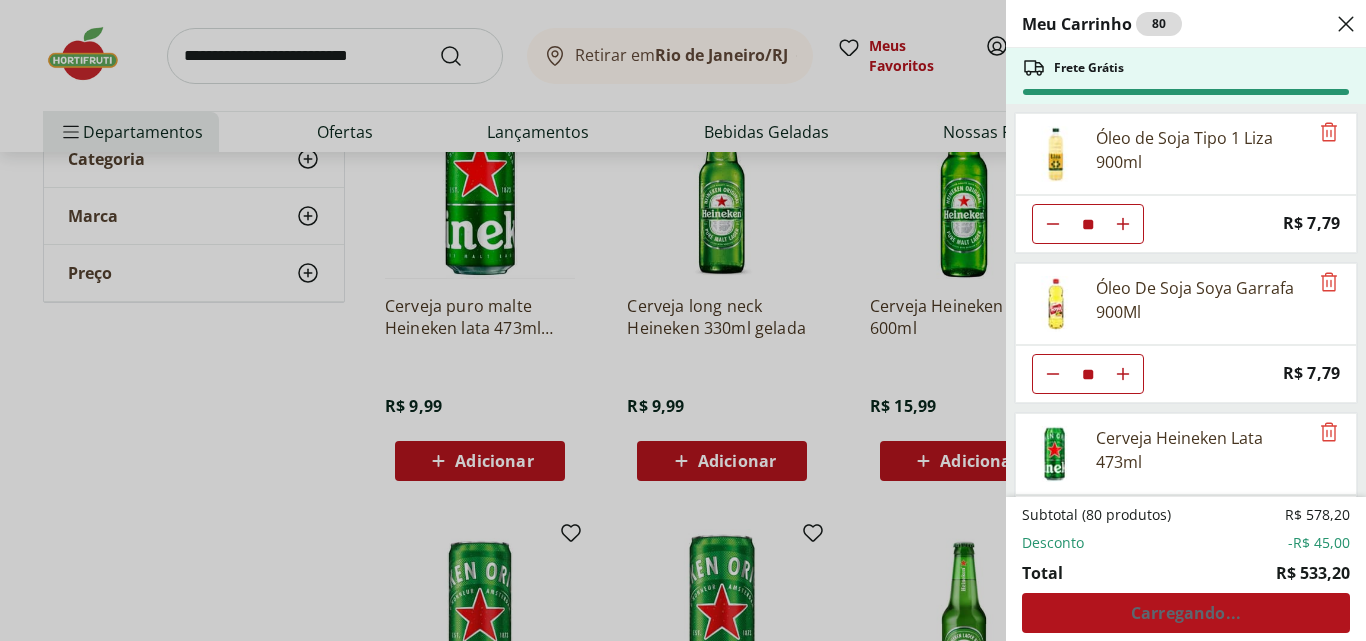 click 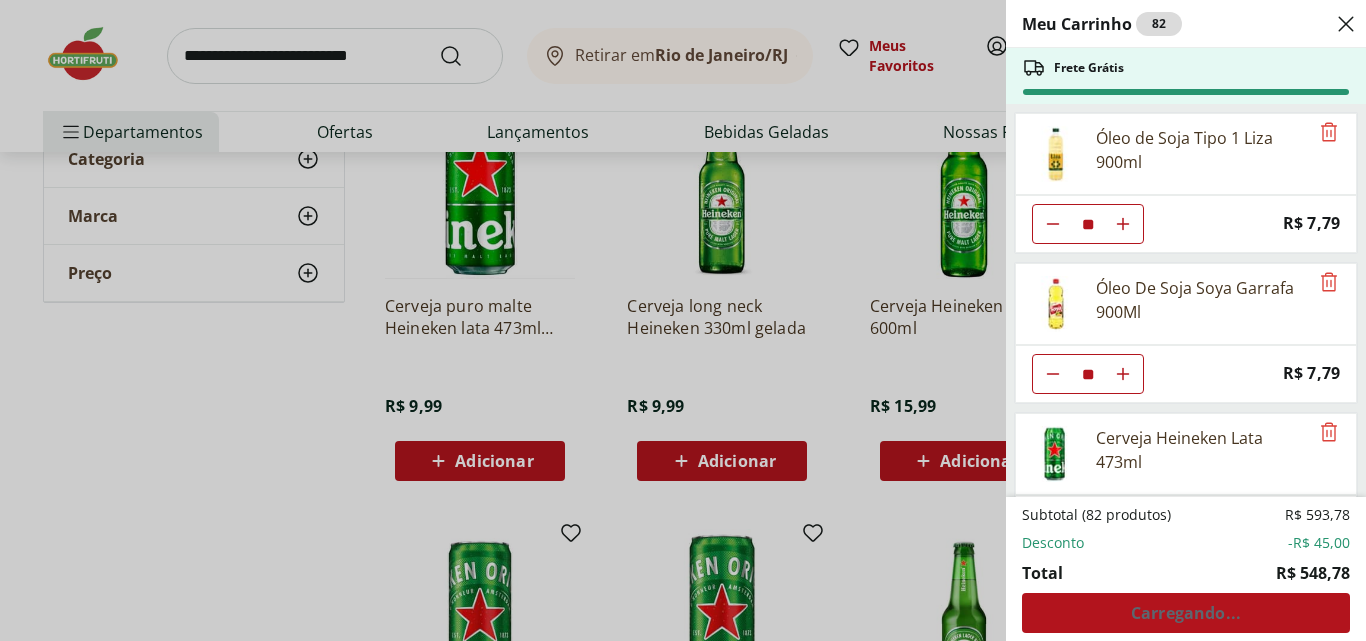 click 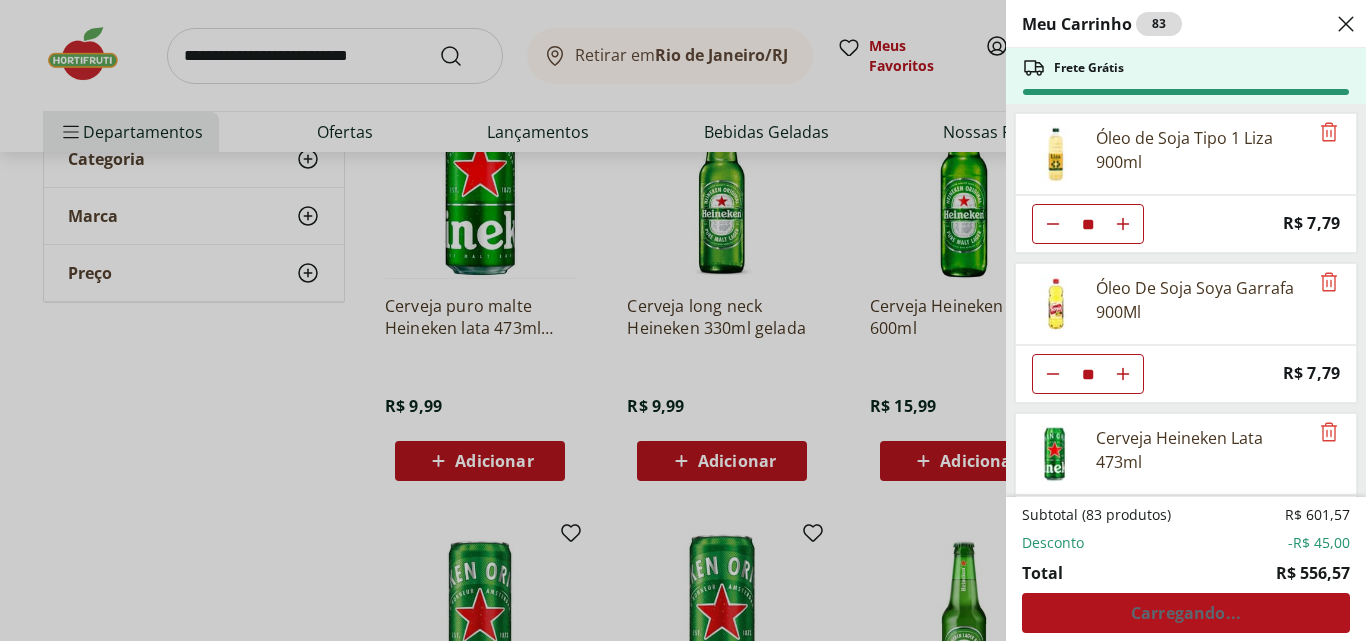 click 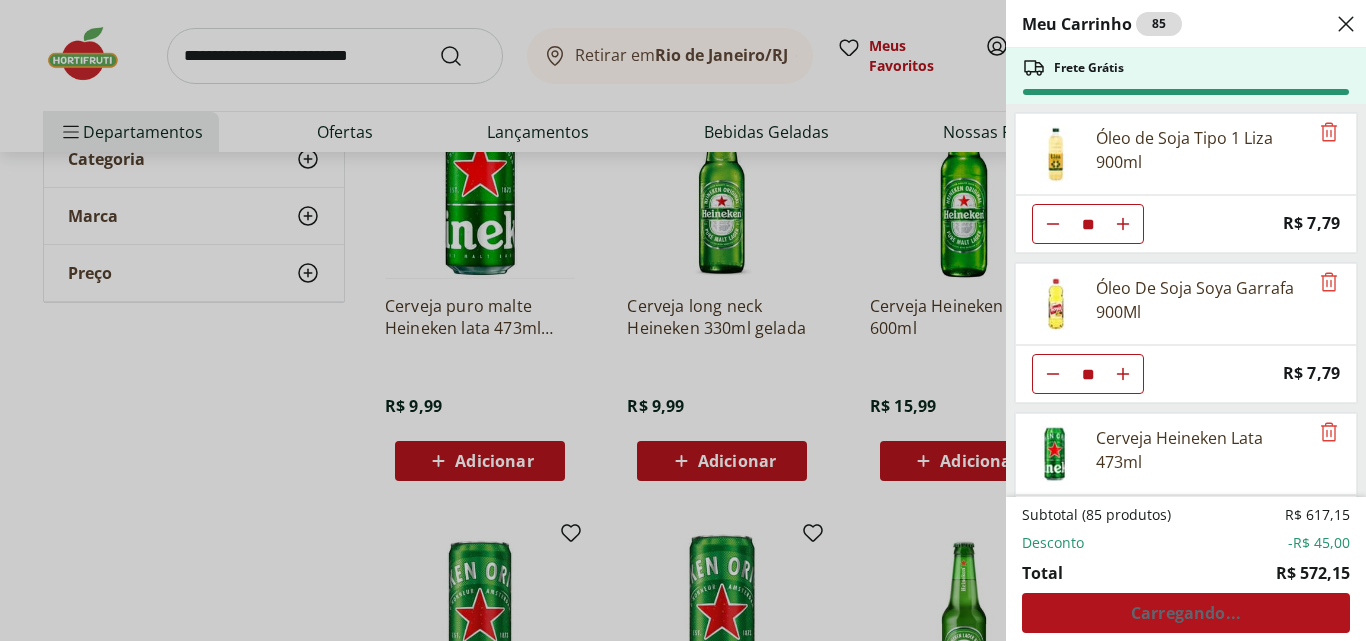 click 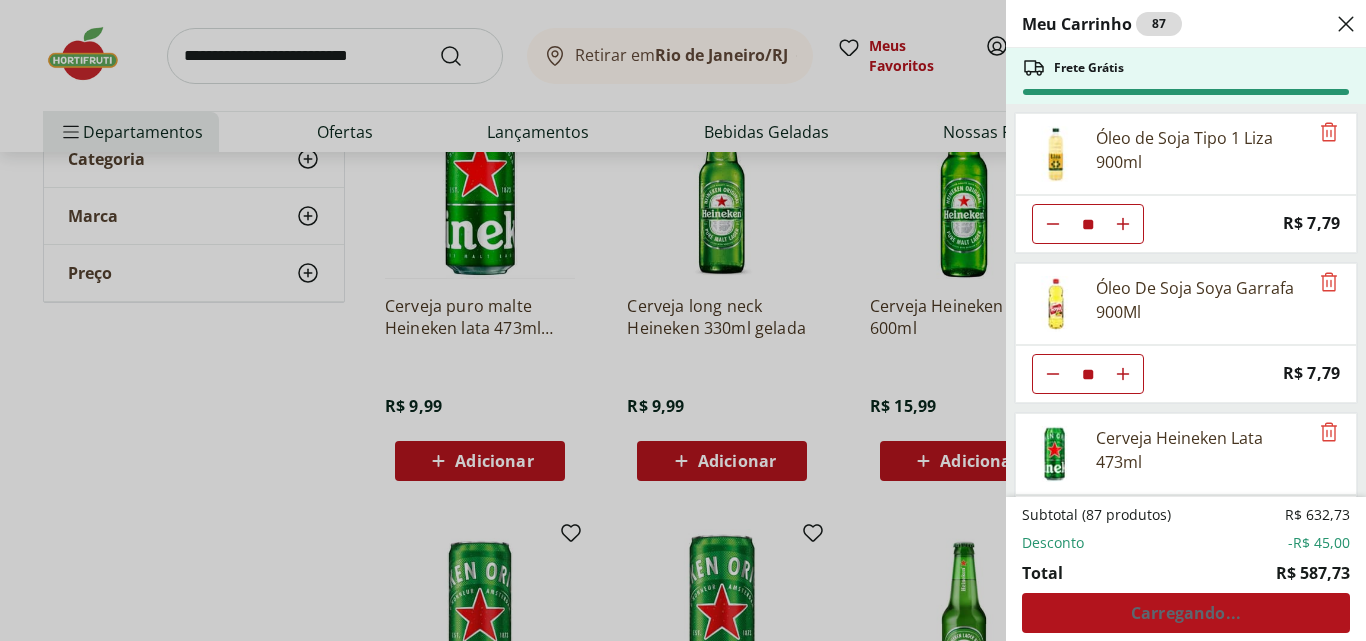 click 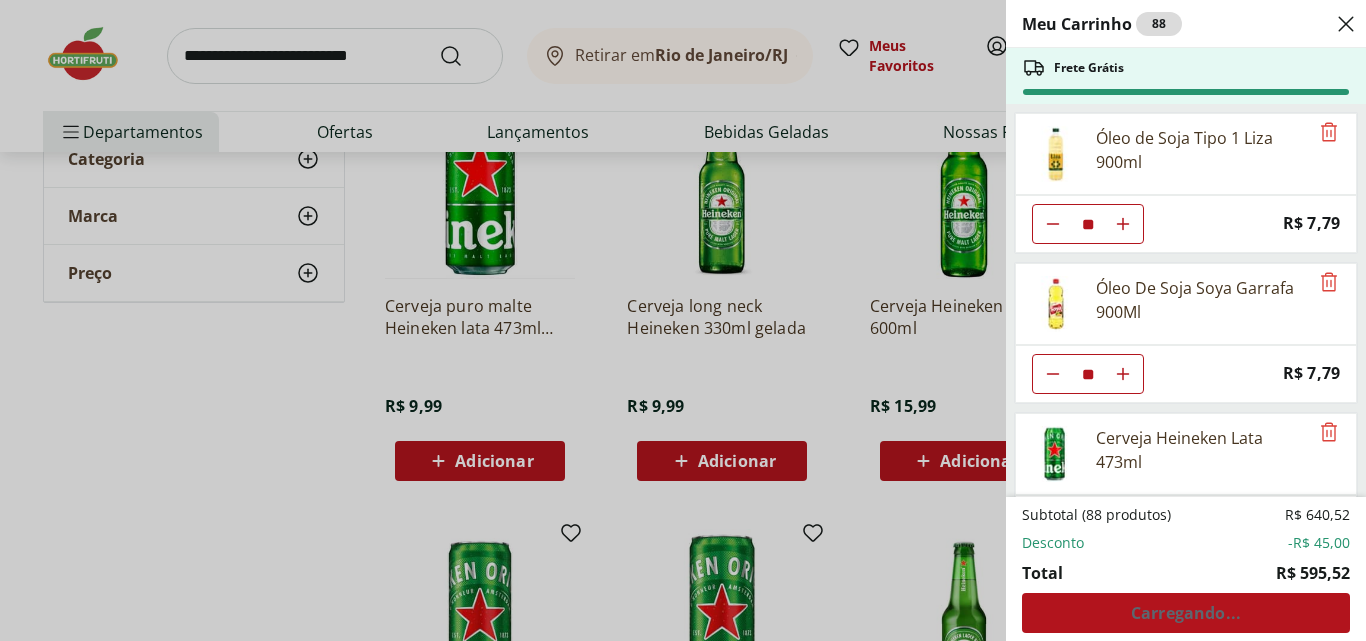 click 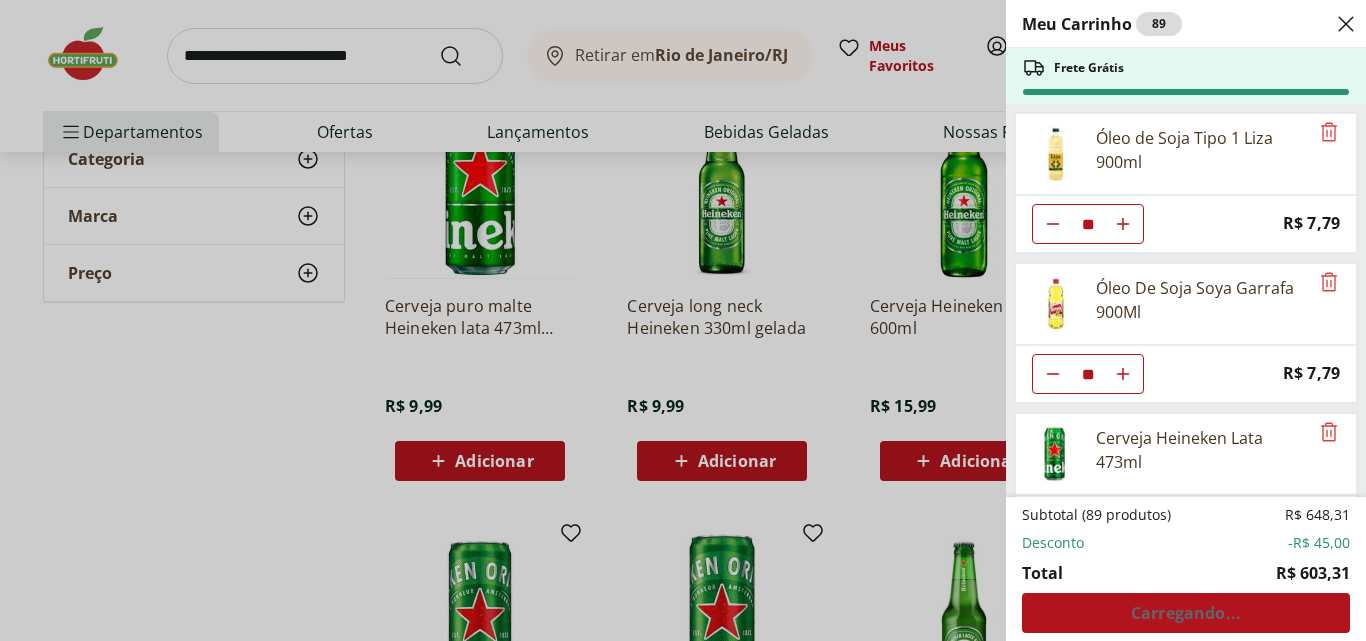 click 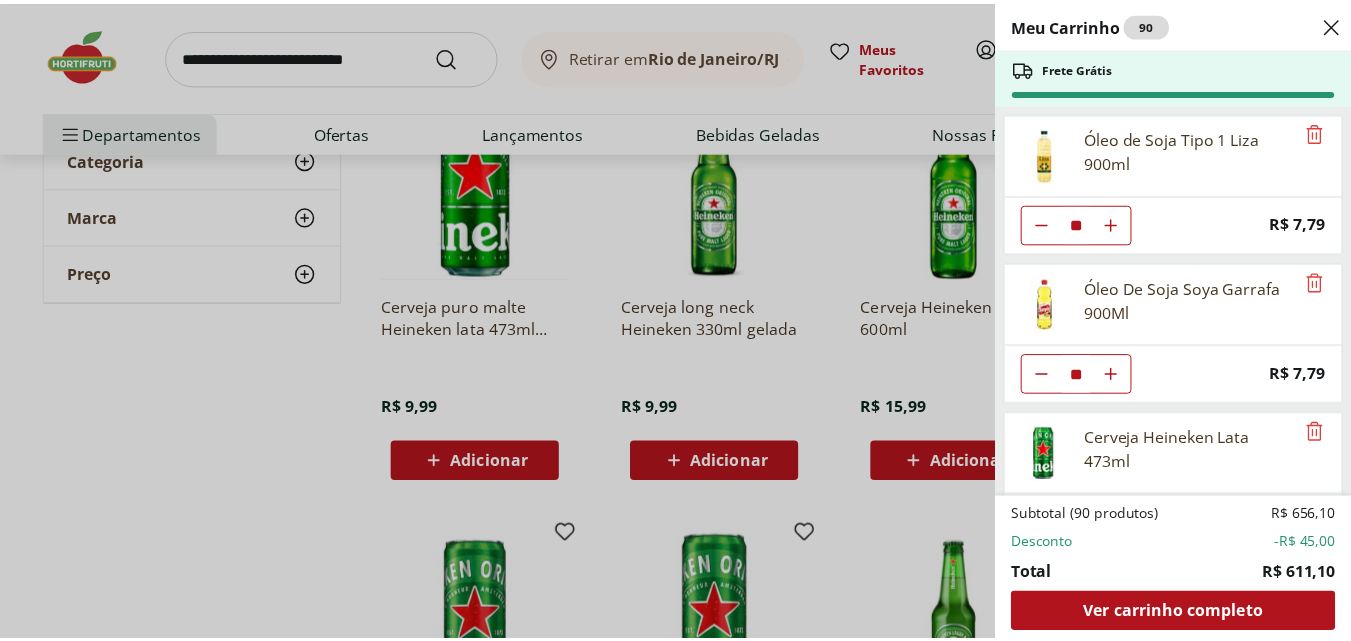 scroll, scrollTop: 65, scrollLeft: 0, axis: vertical 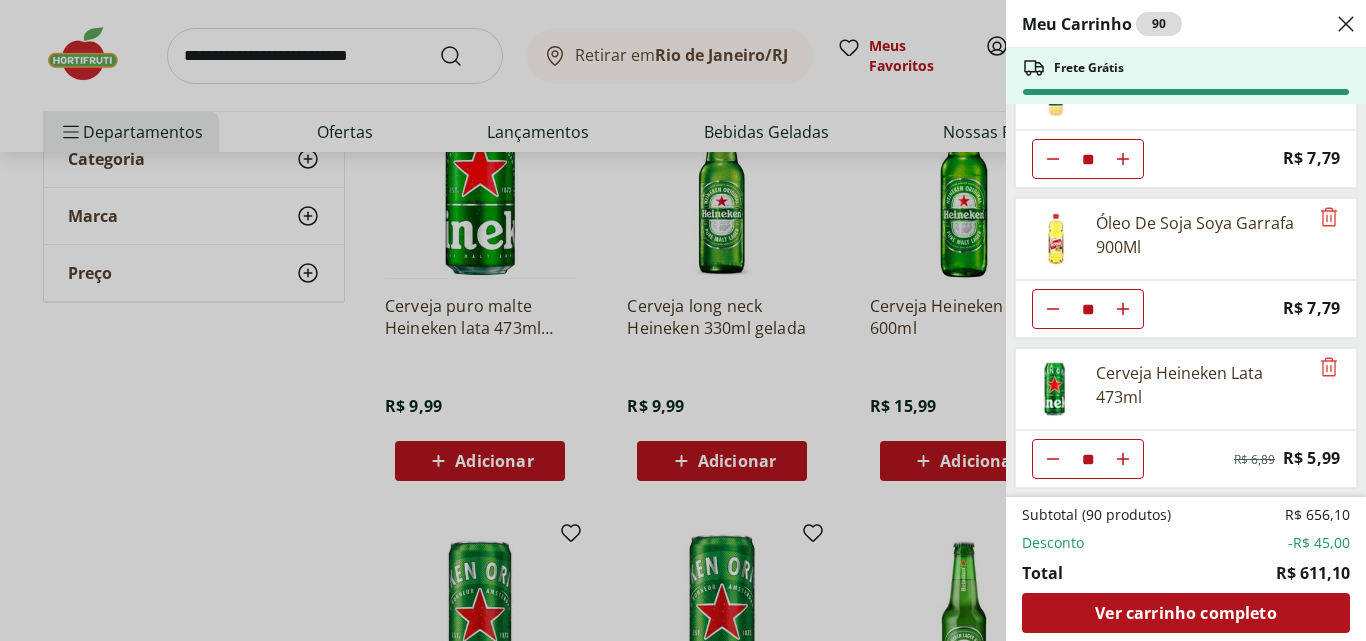 click at bounding box center (1346, 24) 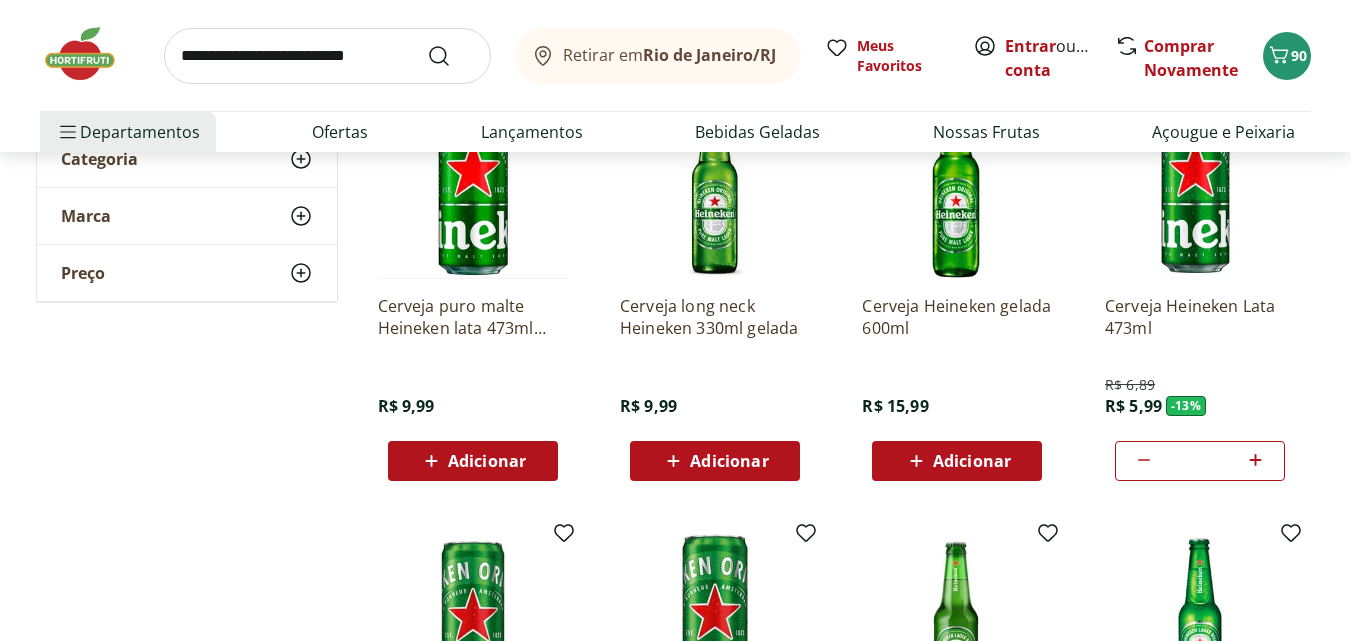 click at bounding box center [327, 56] 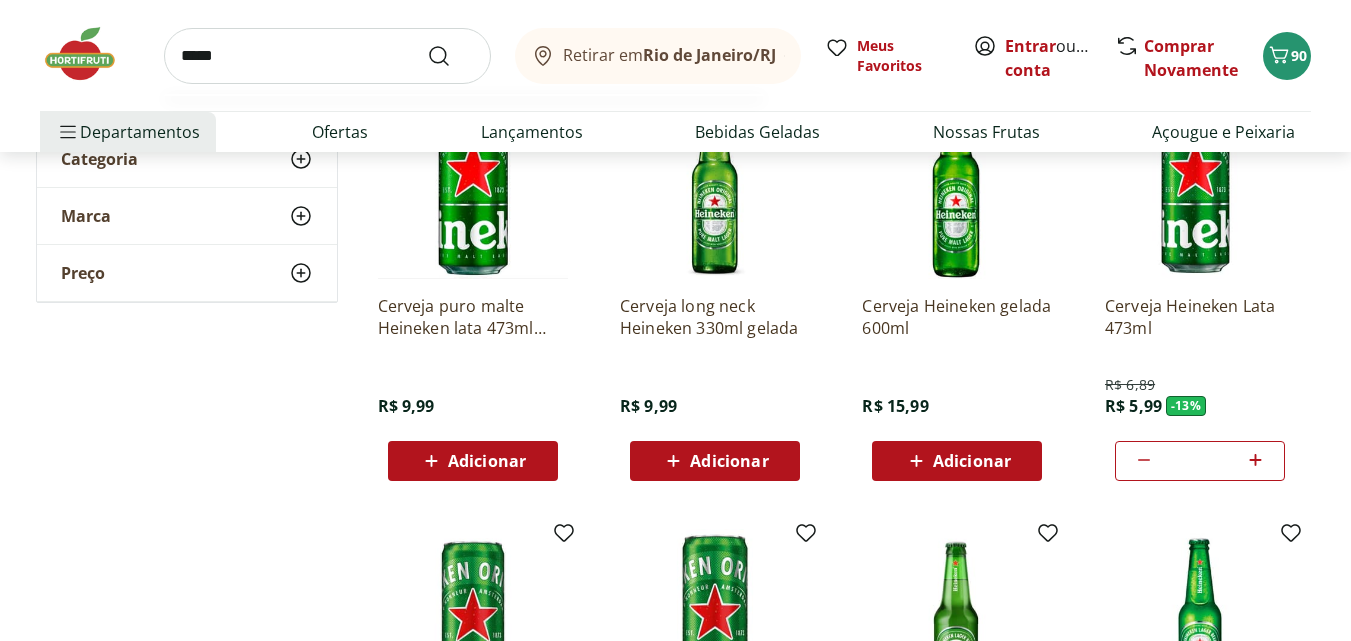 type on "*****" 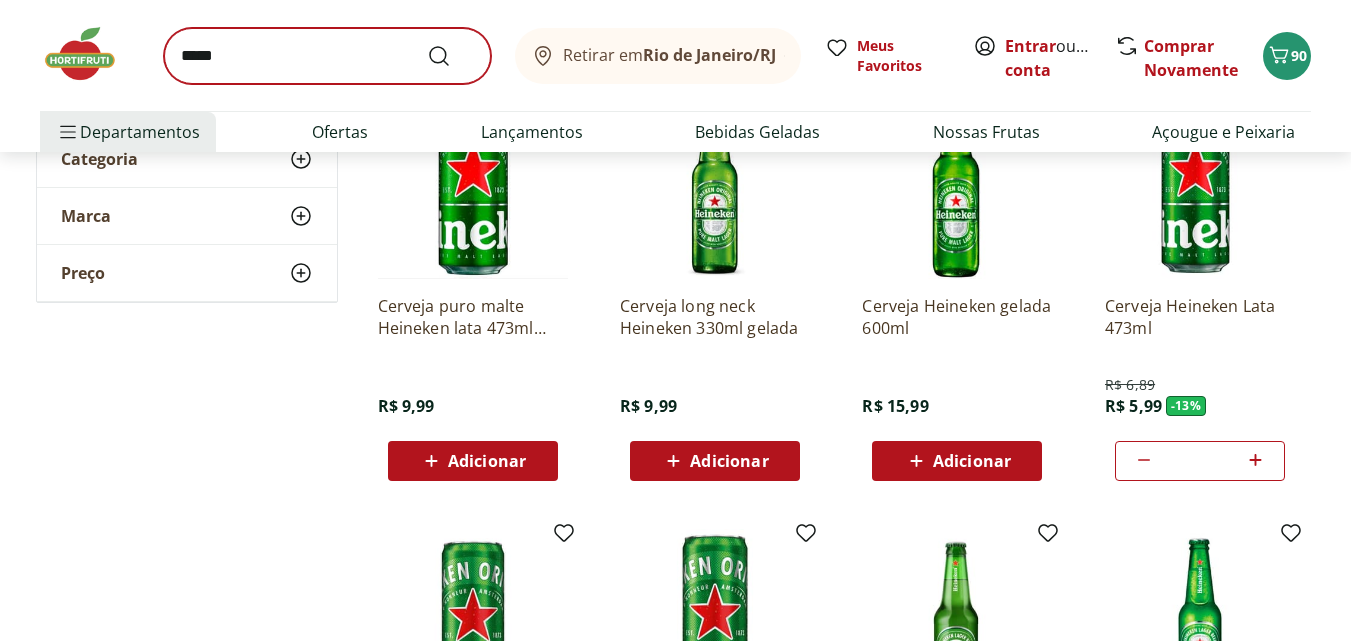 scroll, scrollTop: 0, scrollLeft: 0, axis: both 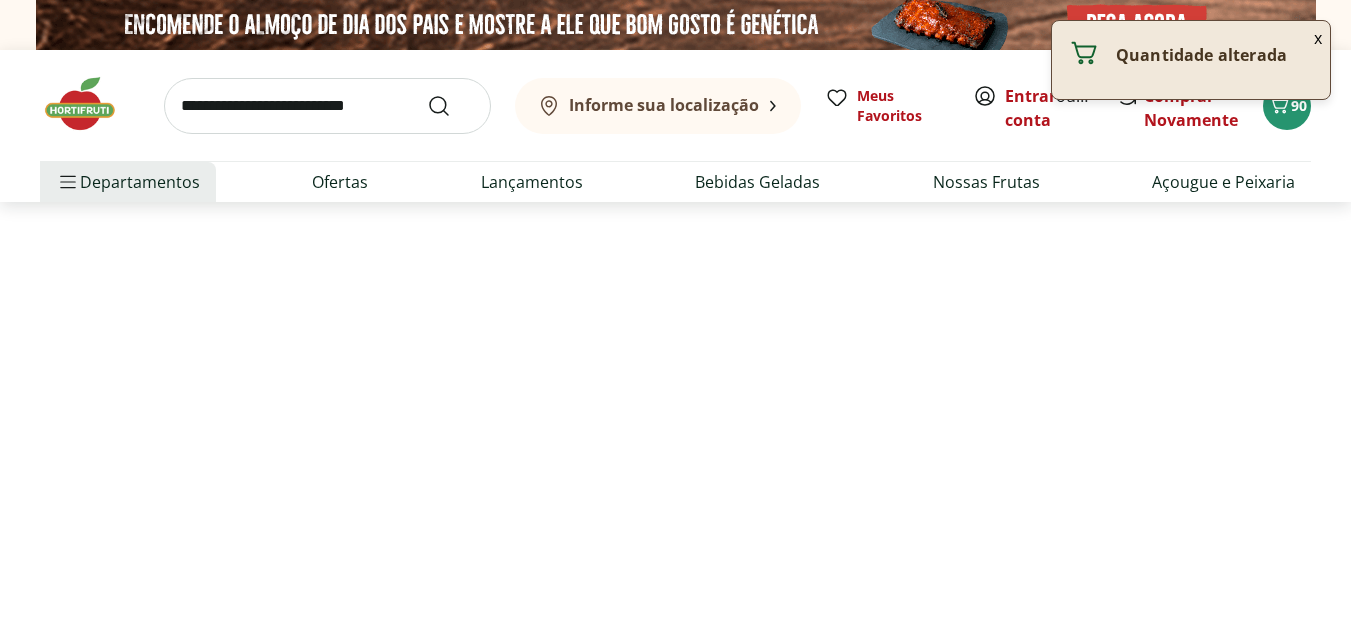 select on "**********" 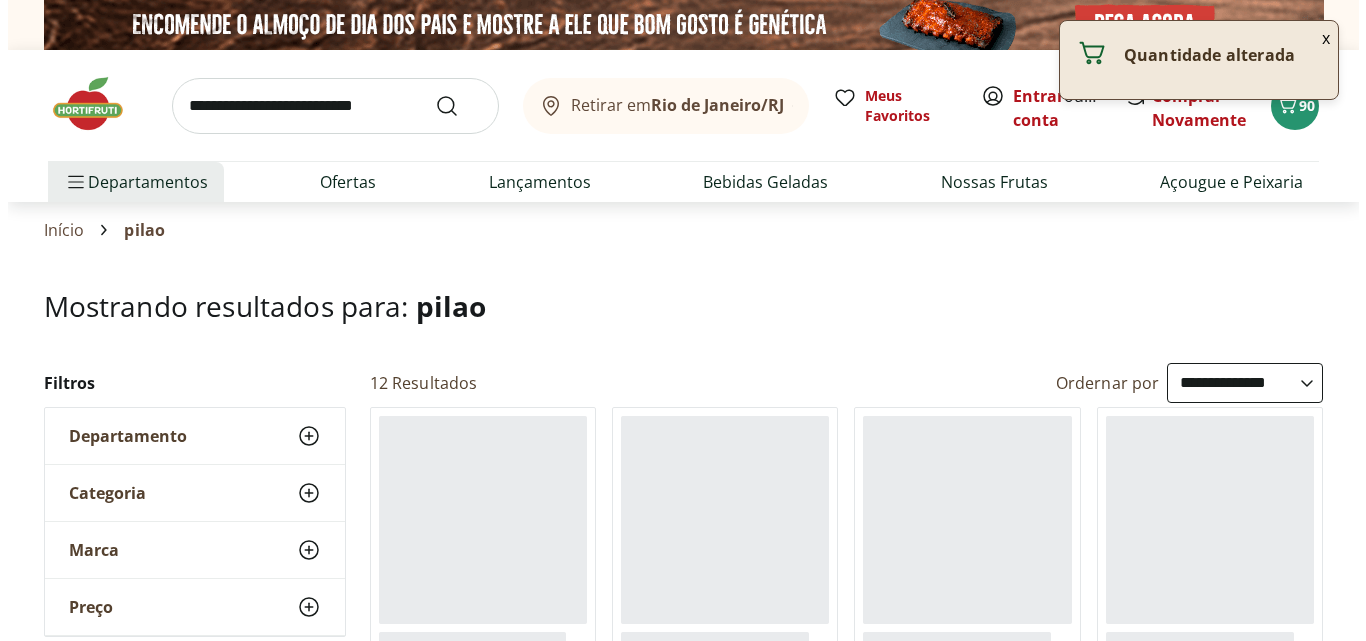 scroll, scrollTop: 333, scrollLeft: 0, axis: vertical 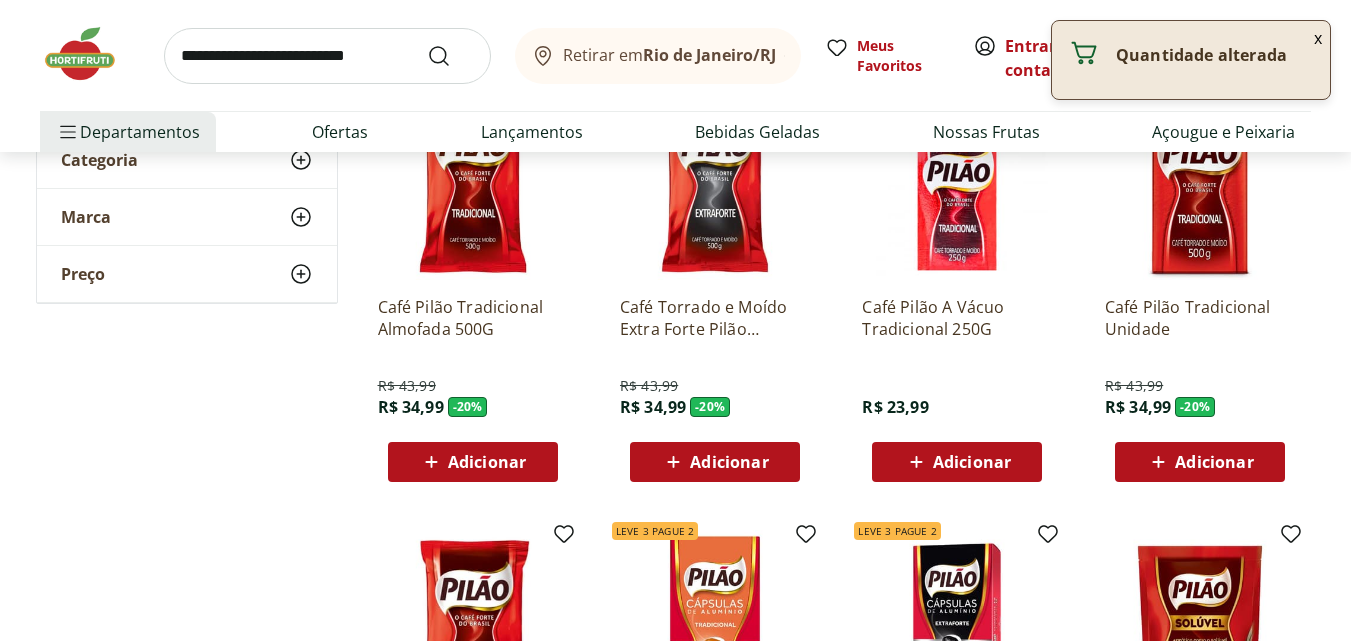 click on "Adicionar" at bounding box center (487, 462) 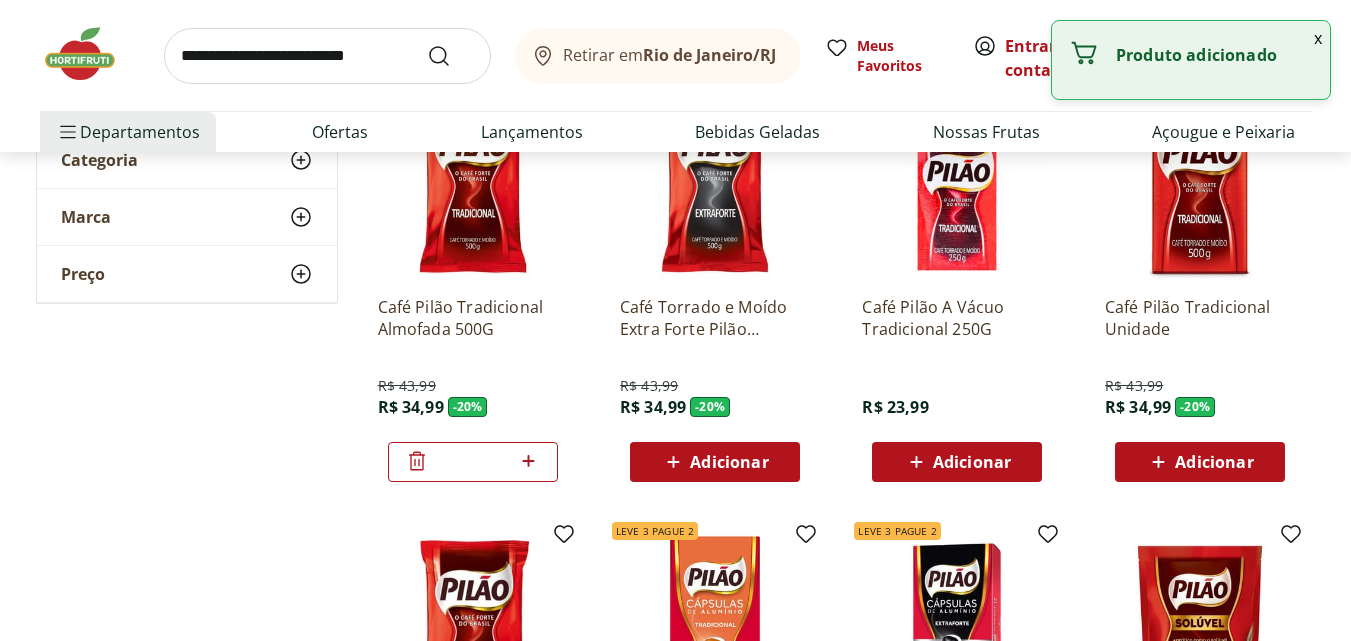 click 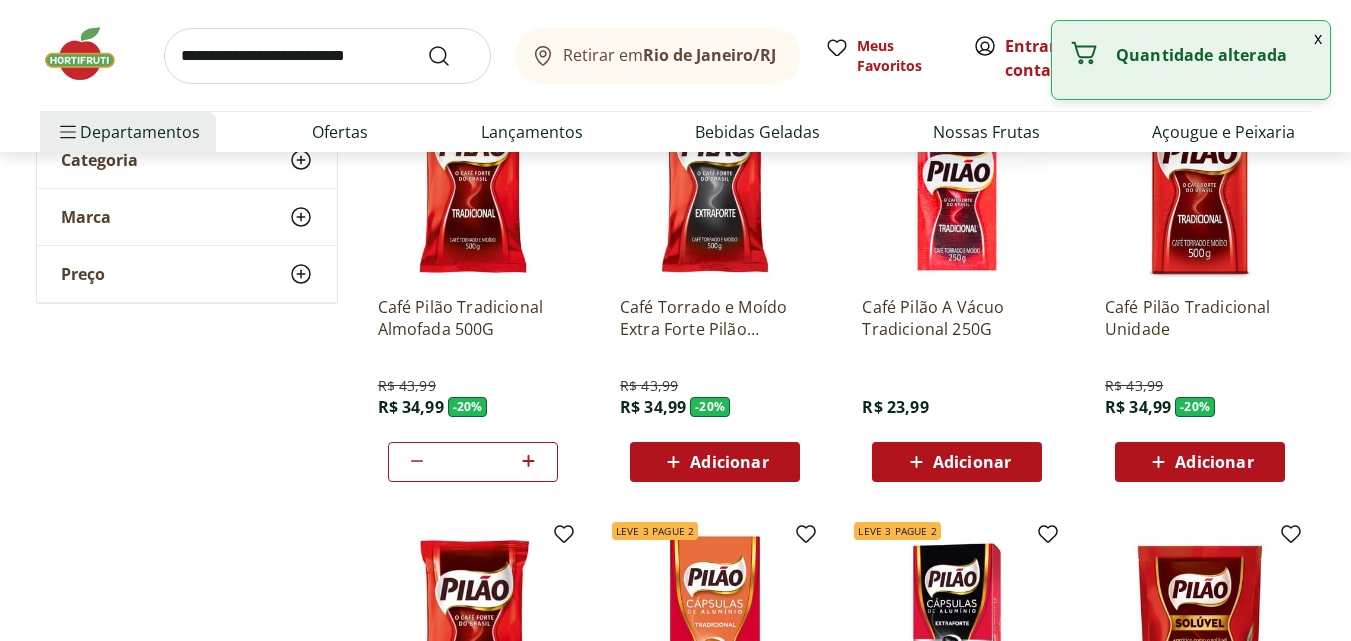 click 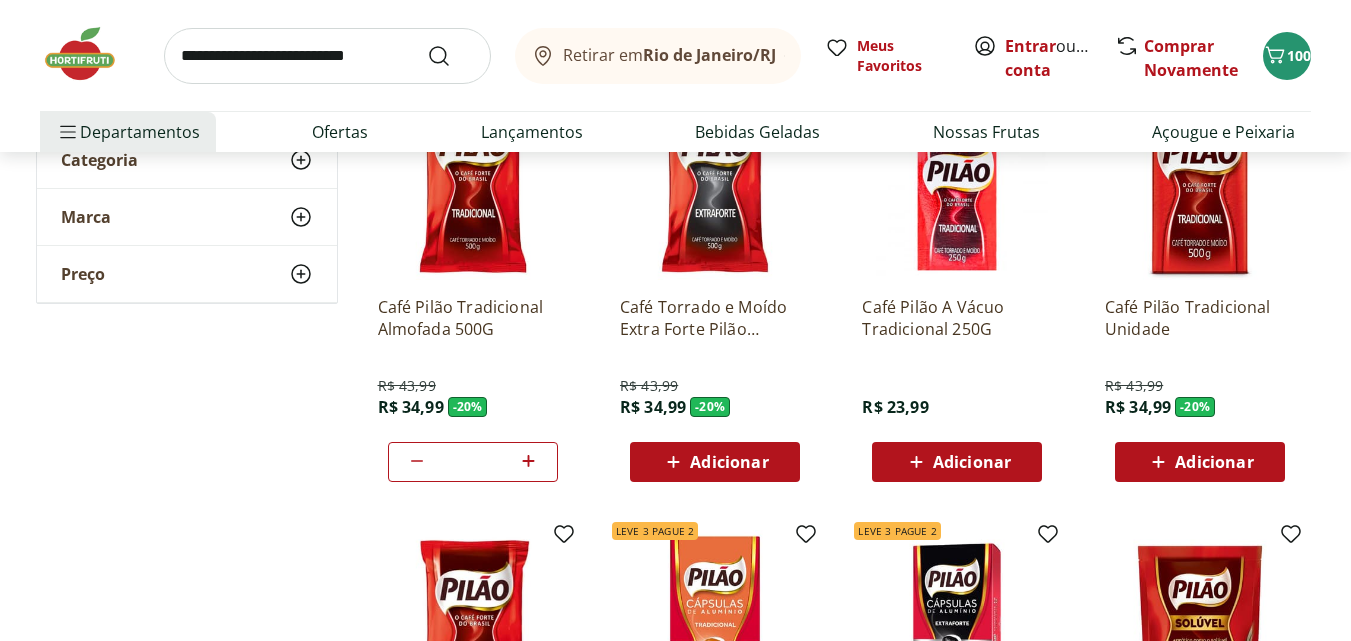 click on "Adicionar" at bounding box center [1200, 462] 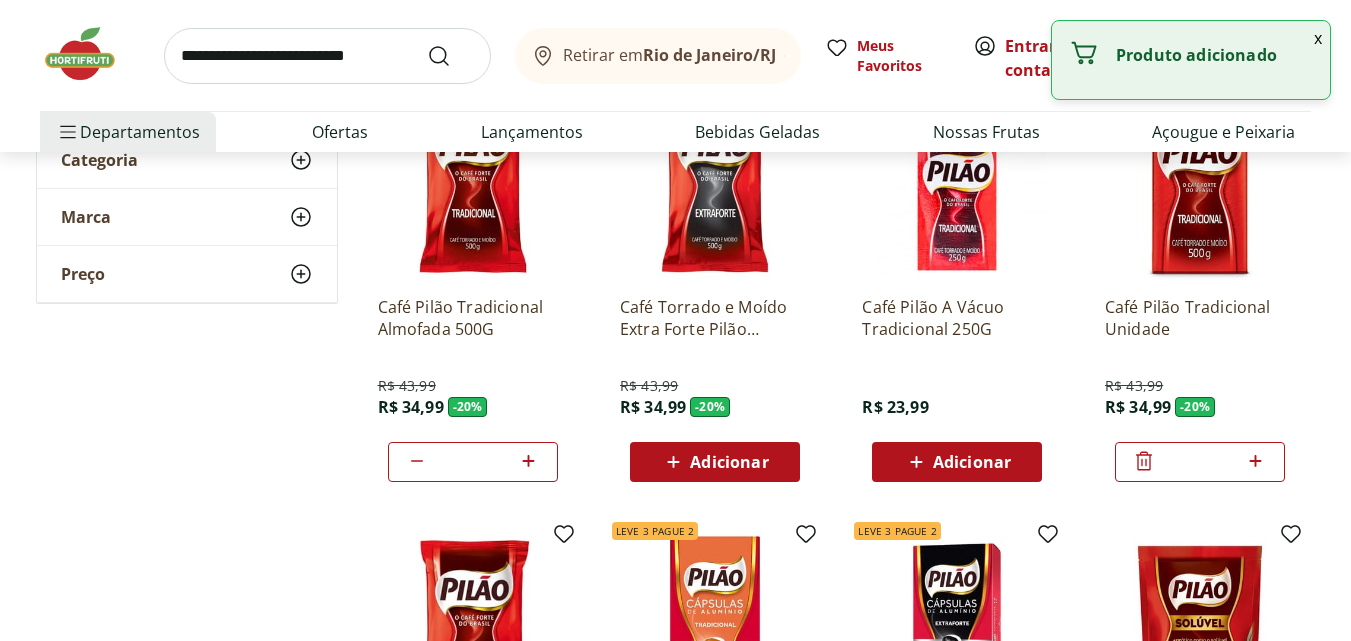 click 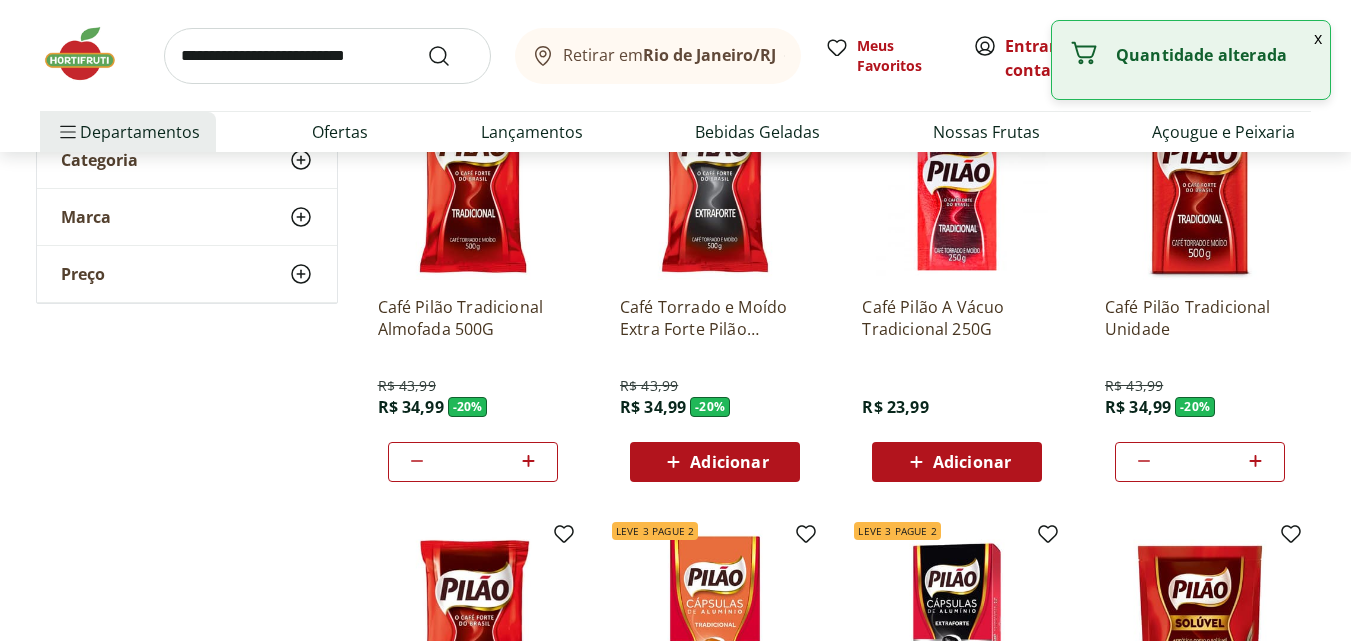 click 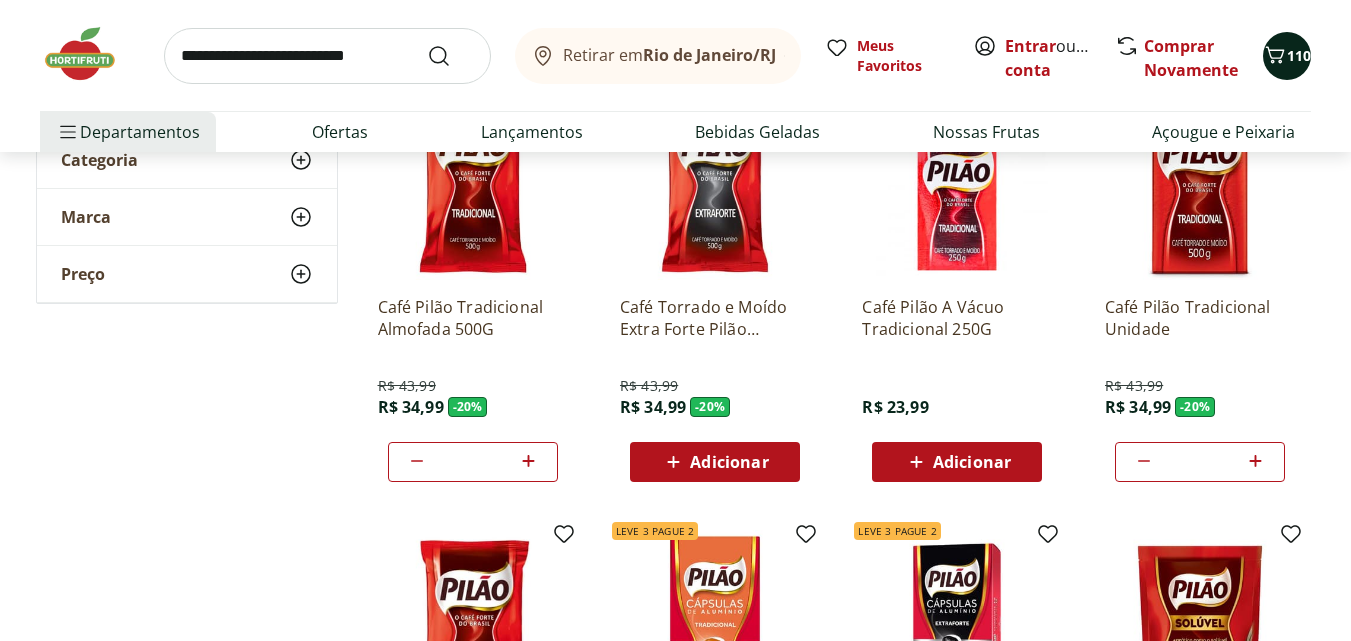click on "110" at bounding box center (1287, 56) 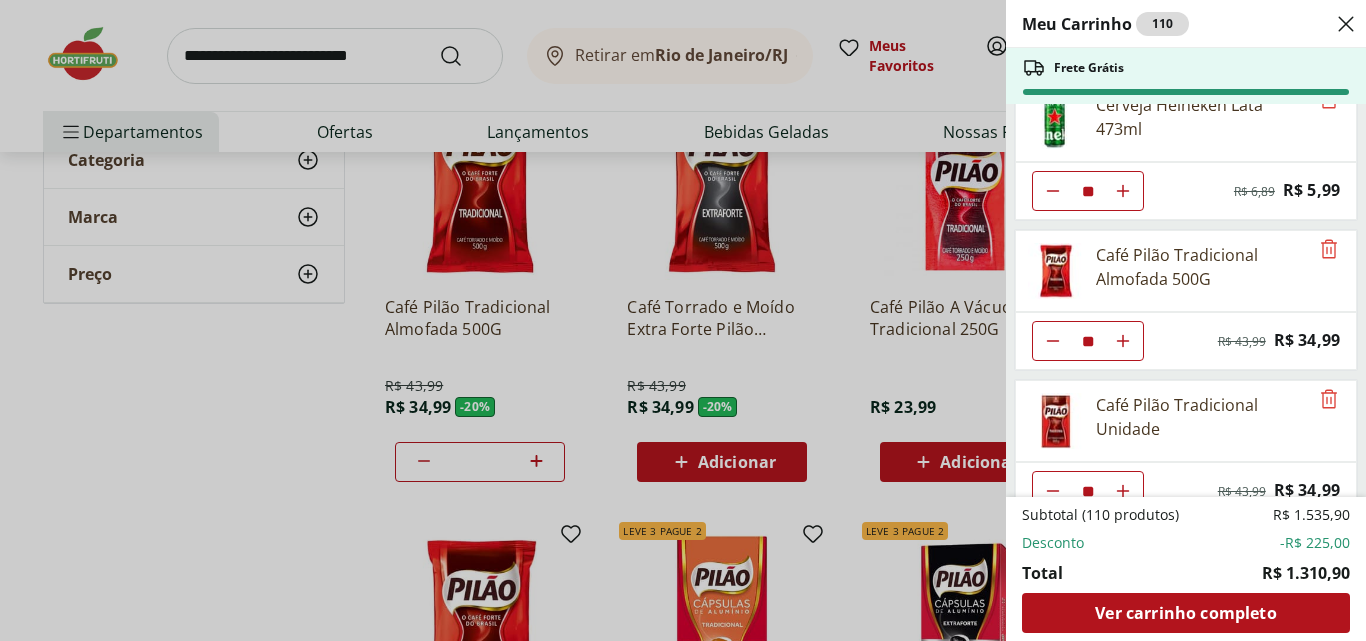 scroll, scrollTop: 365, scrollLeft: 0, axis: vertical 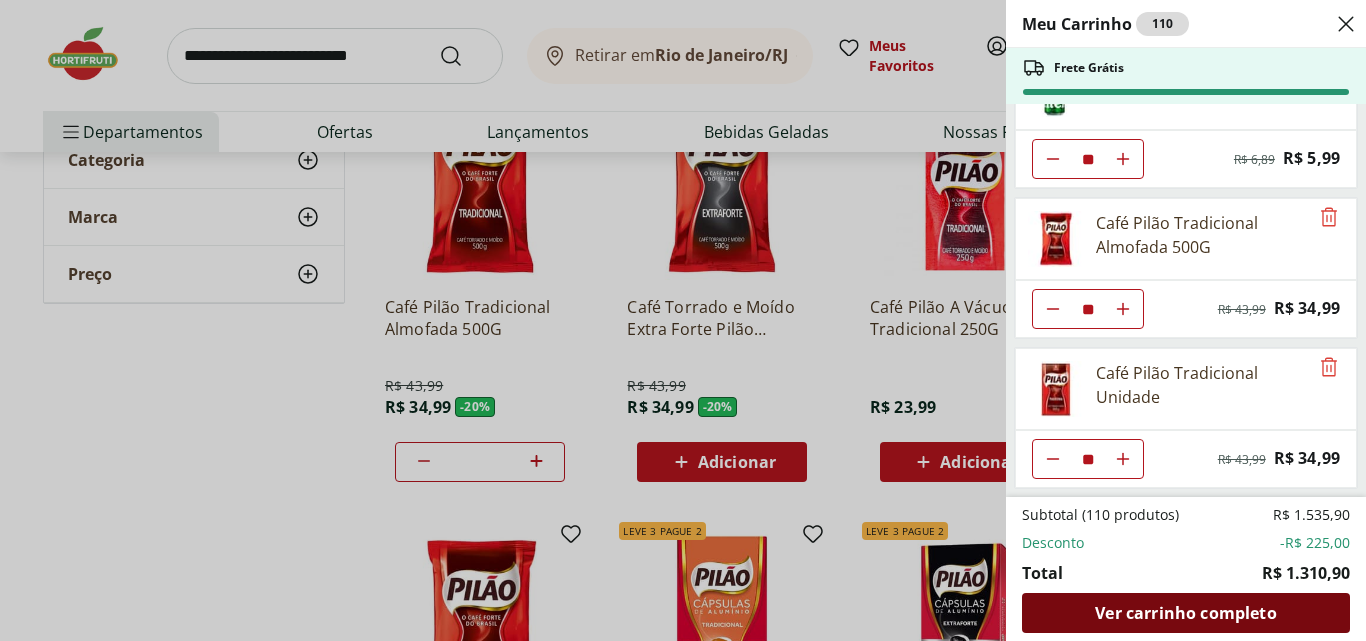 click on "Ver carrinho completo" at bounding box center [1185, 613] 